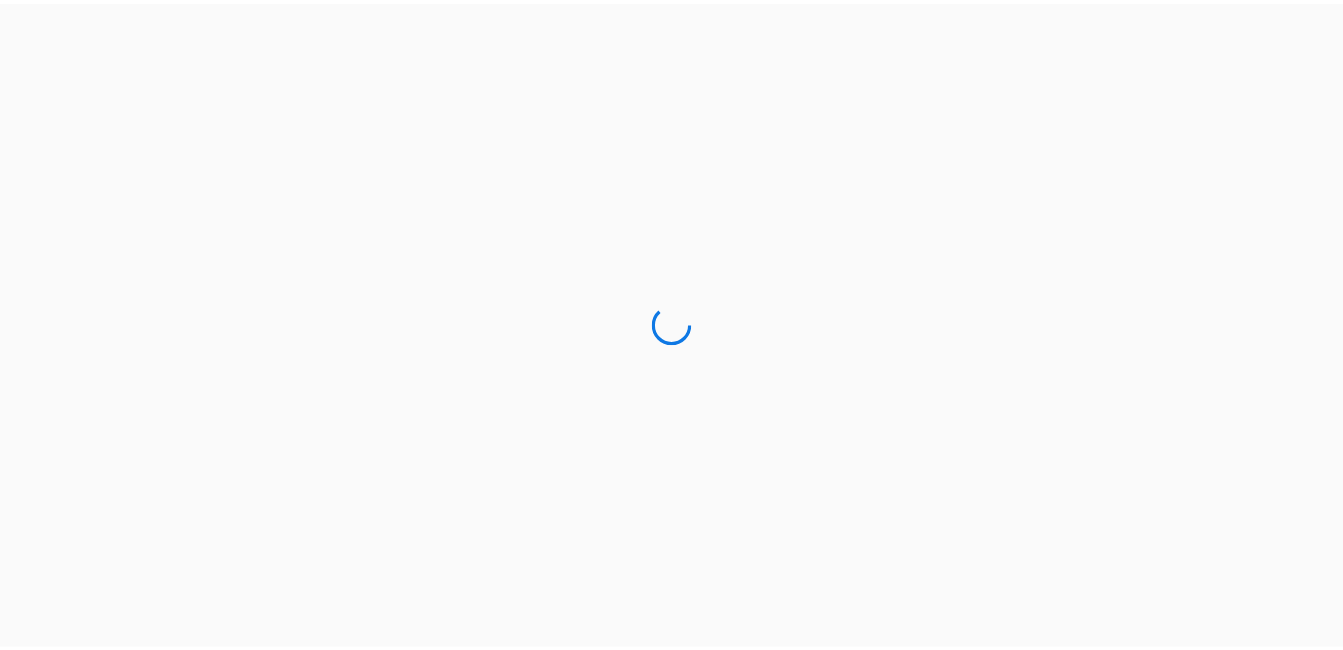 scroll, scrollTop: 0, scrollLeft: 0, axis: both 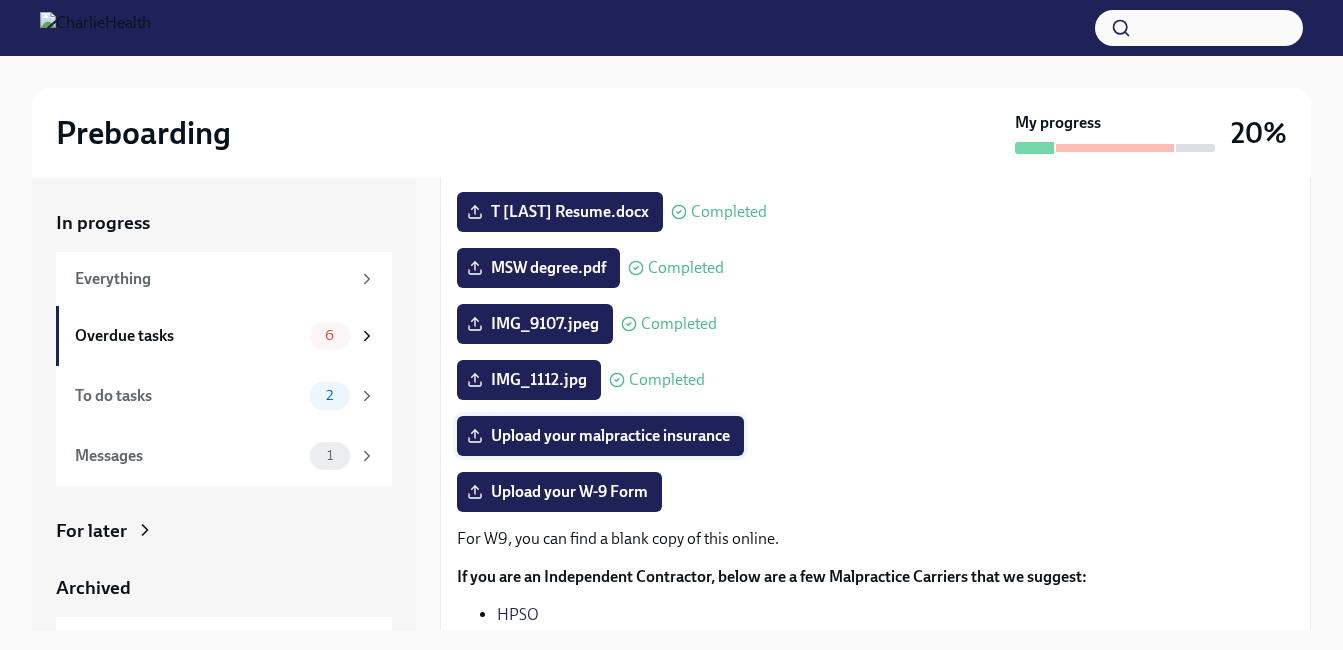 click on "Upload your malpractice insurance" at bounding box center (600, 436) 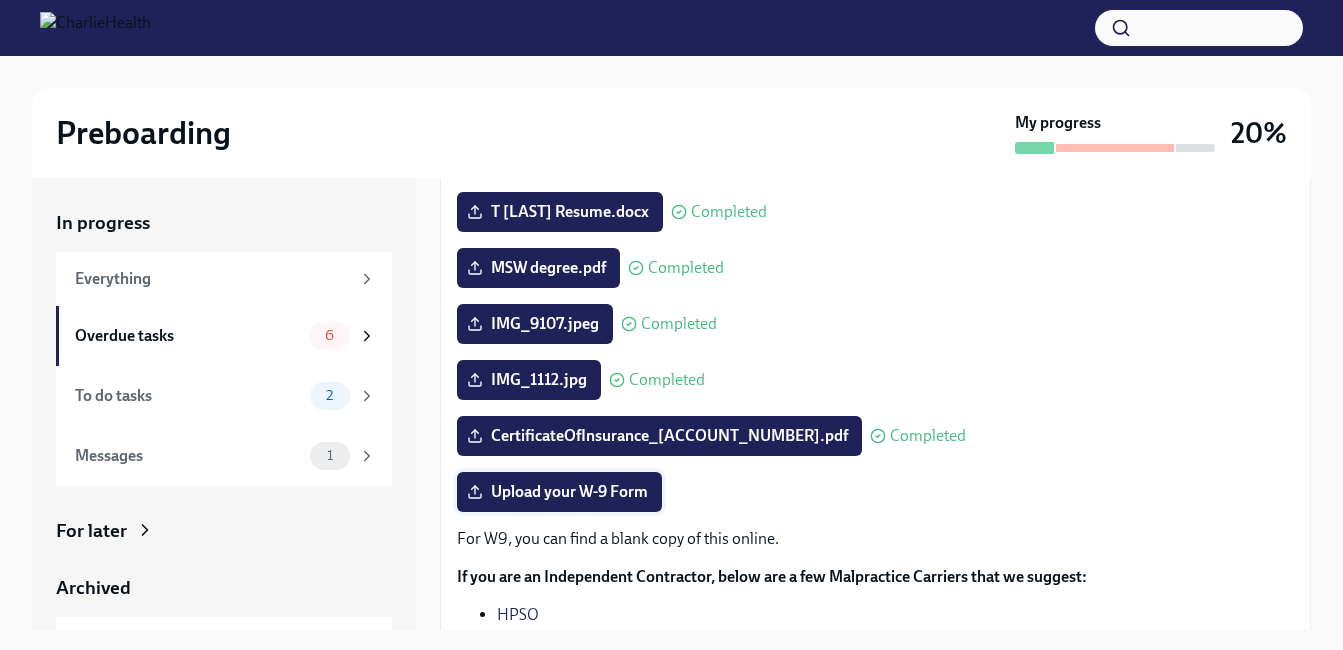 click on "Upload your W-9 Form" at bounding box center [559, 492] 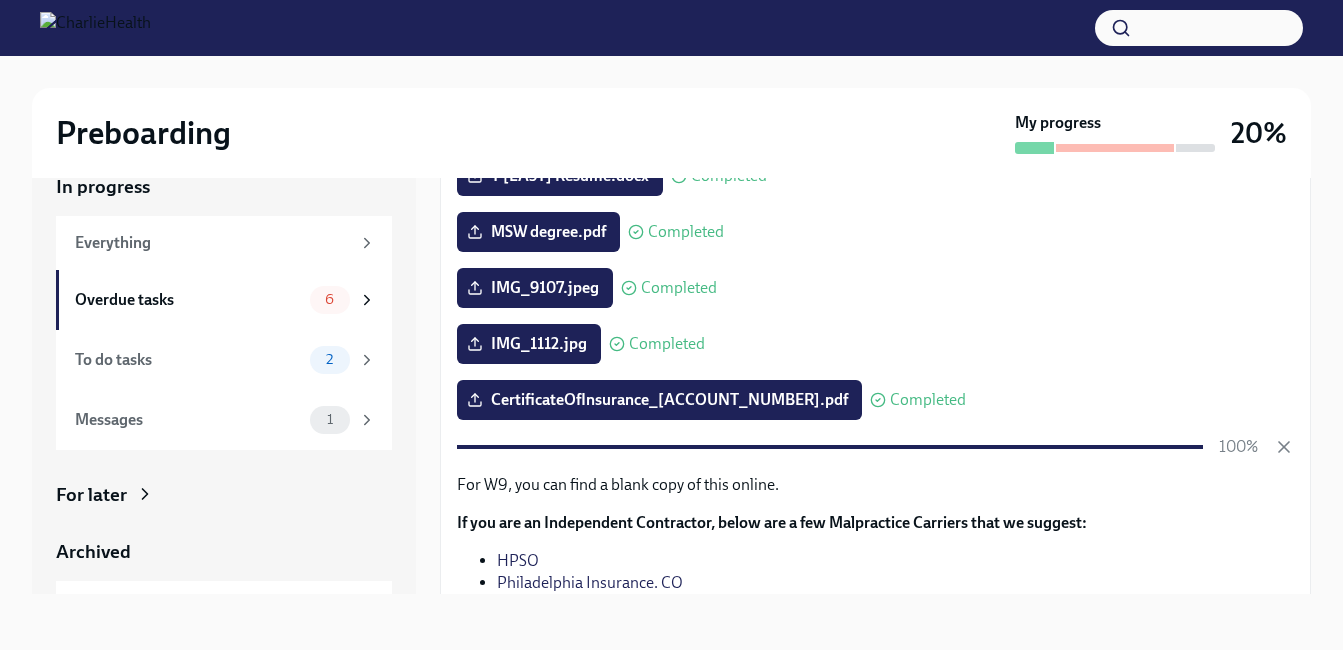 scroll, scrollTop: 0, scrollLeft: 0, axis: both 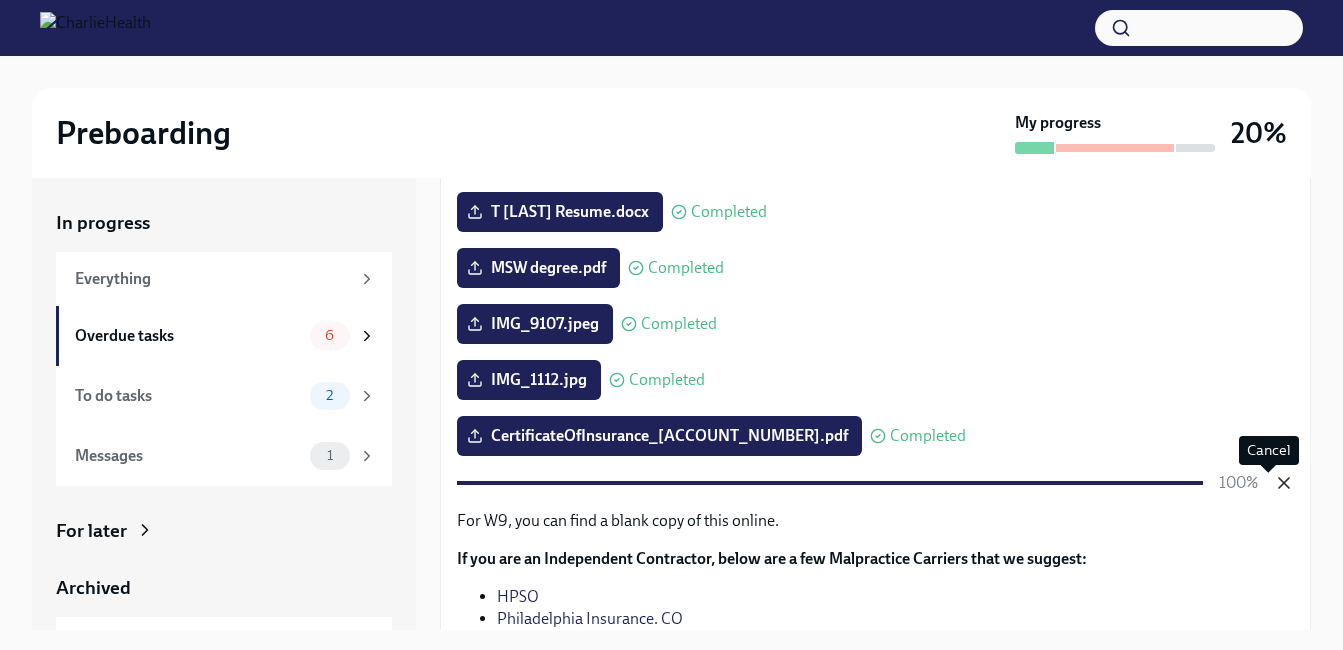 click 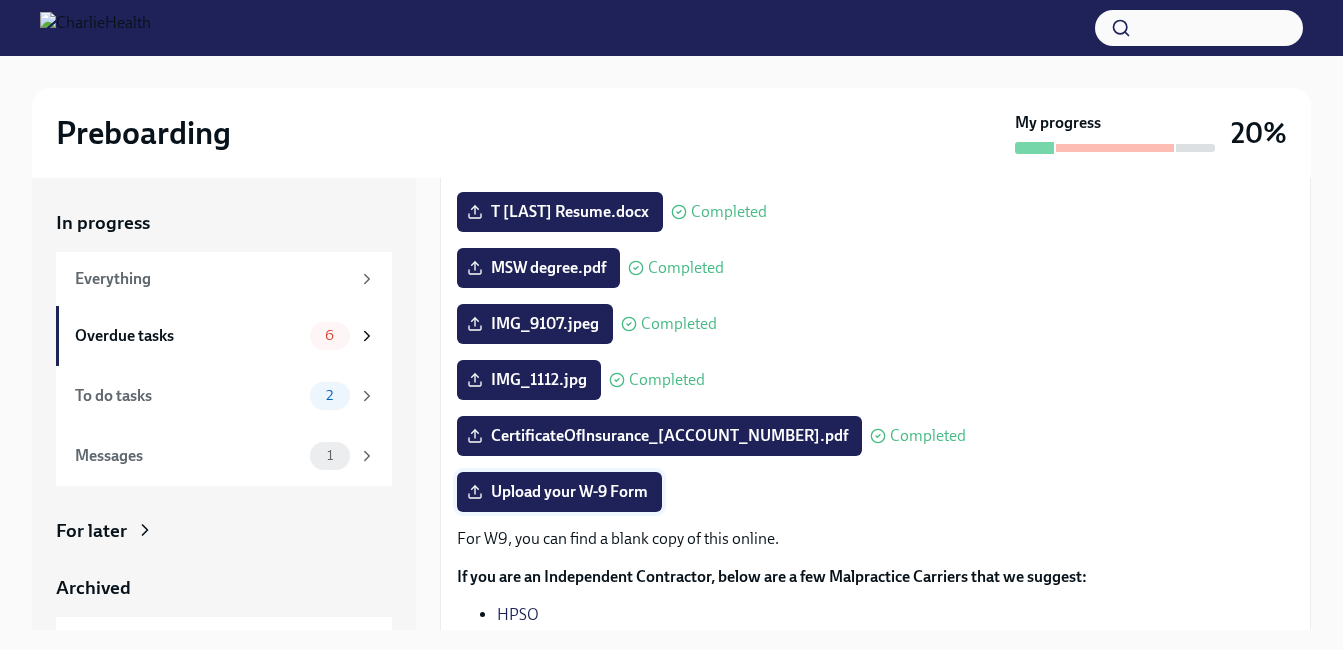 click on "Upload your W-9 Form" at bounding box center [559, 492] 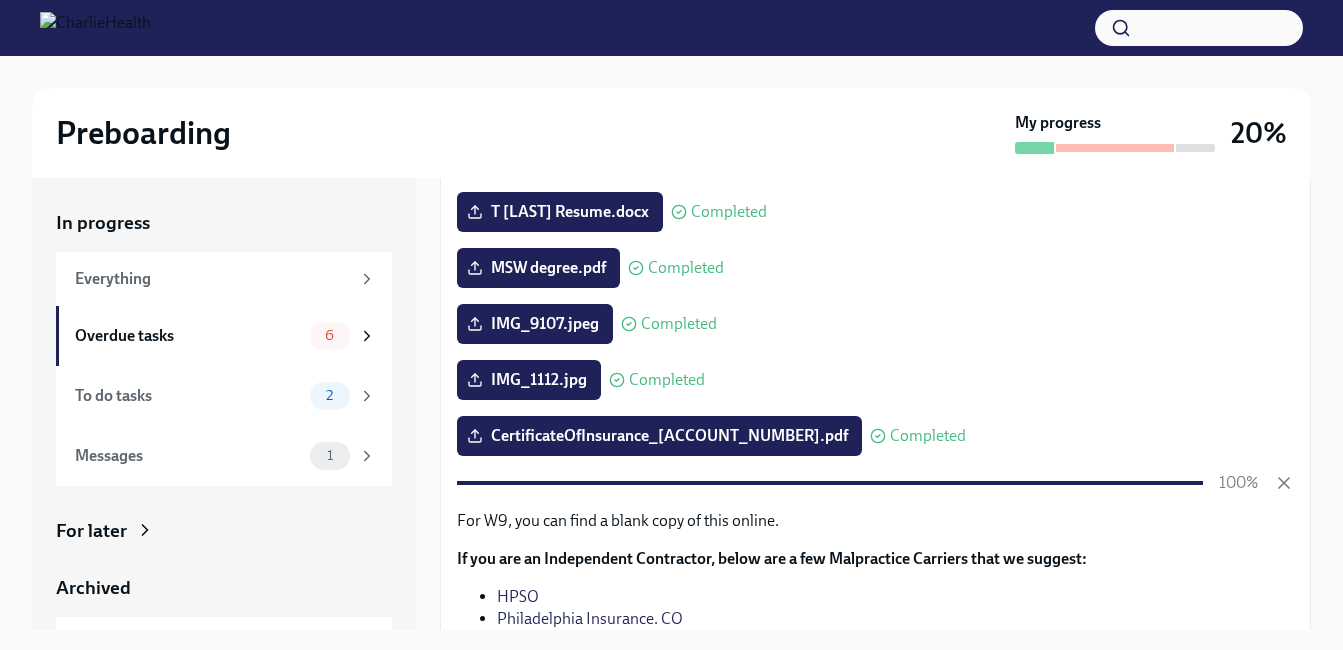 click on "HPSO" at bounding box center [518, 596] 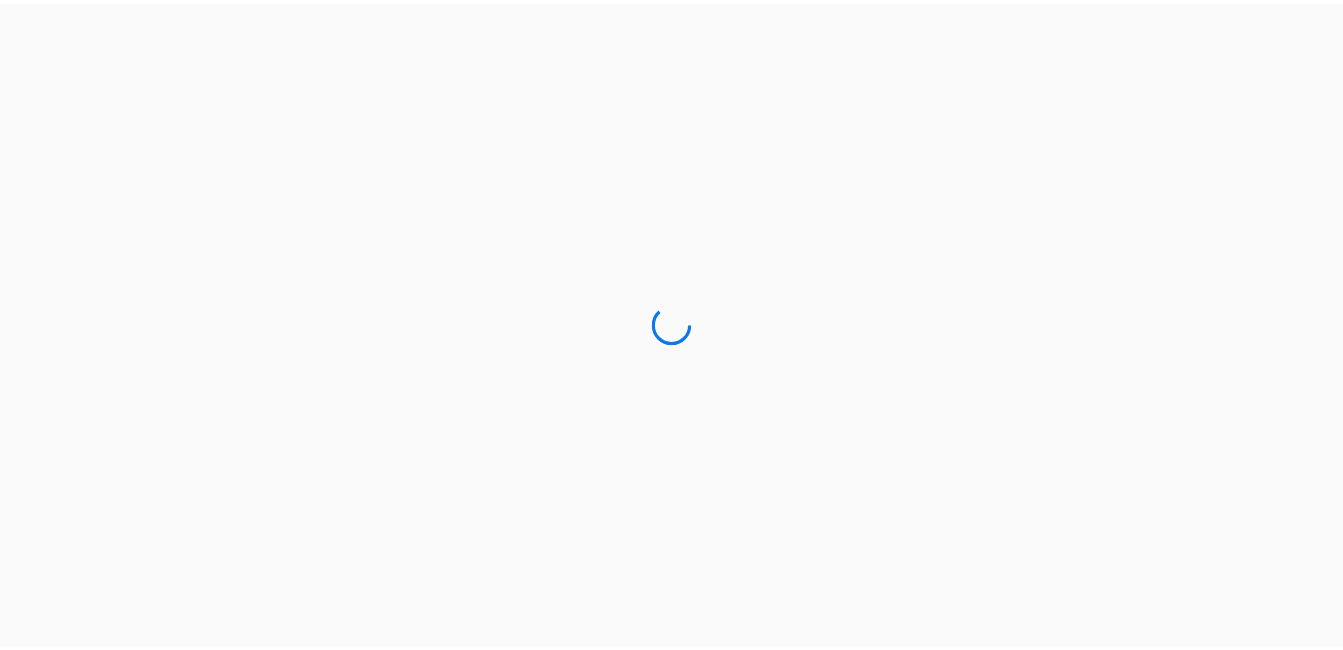 scroll, scrollTop: 0, scrollLeft: 0, axis: both 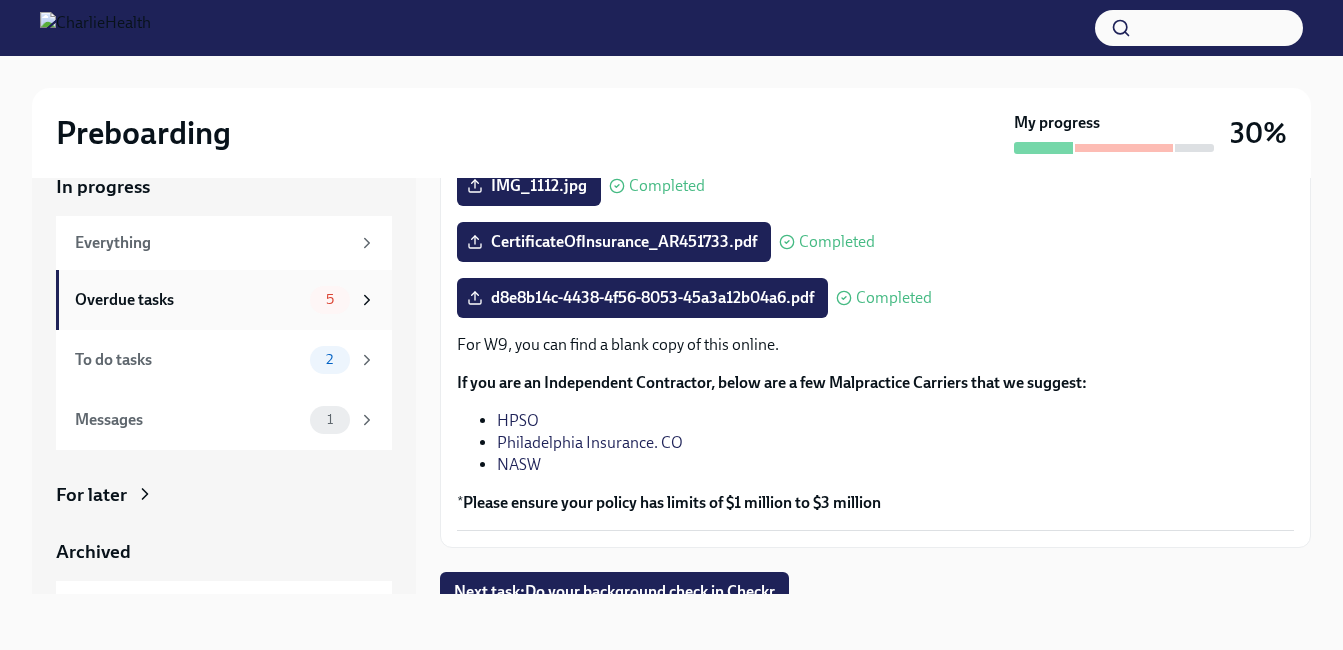 click on "5" at bounding box center [330, 299] 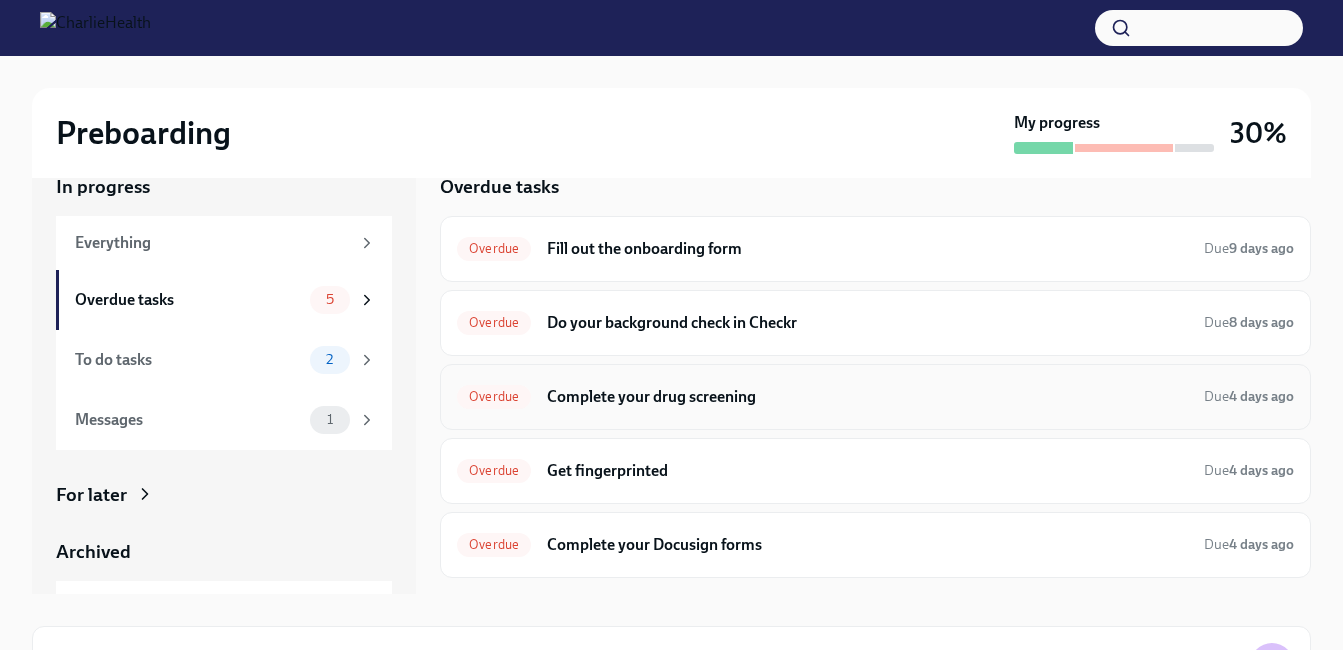 click on "Complete your drug screening" at bounding box center (867, 397) 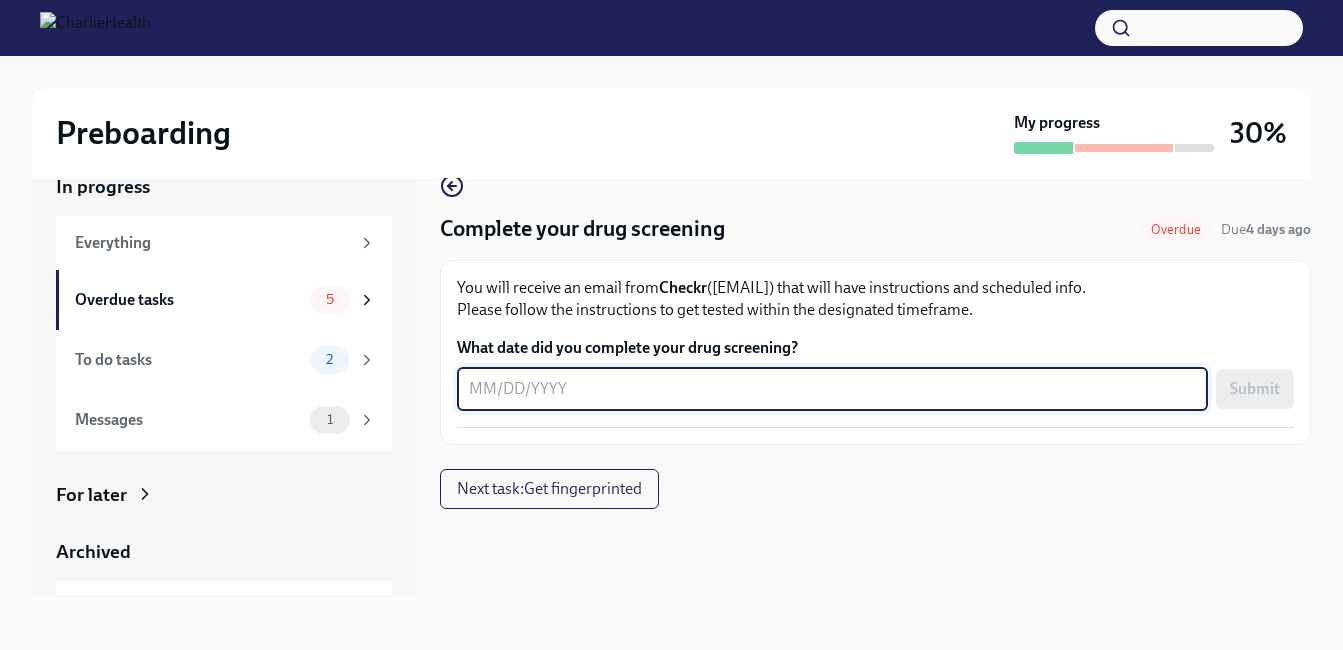 click on "What date did you complete your drug screening?" at bounding box center [832, 389] 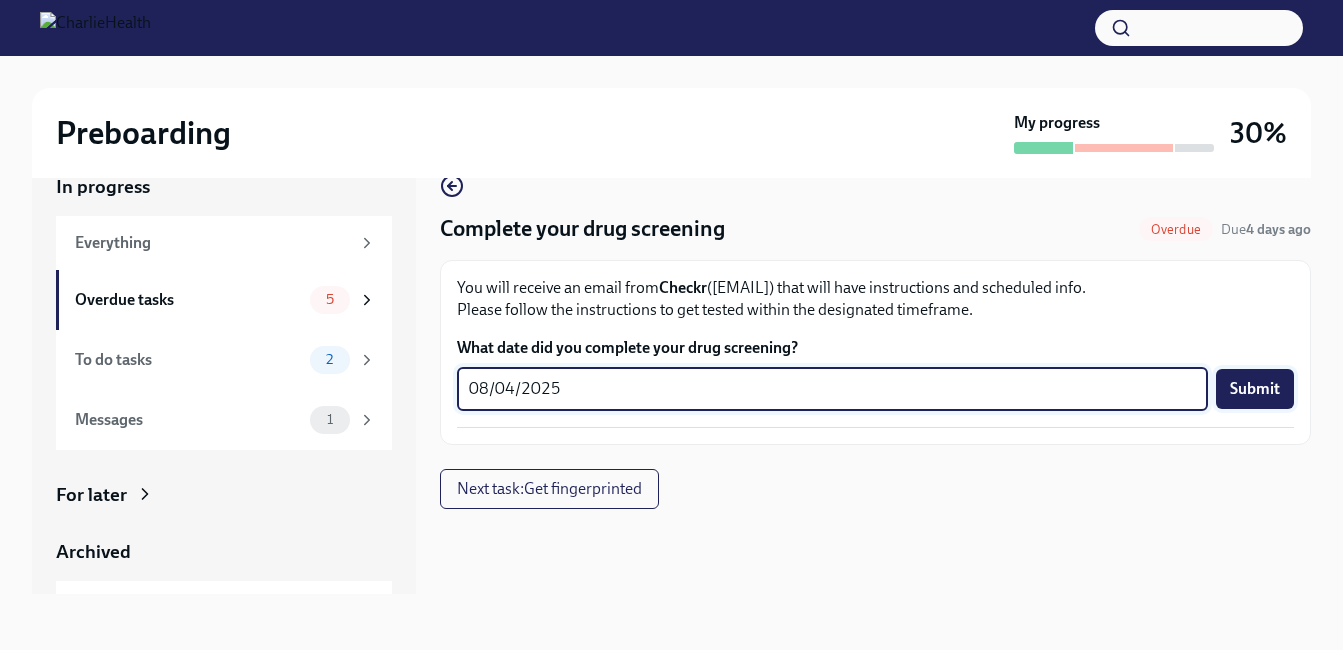 type on "08/04/2025" 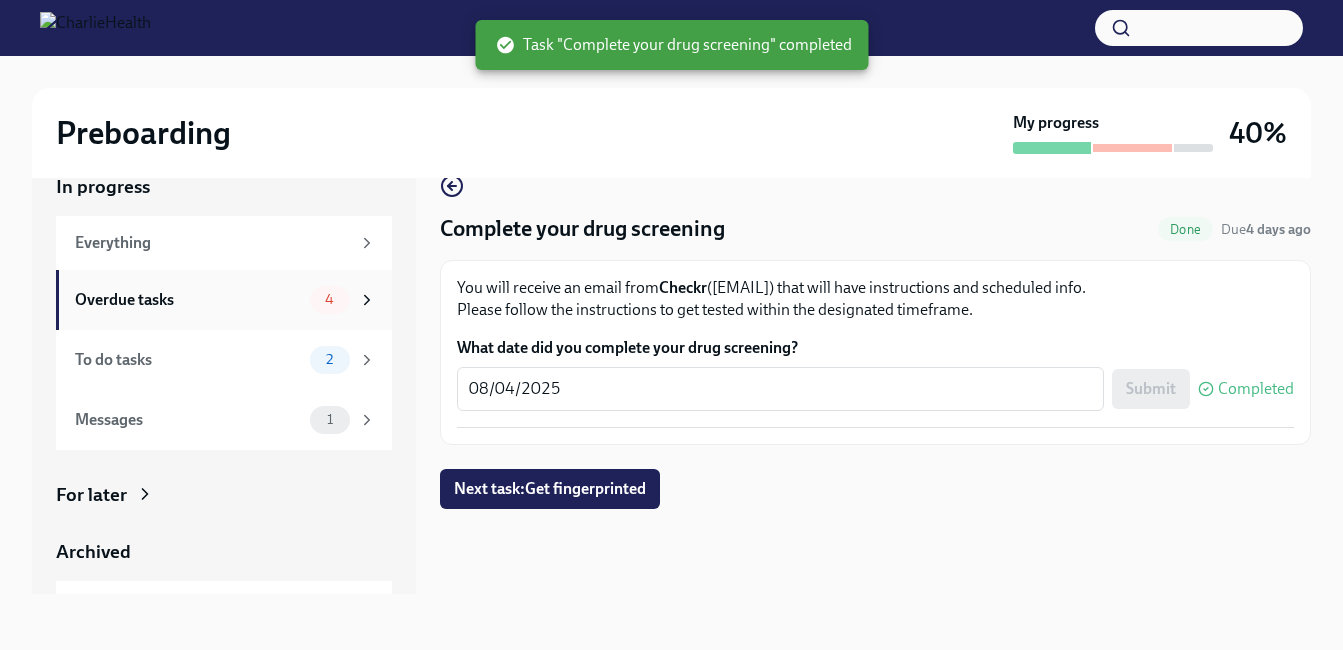click on "4" at bounding box center (329, 299) 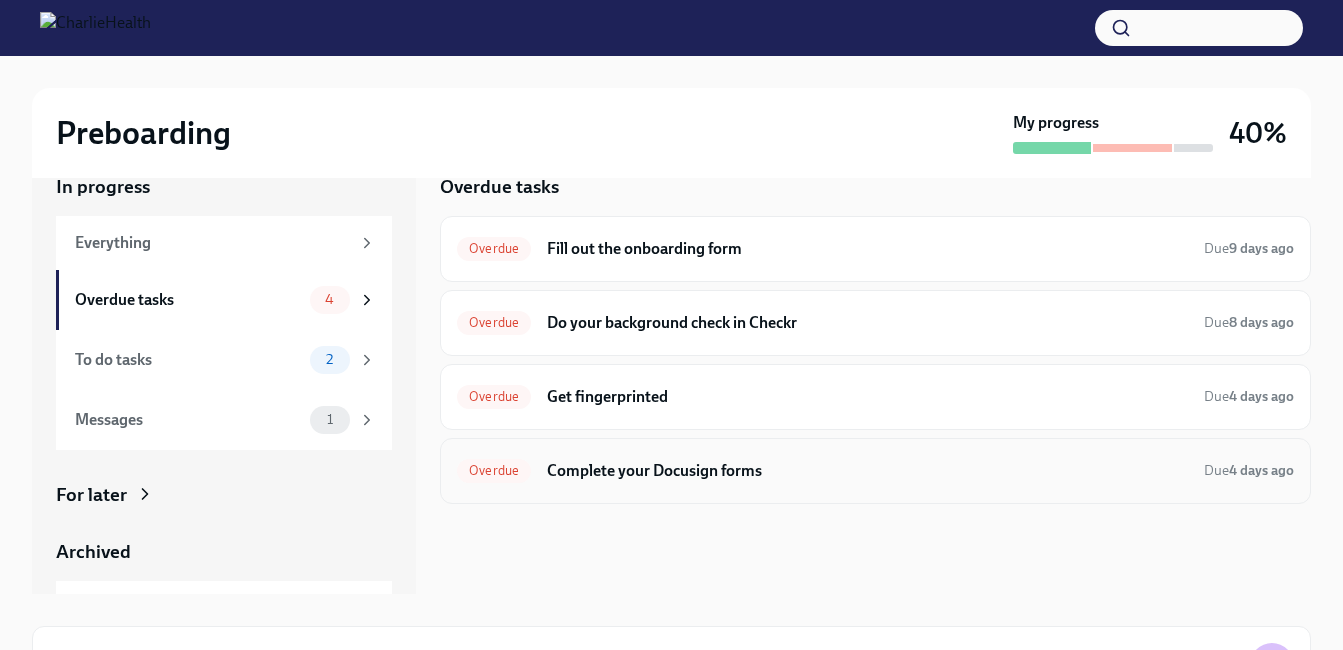 click on "Complete your Docusign forms" at bounding box center [867, 471] 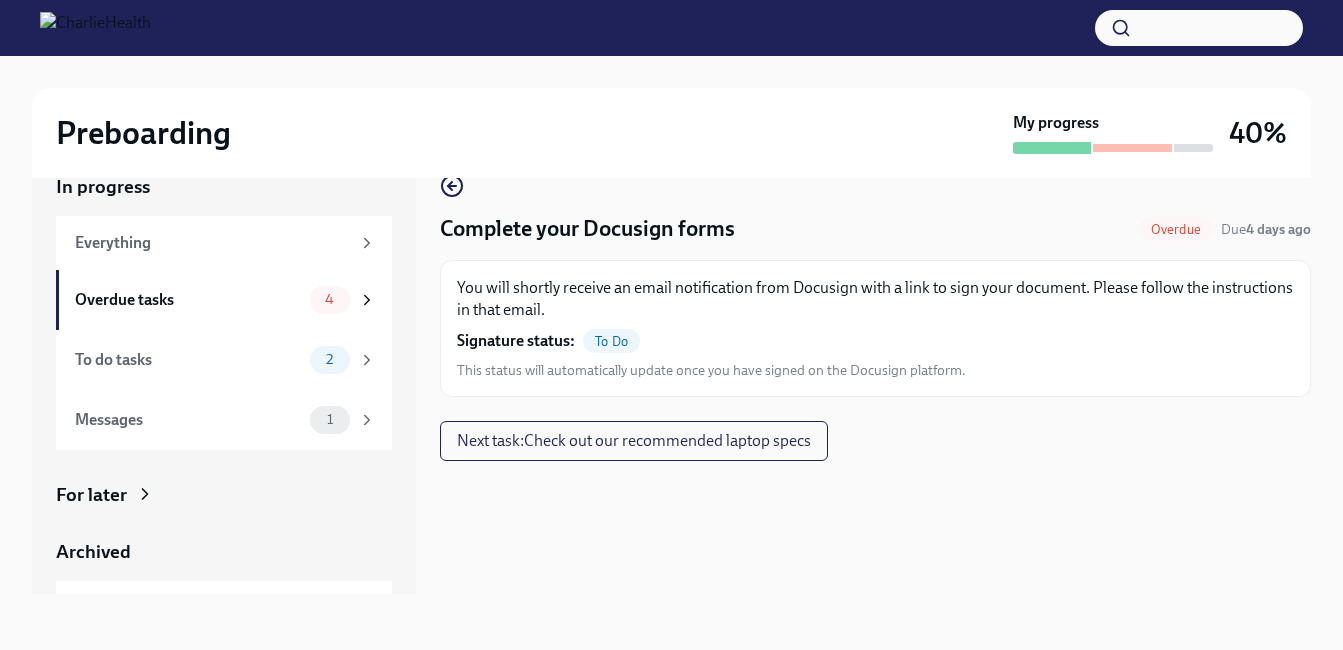 click on "This status will automatically update once you have signed on the Docusign platform." at bounding box center [711, 370] 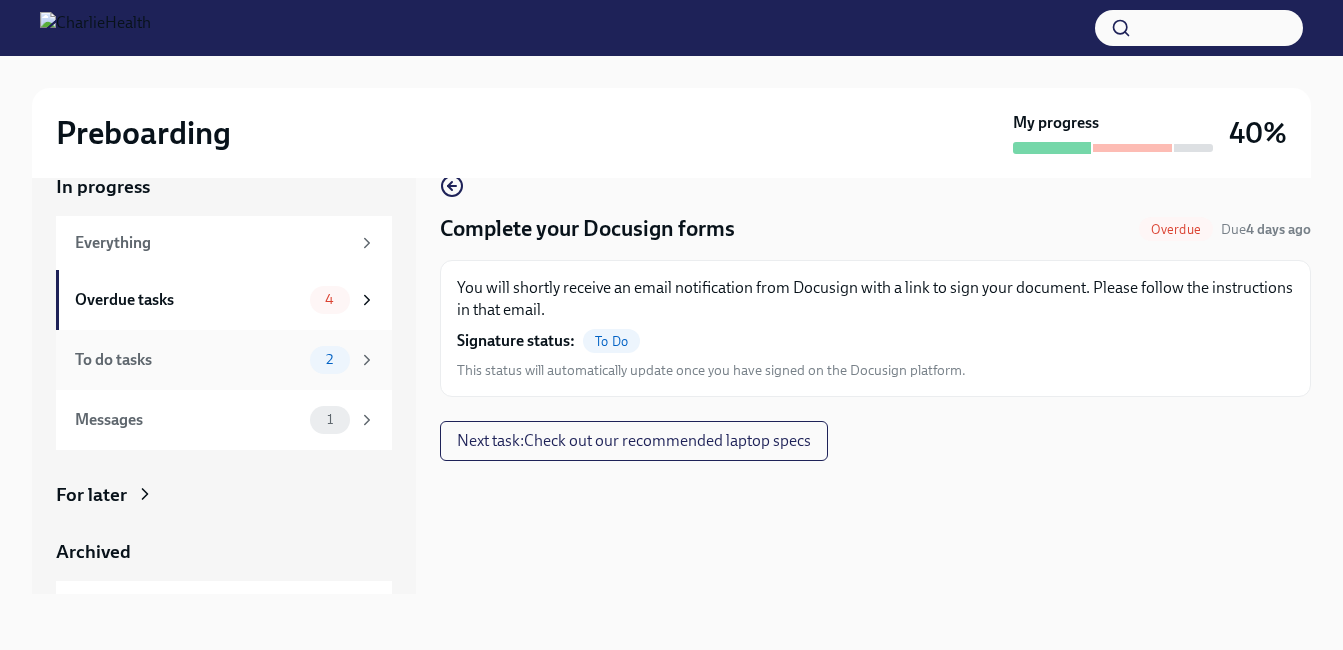 click on "2" at bounding box center [329, 359] 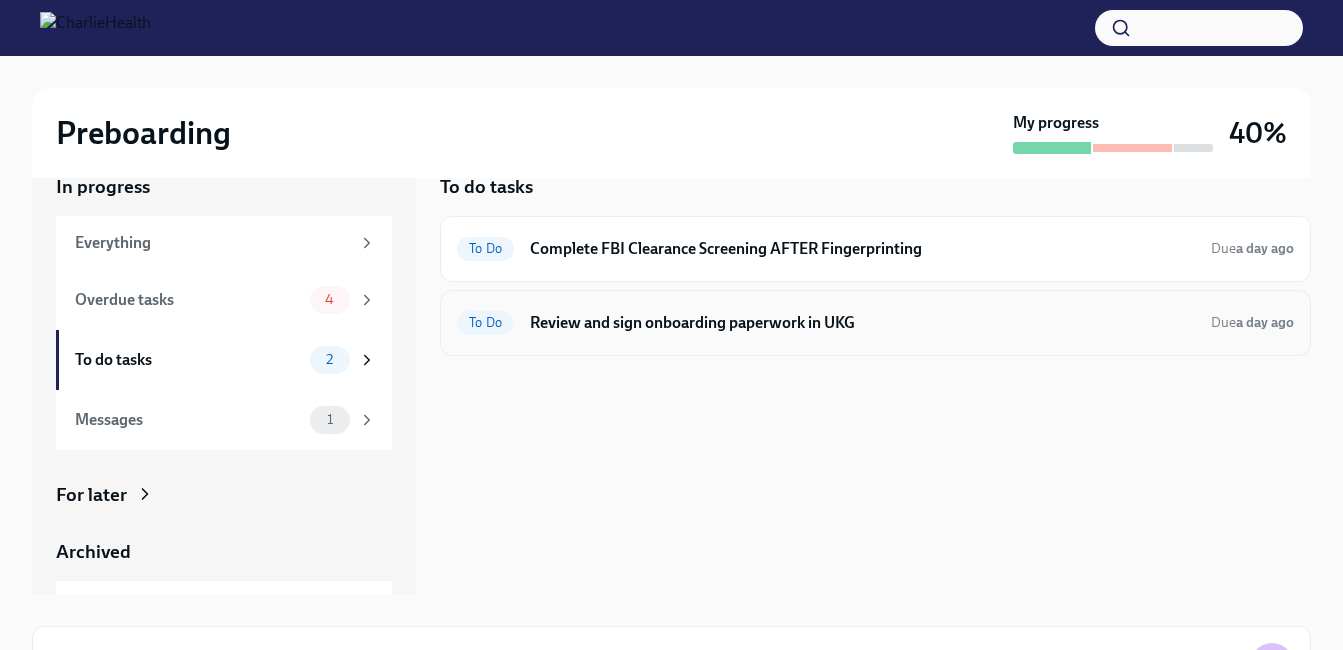 click on "Review and sign onboarding paperwork in UKG" at bounding box center (862, 323) 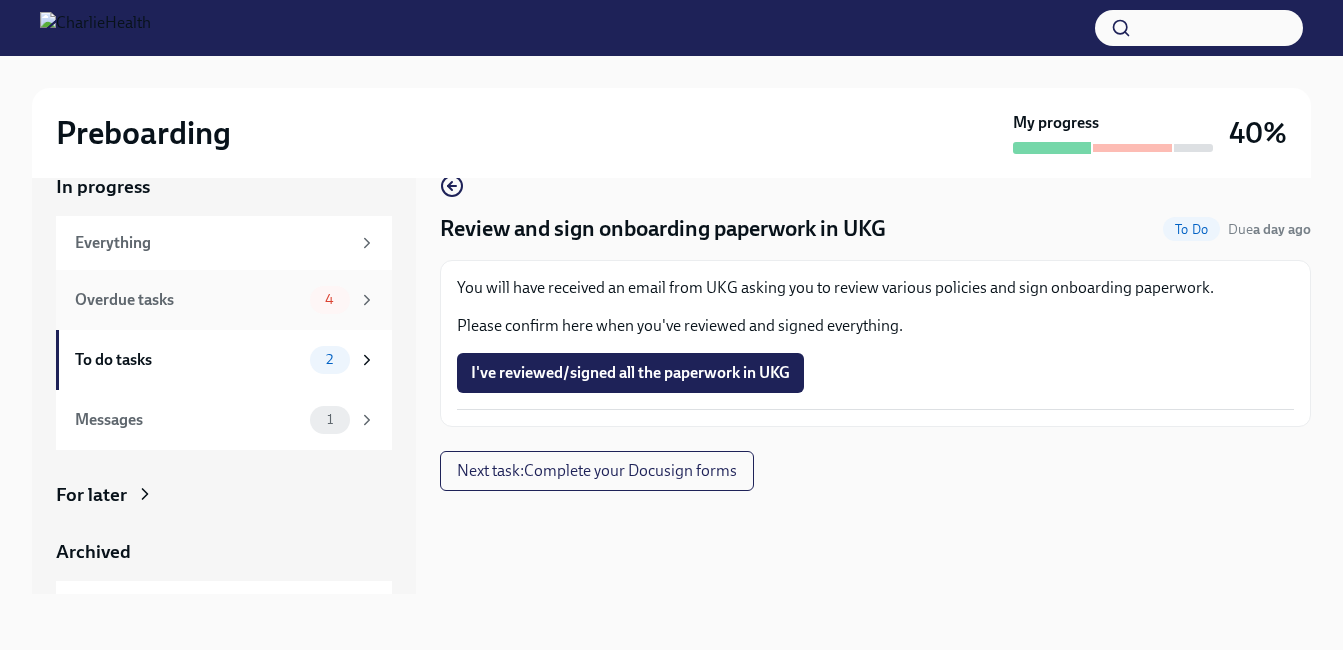 click on "4" at bounding box center [330, 300] 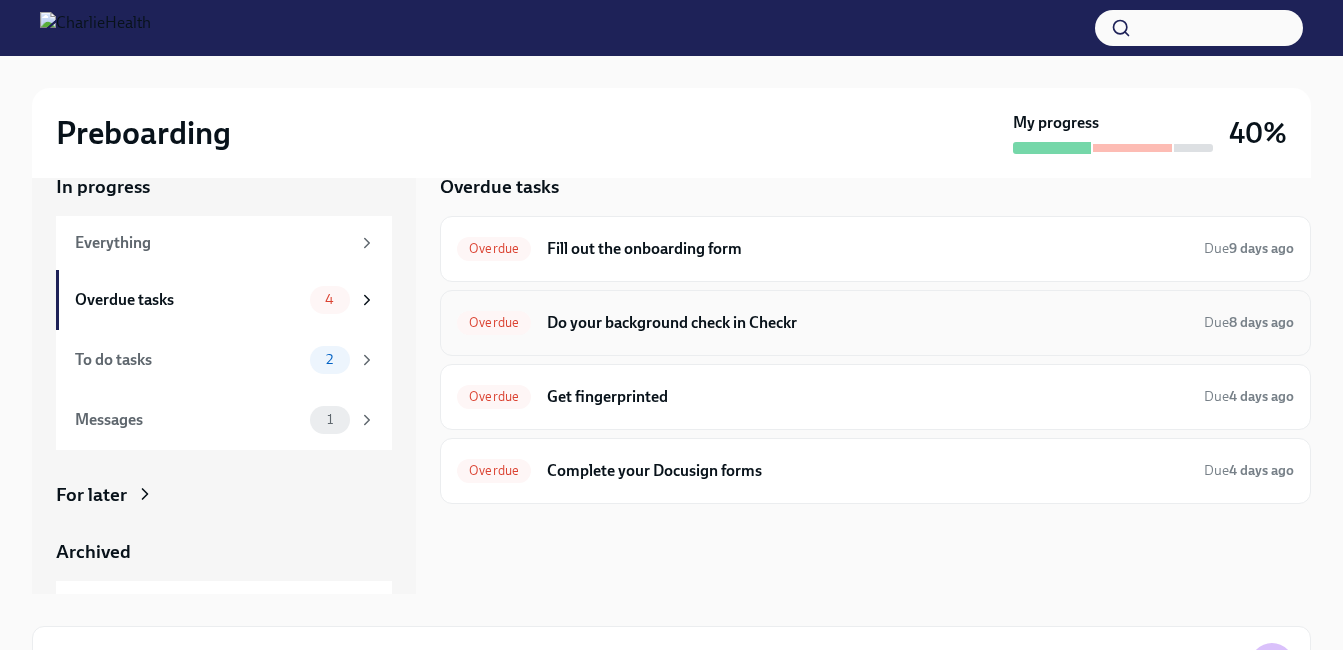 click on "Do your background check in Checkr" at bounding box center [867, 323] 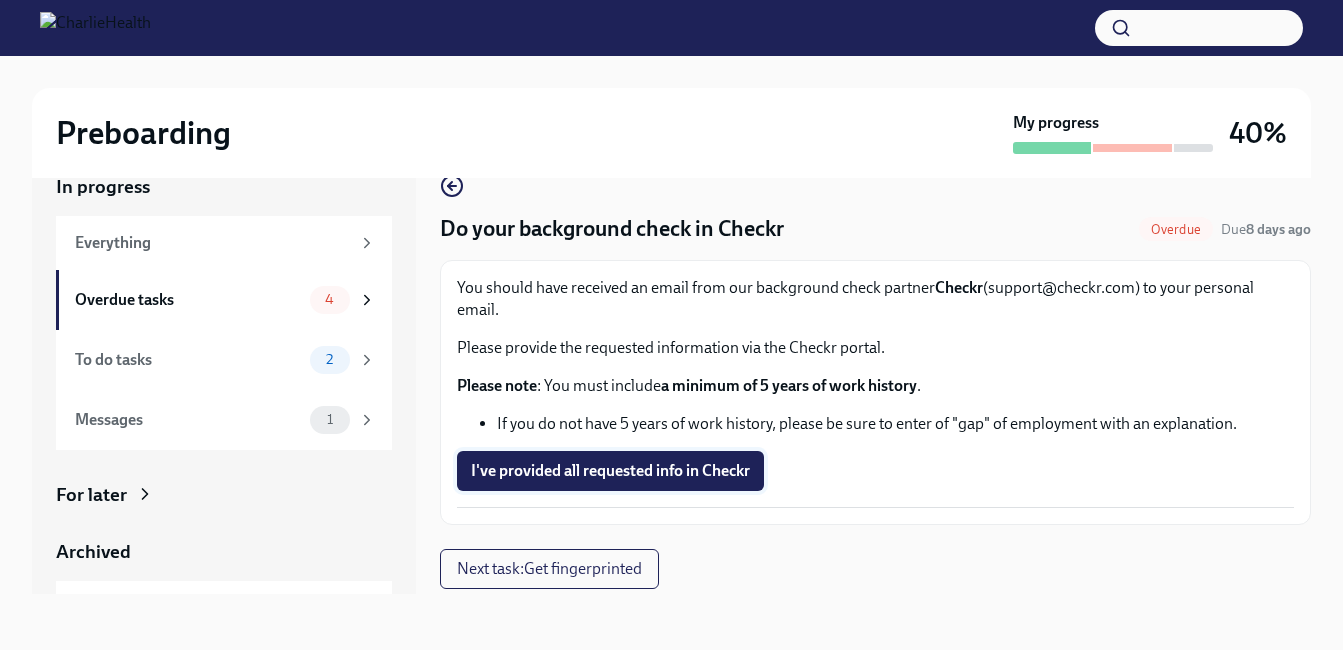 click on "I've provided all requested info in Checkr" at bounding box center (610, 471) 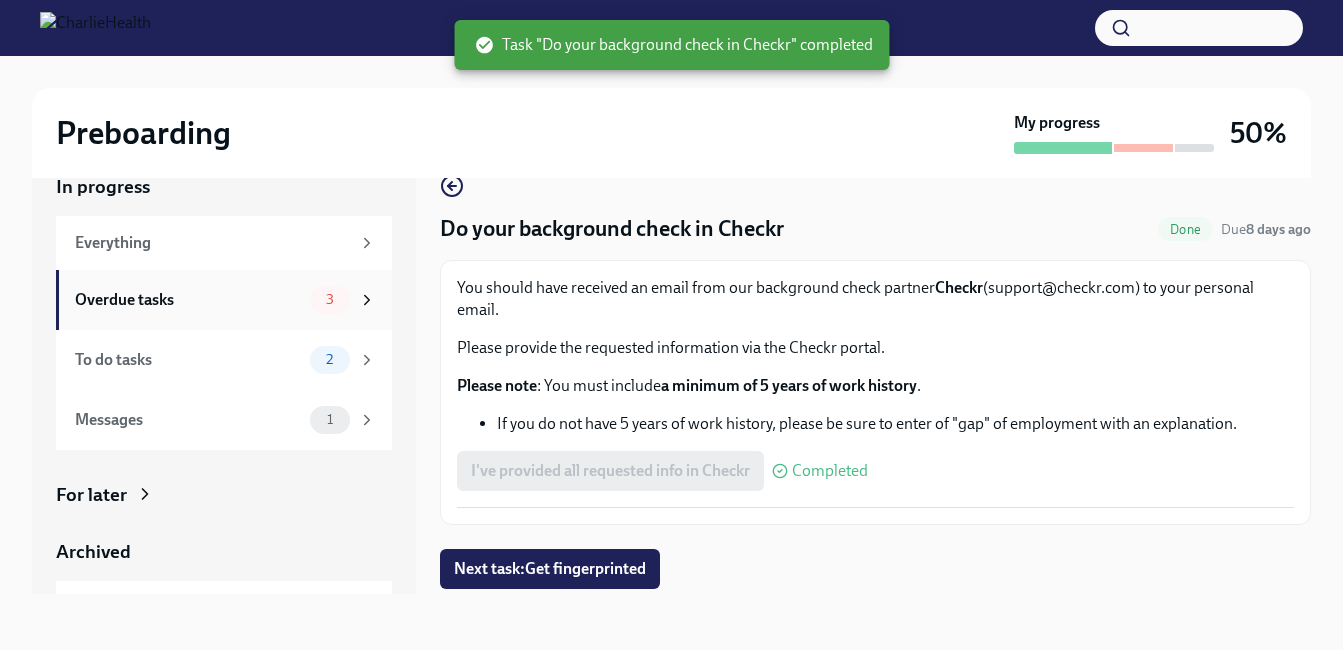click on "3" at bounding box center (330, 299) 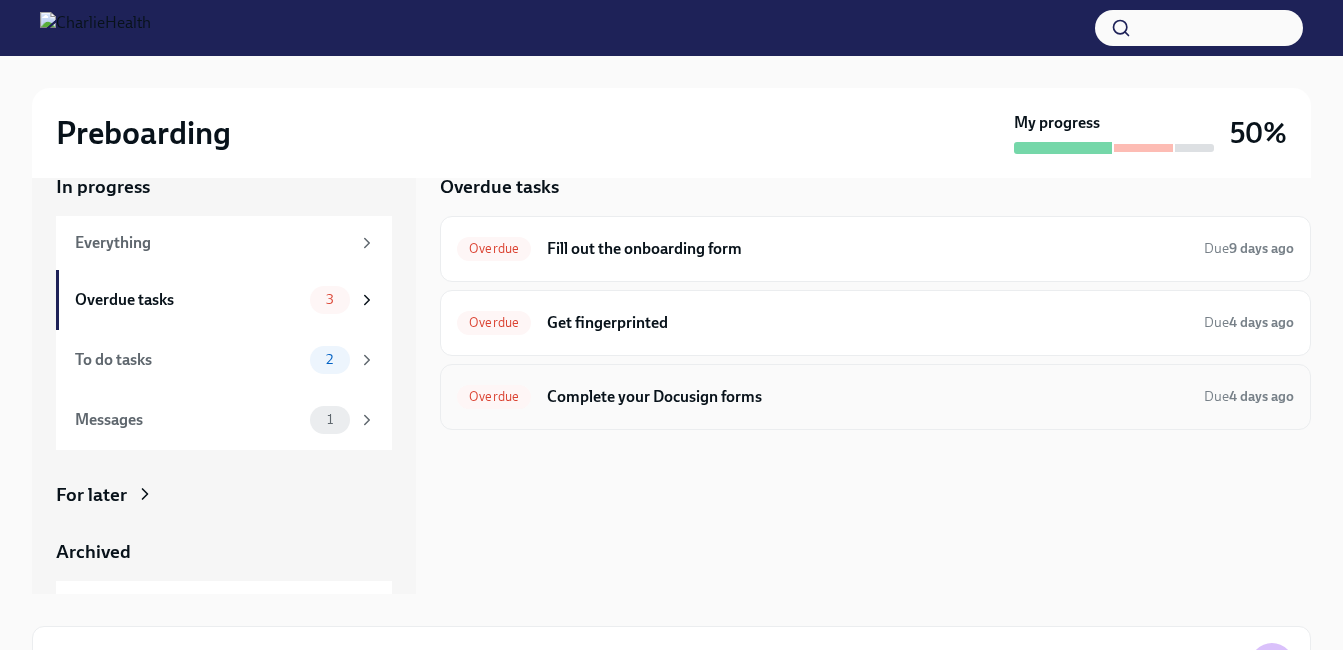 click on "Complete your Docusign forms" at bounding box center (867, 397) 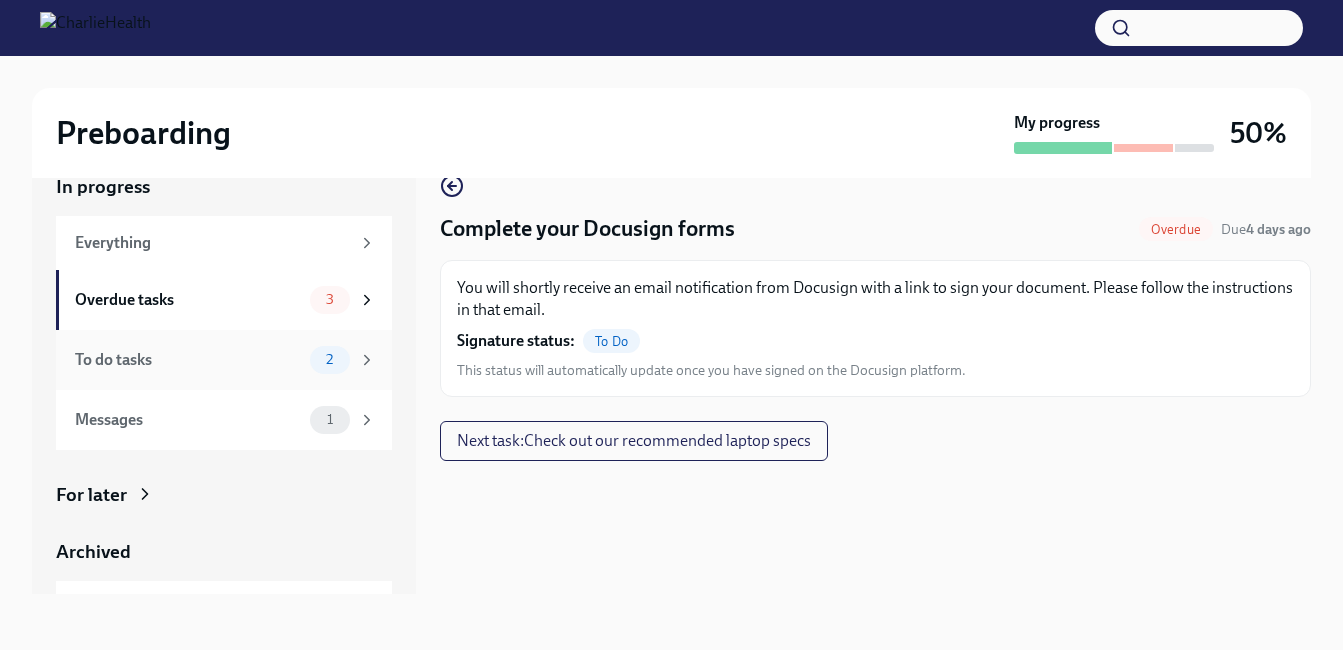 click on "To do tasks" at bounding box center (188, 360) 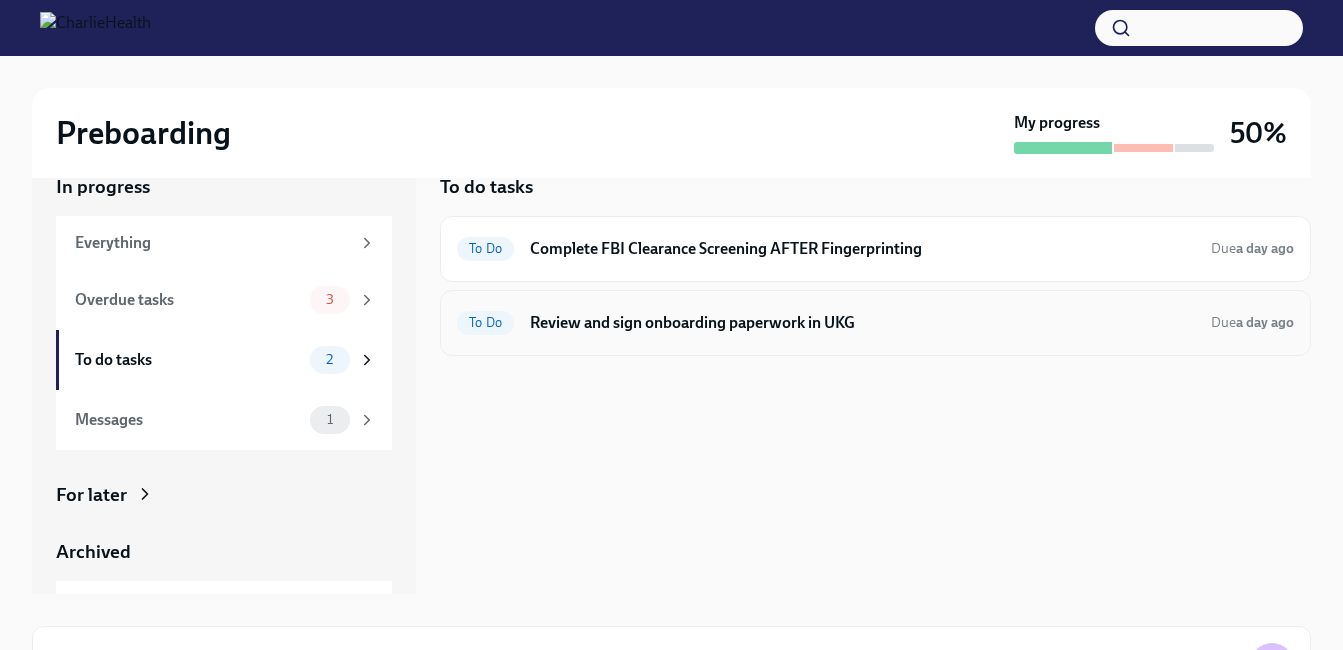 click on "To Do Review and sign onboarding paperwork in UKG Due  a day ago" at bounding box center [875, 323] 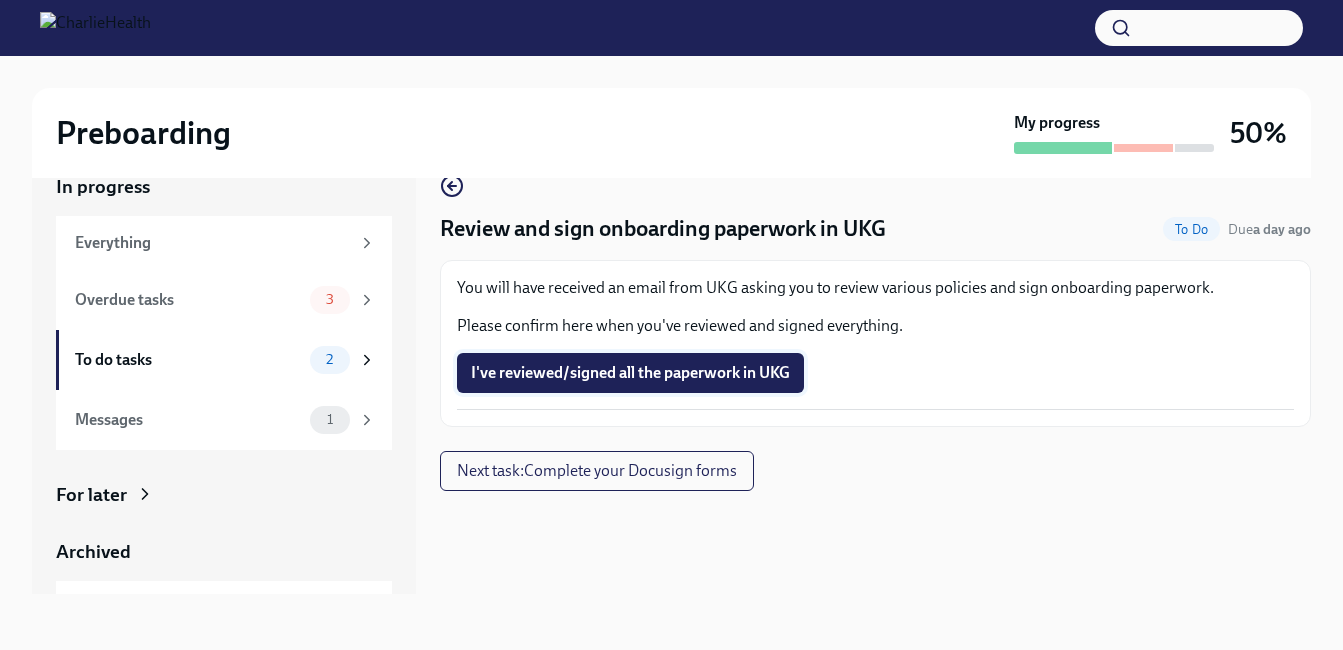 click on "I've reviewed/signed all the paperwork in UKG" at bounding box center [630, 373] 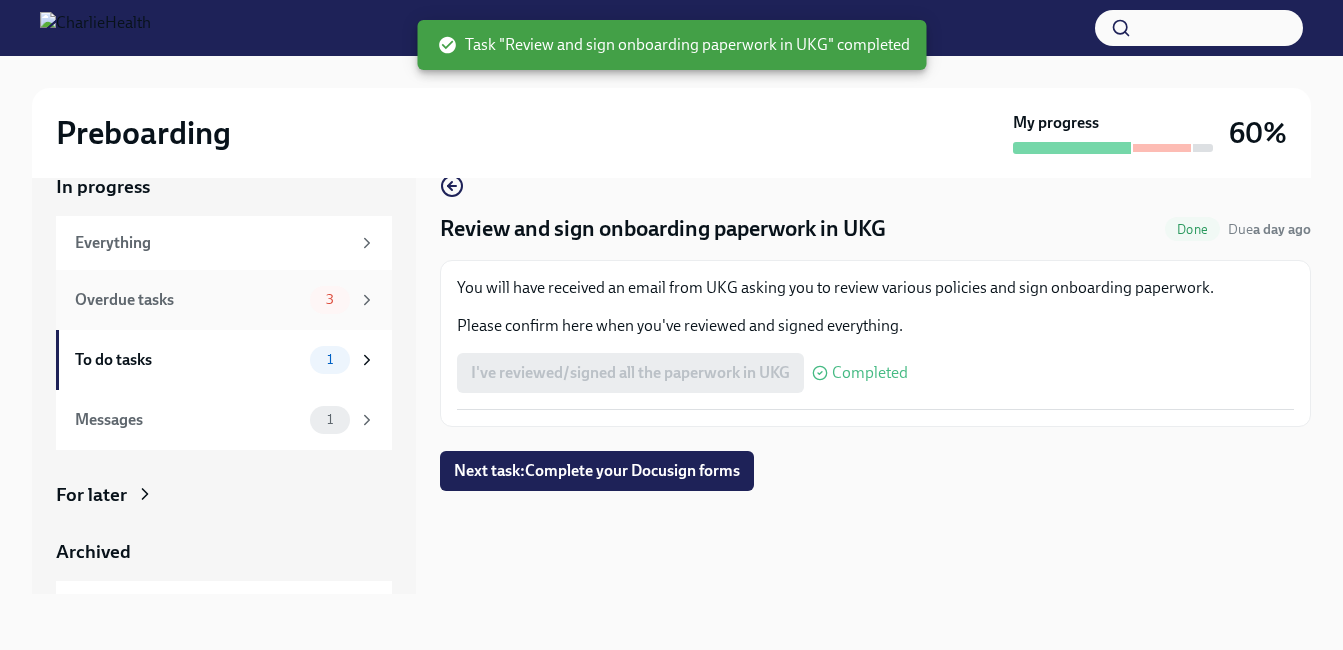 click on "3" at bounding box center [330, 299] 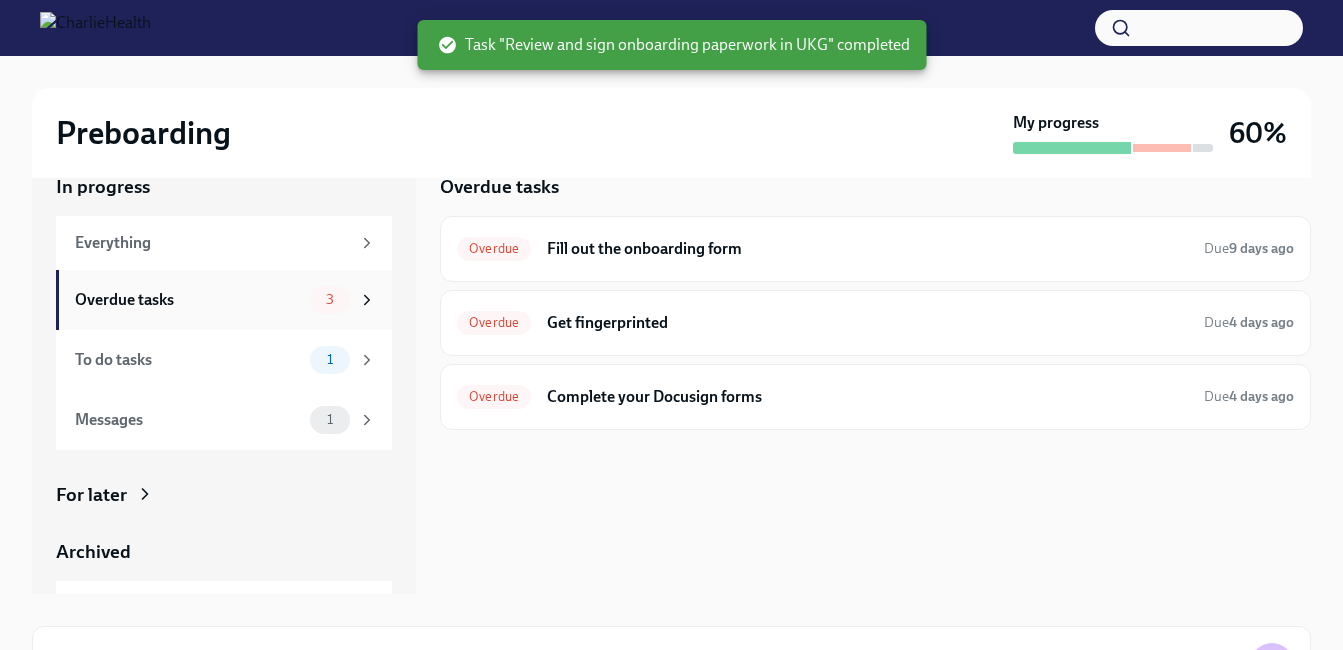 click on "Overdue tasks" at bounding box center (188, 300) 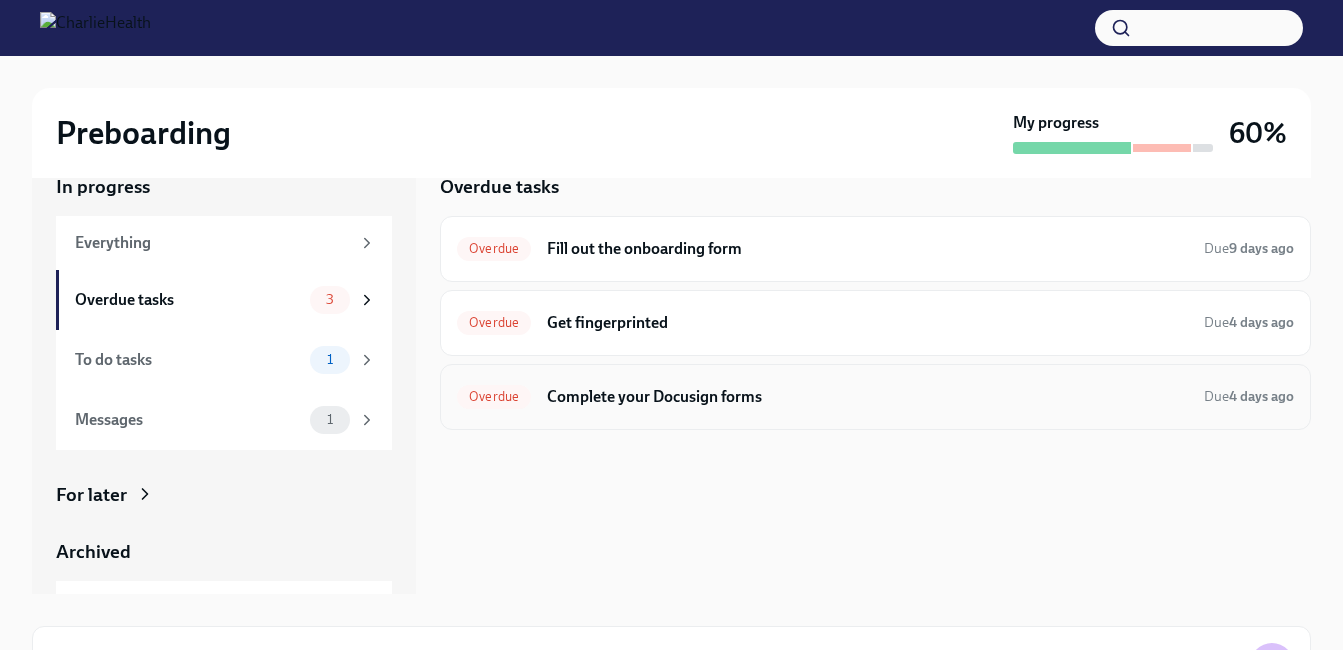 click on "Overdue Complete your Docusign forms Due  4 days ago" at bounding box center [875, 397] 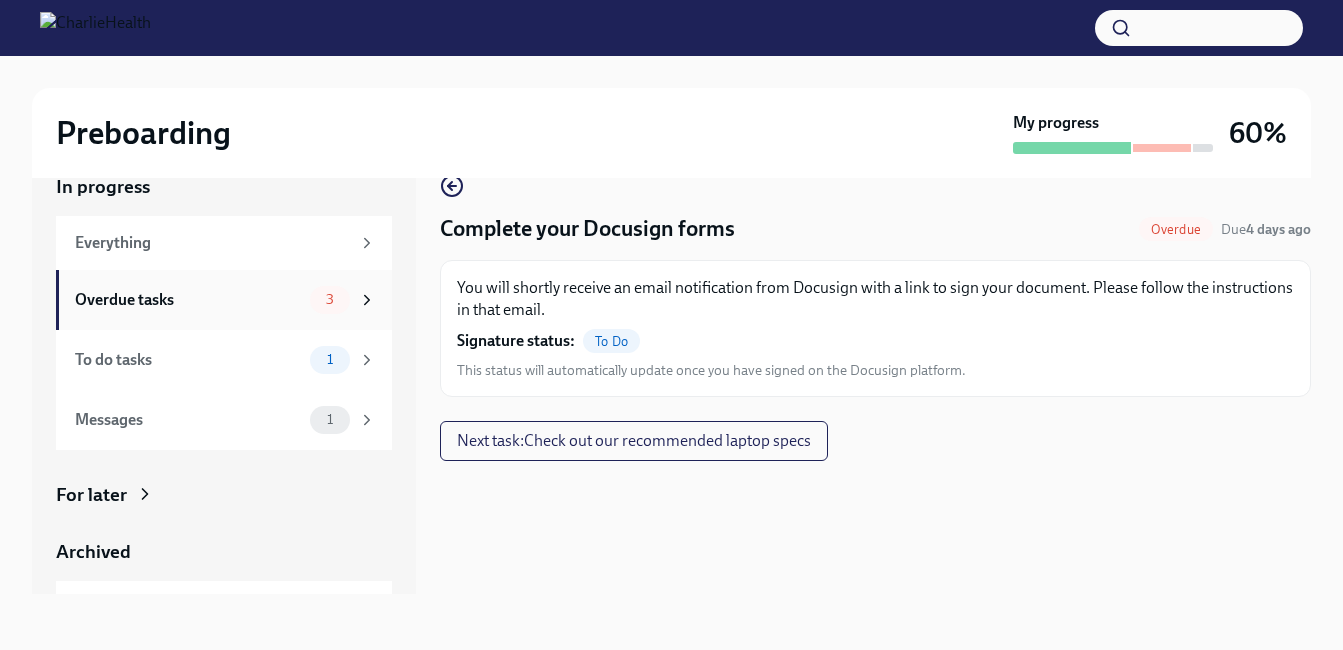 click on "Overdue tasks" at bounding box center [188, 300] 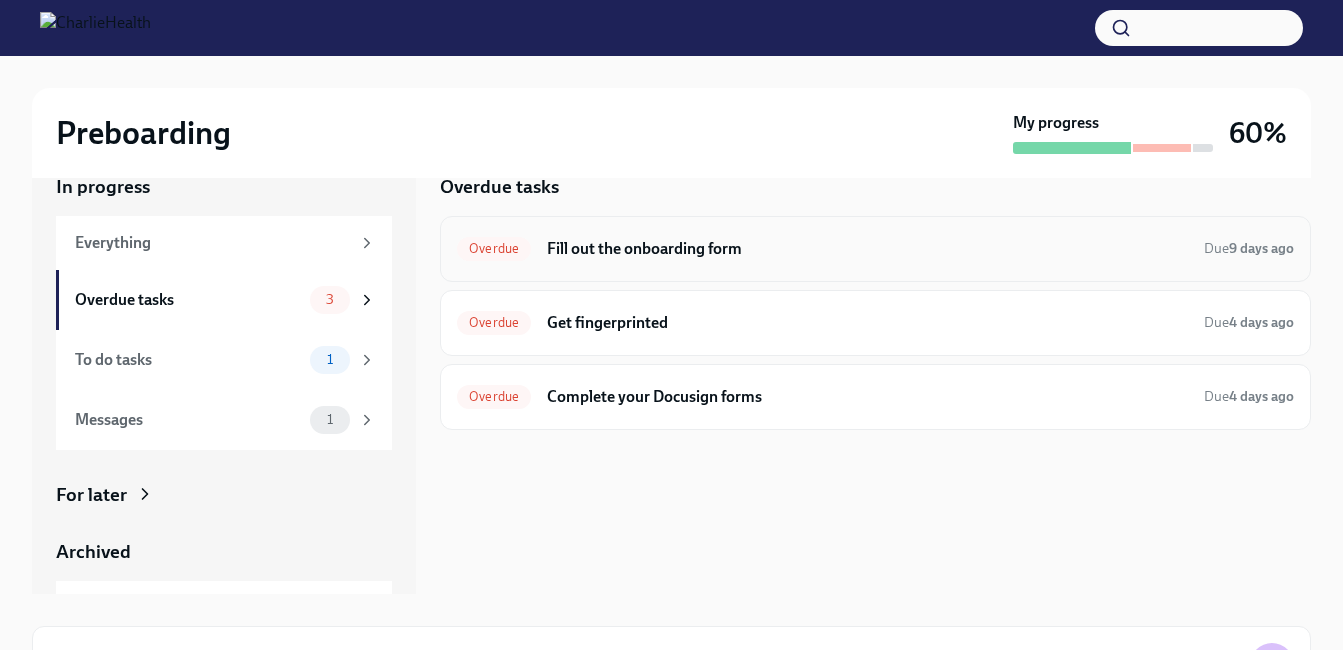click on "Fill out the onboarding form" at bounding box center (867, 249) 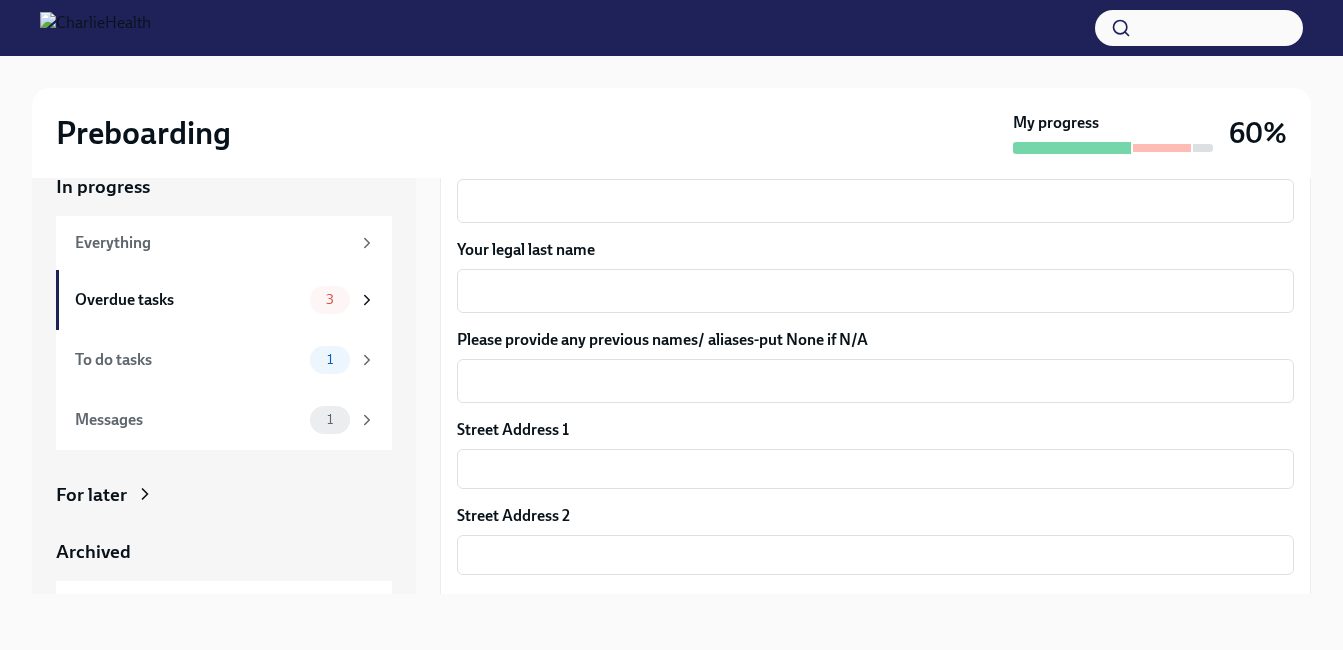 scroll, scrollTop: 139, scrollLeft: 0, axis: vertical 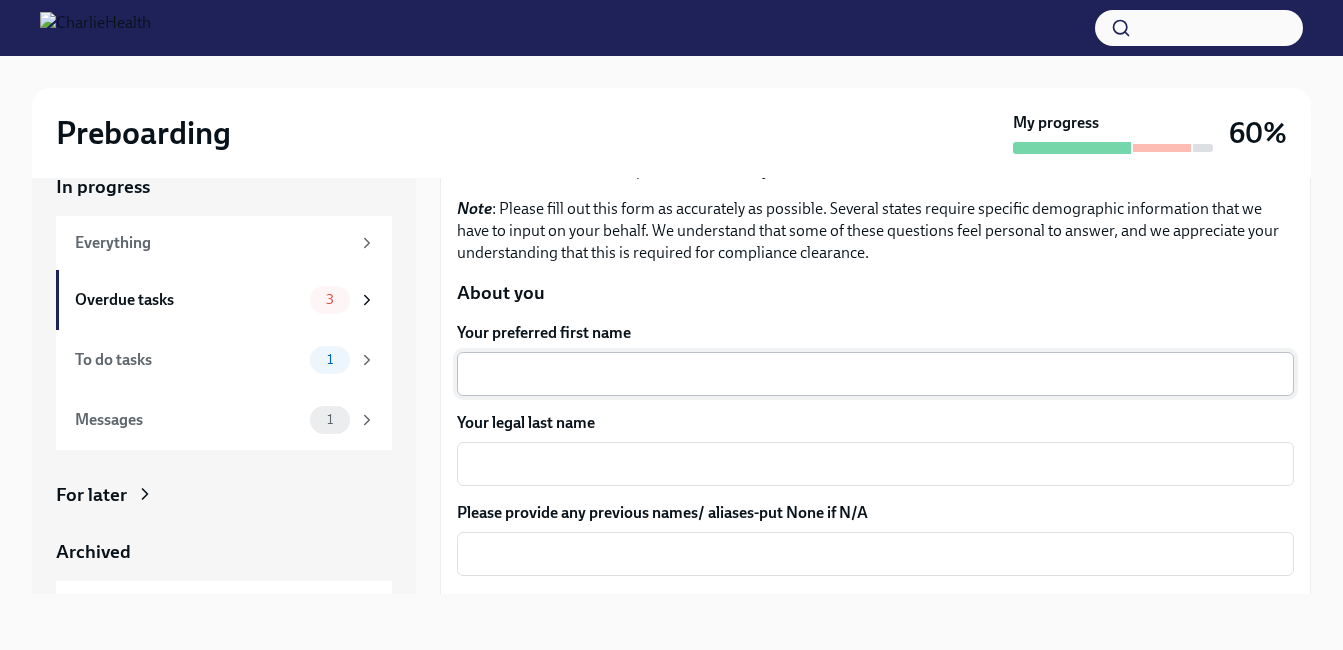 click on "Your preferred first name" at bounding box center [875, 374] 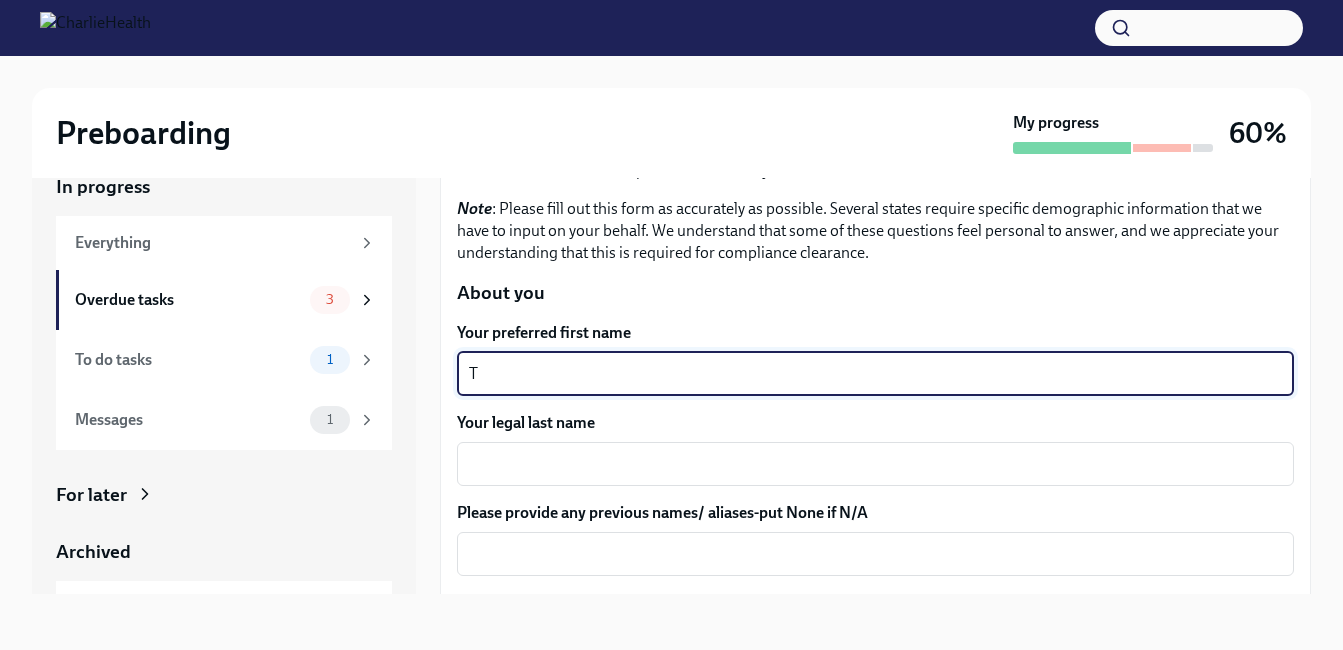click on "T" at bounding box center [875, 374] 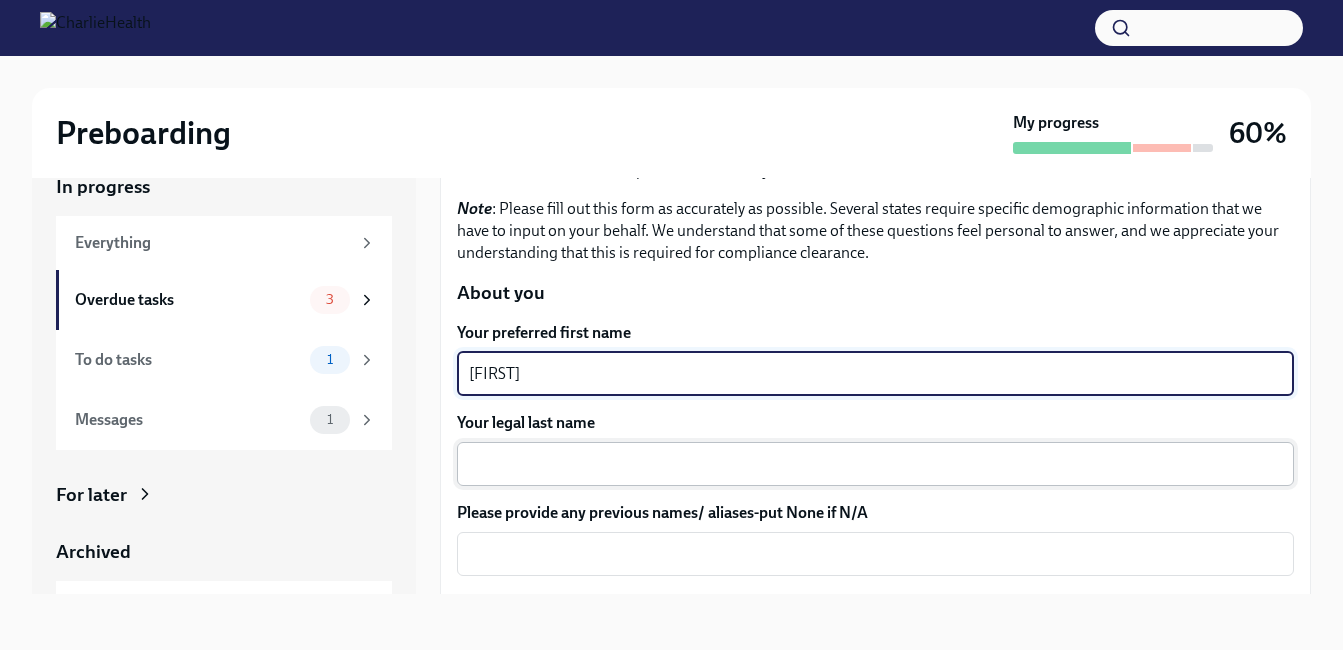 type on "[FIRST]" 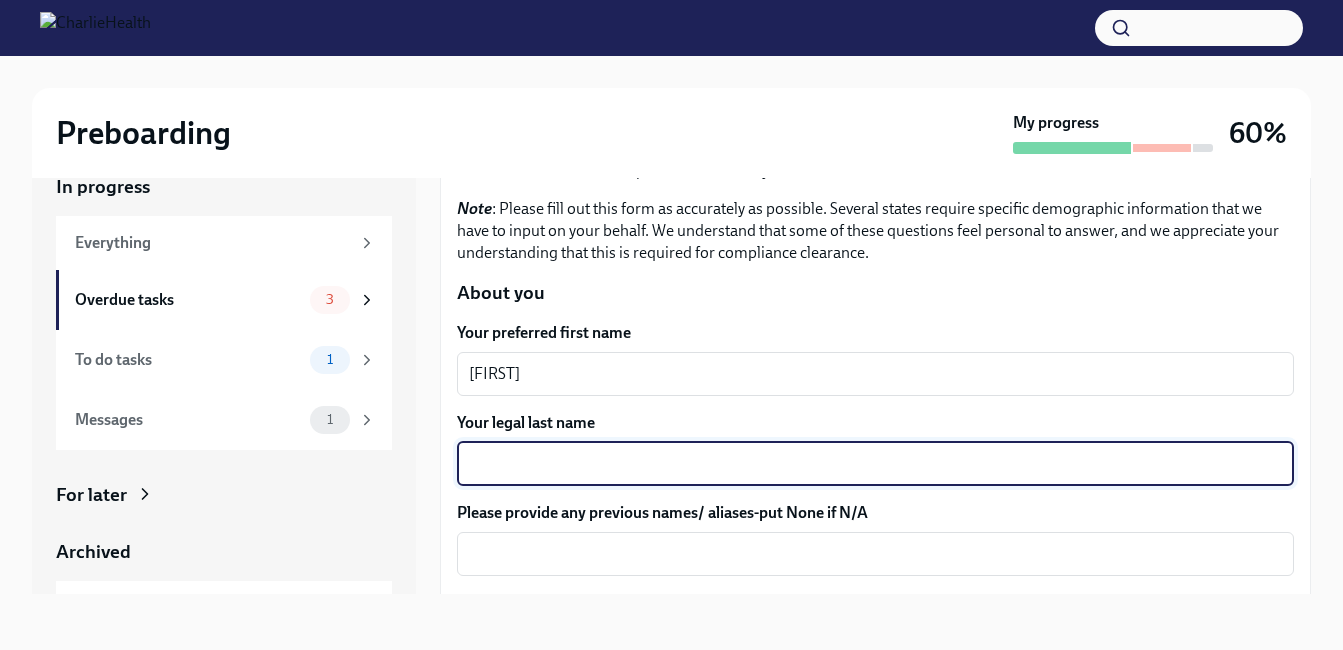 click on "Your legal last name" at bounding box center [875, 464] 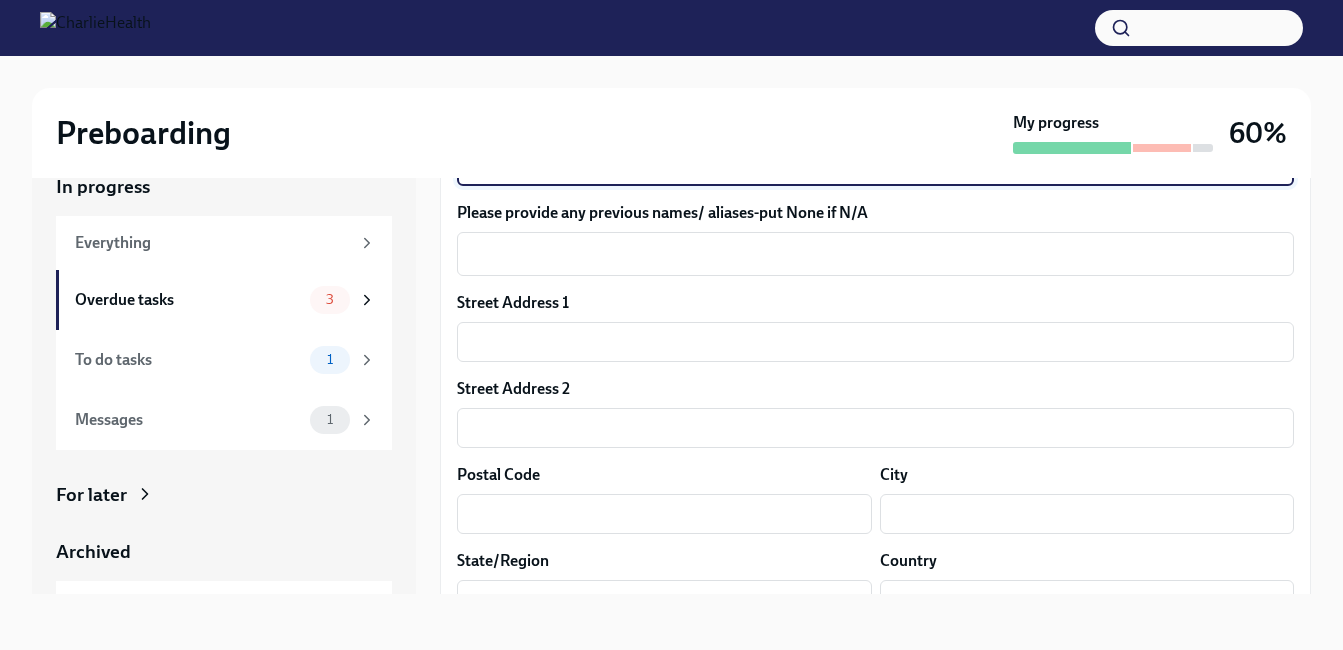 scroll, scrollTop: 450, scrollLeft: 0, axis: vertical 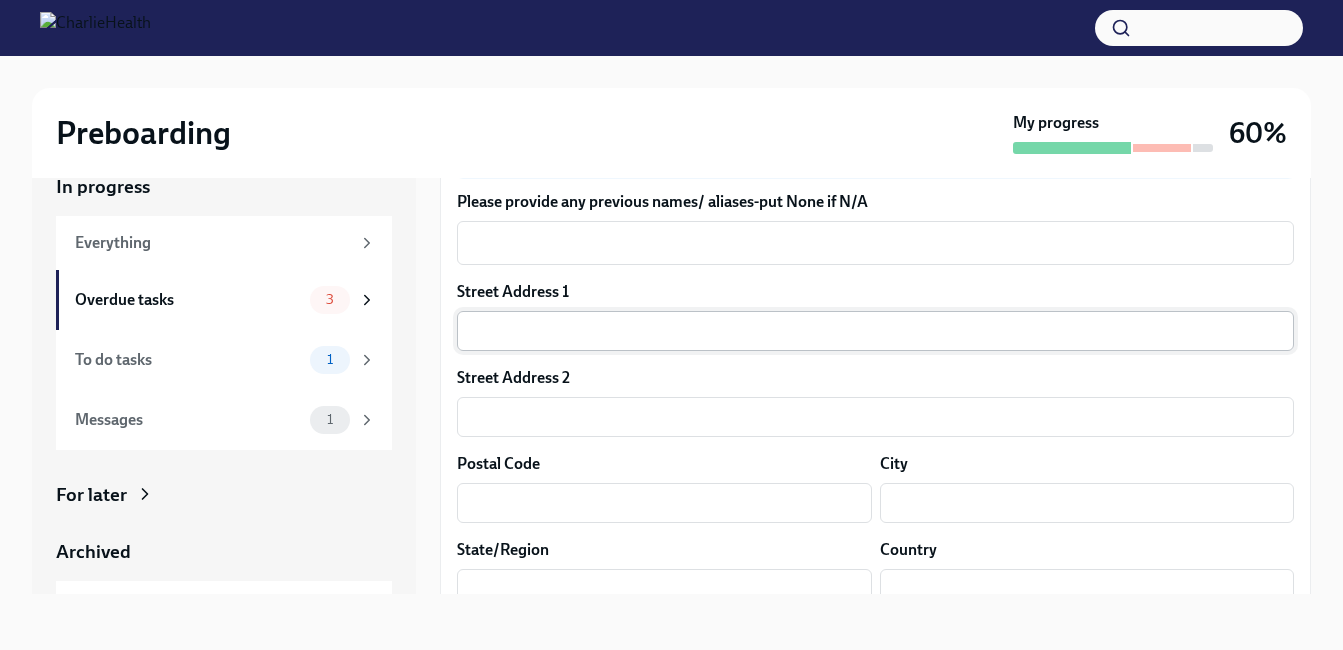 type on "Doles" 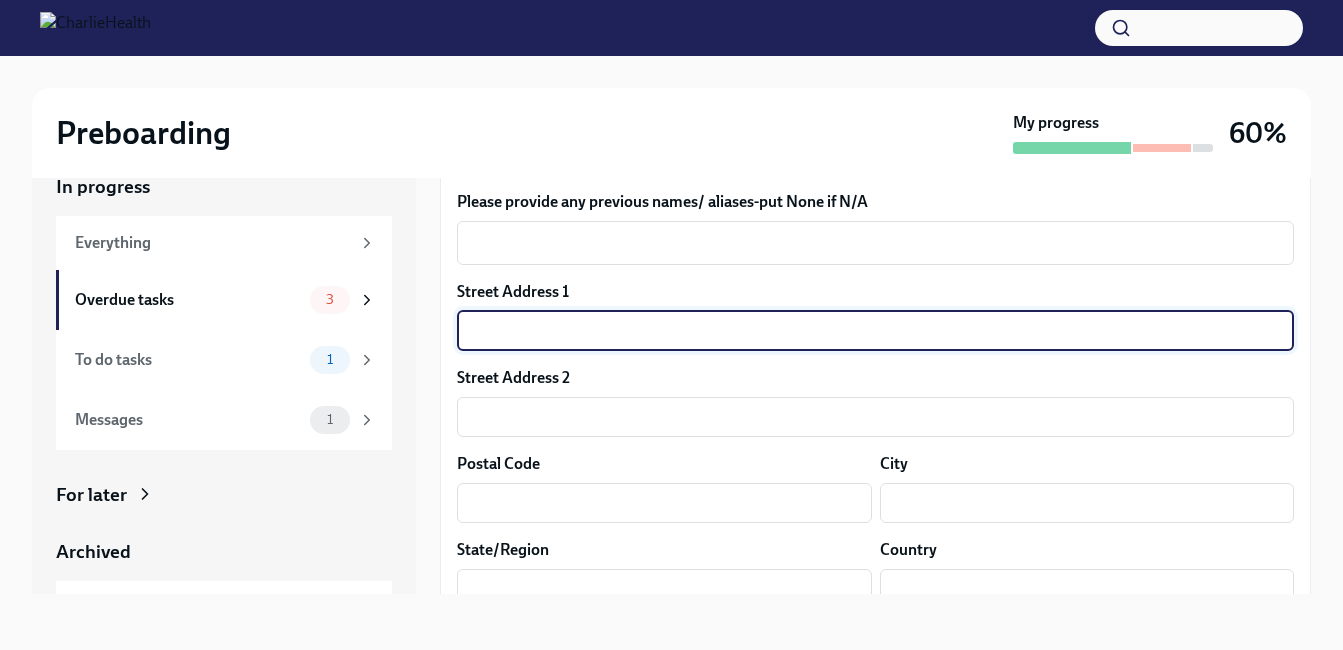 type on "[NUMBER] [STREET]" 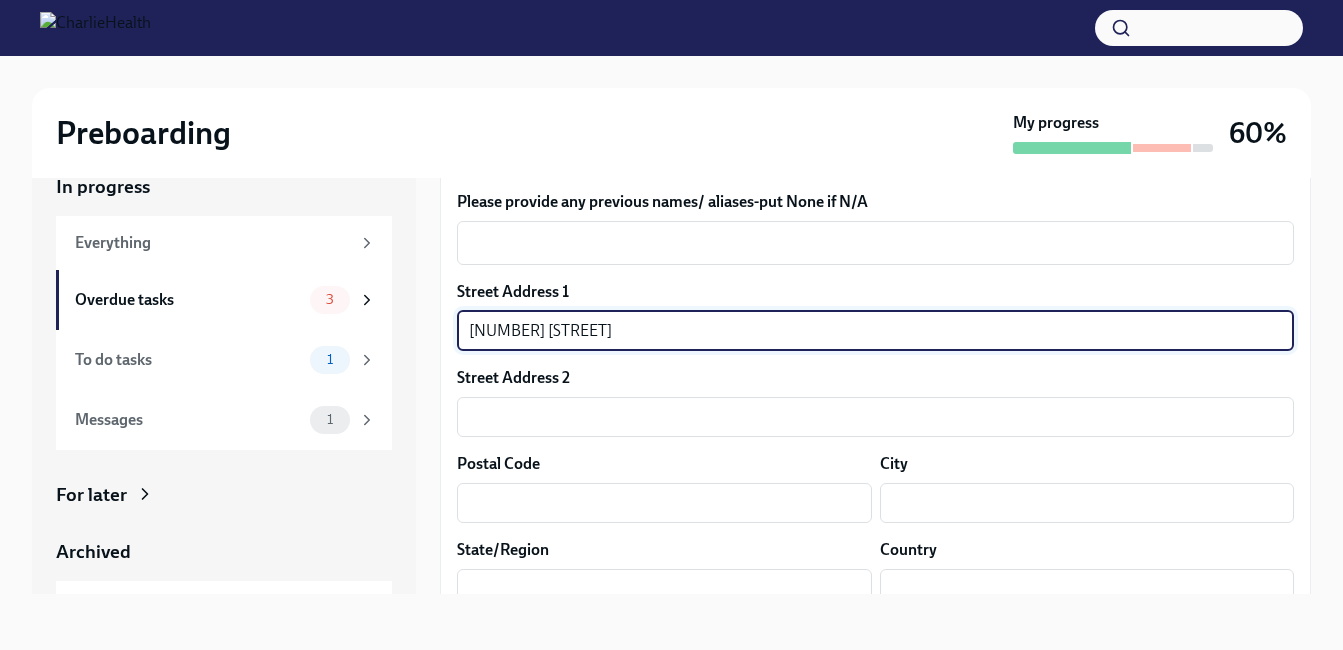 type on "[POSTAL_CODE]" 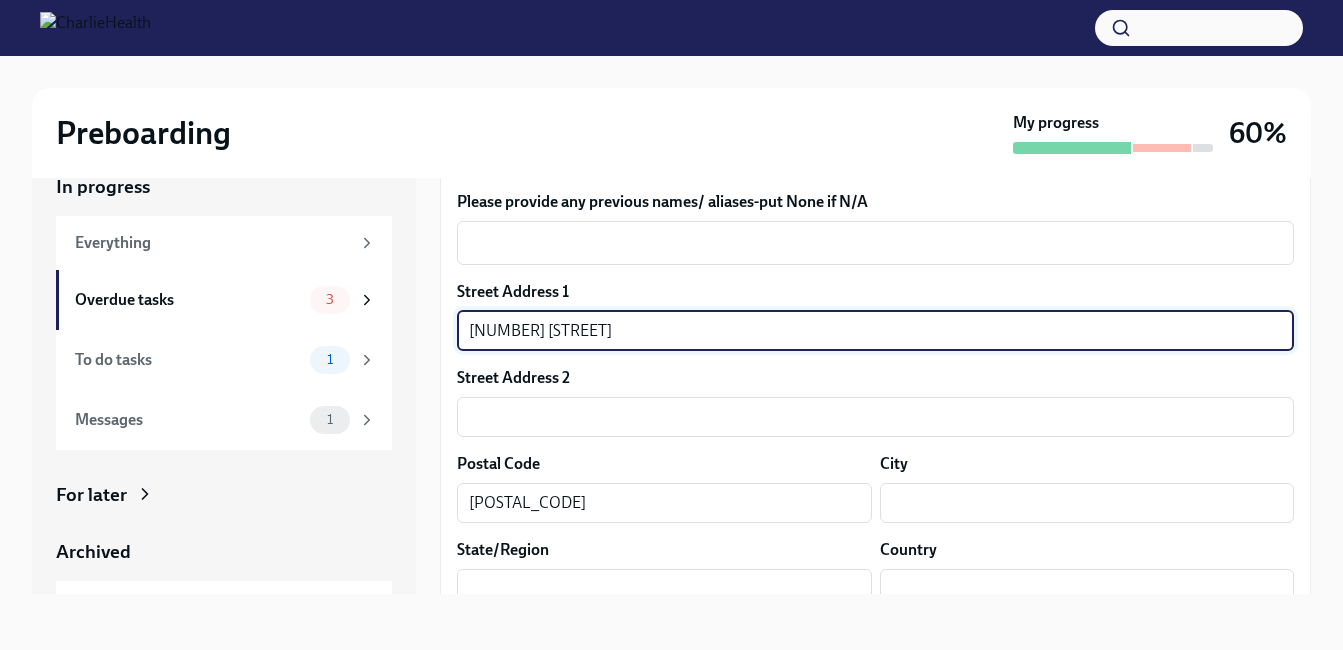 type on "[CITY]" 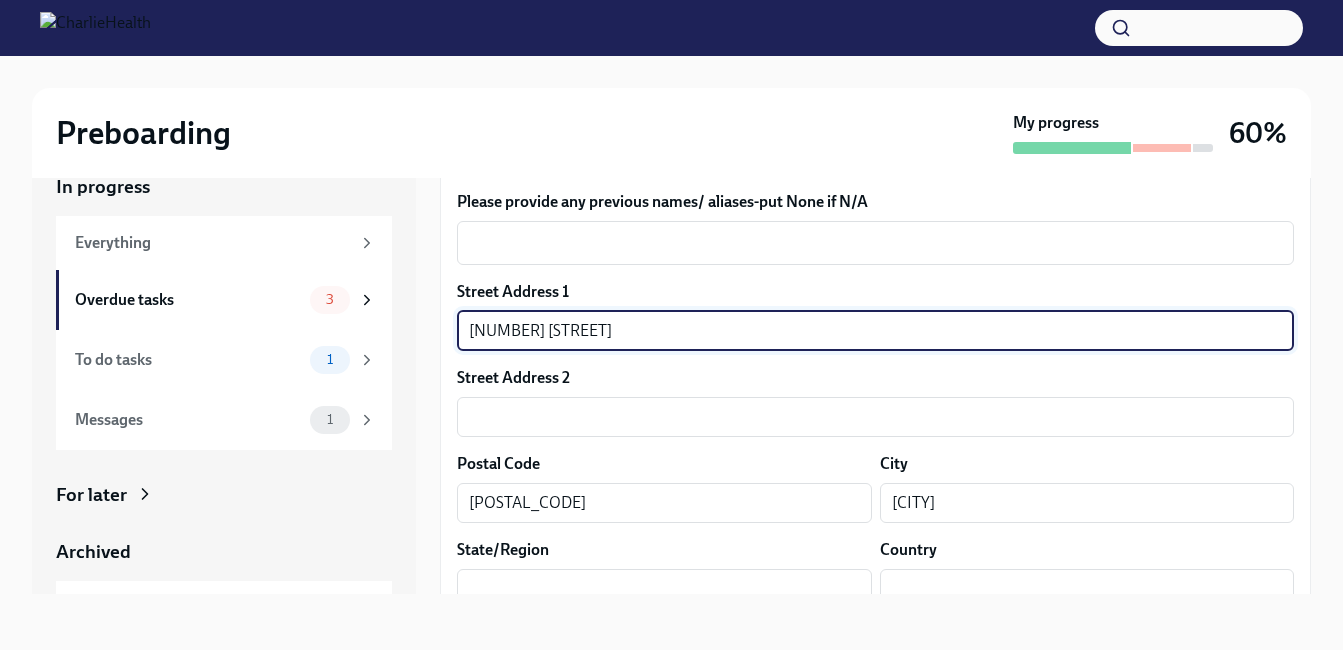 type on "AR" 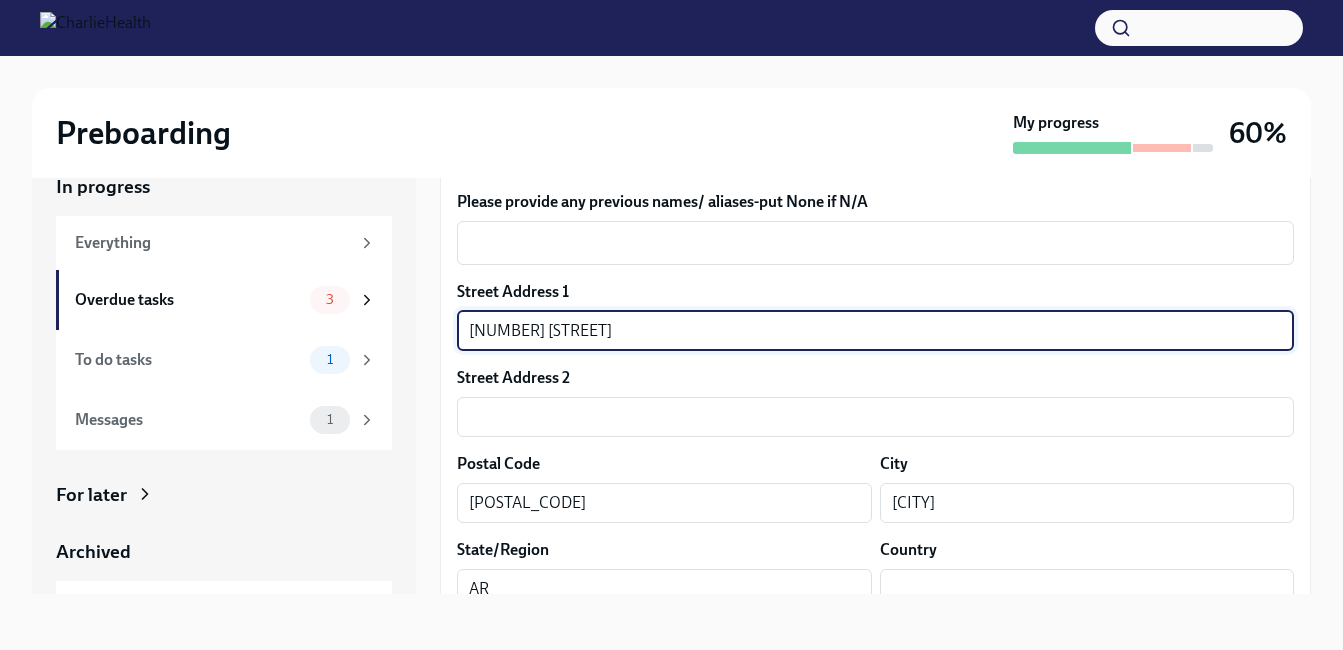 type on "US" 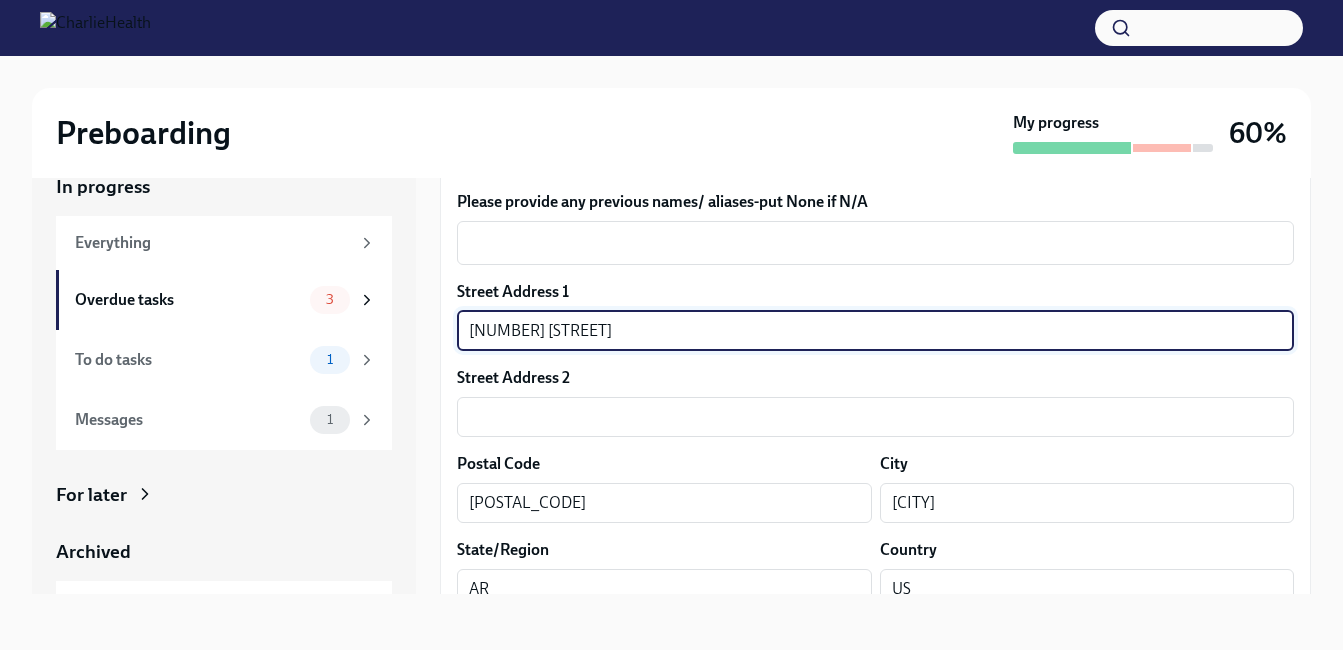 type on "2vBr-ghkD" 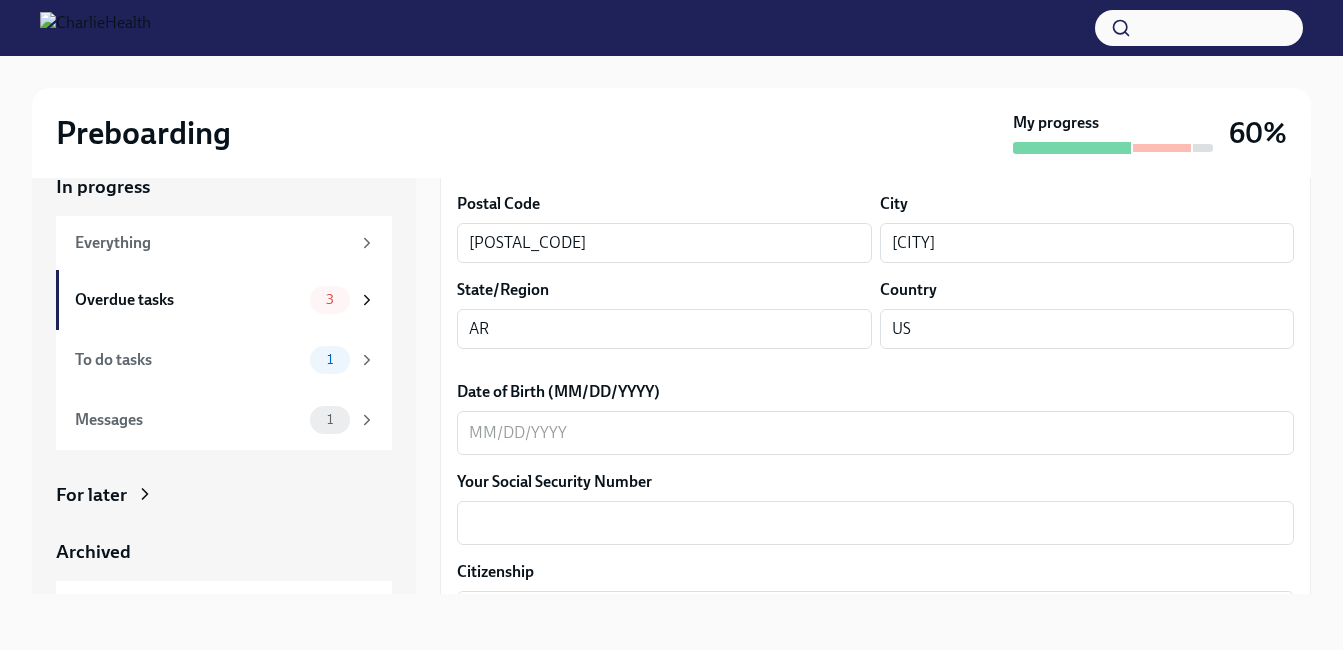 scroll, scrollTop: 762, scrollLeft: 0, axis: vertical 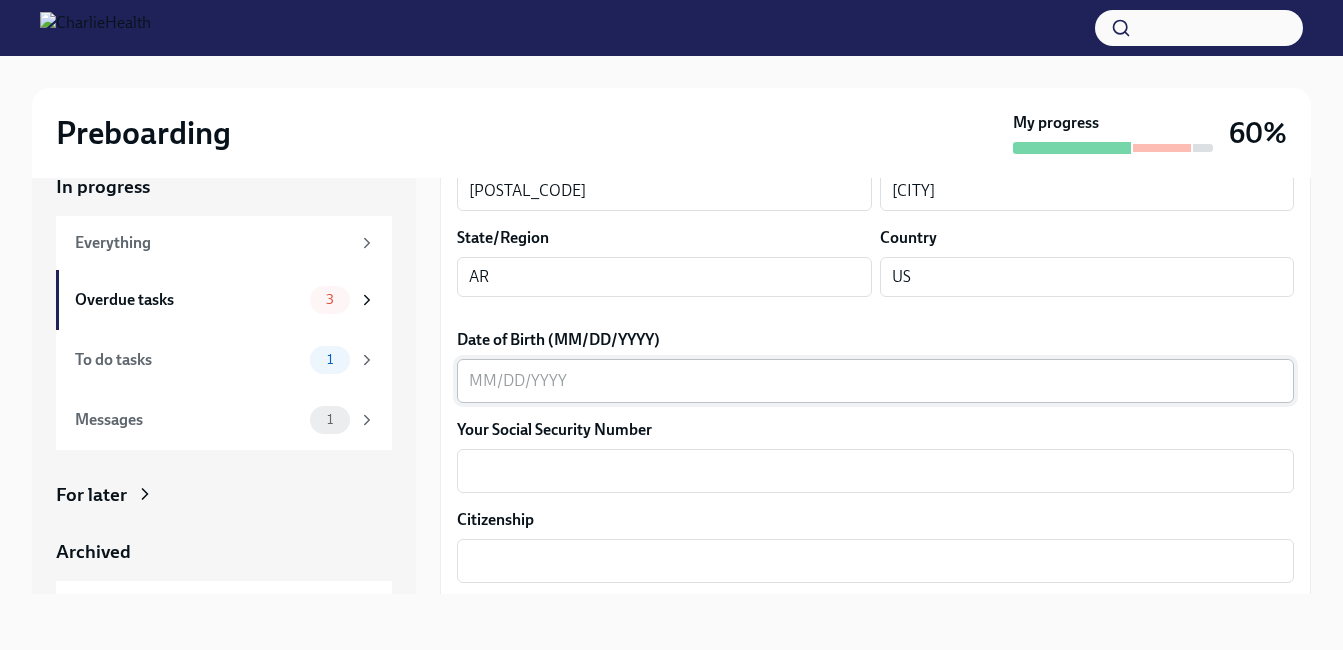 click on "x ​" at bounding box center [875, 381] 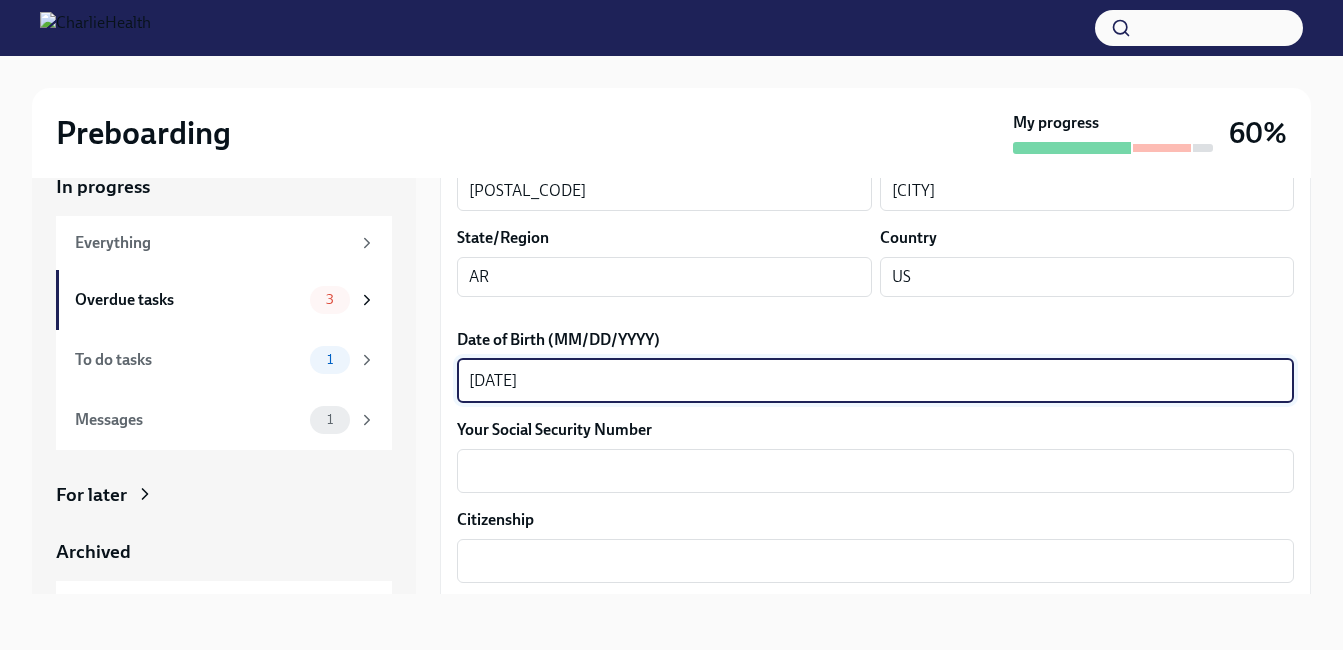 click on "[DATE]" at bounding box center (875, 381) 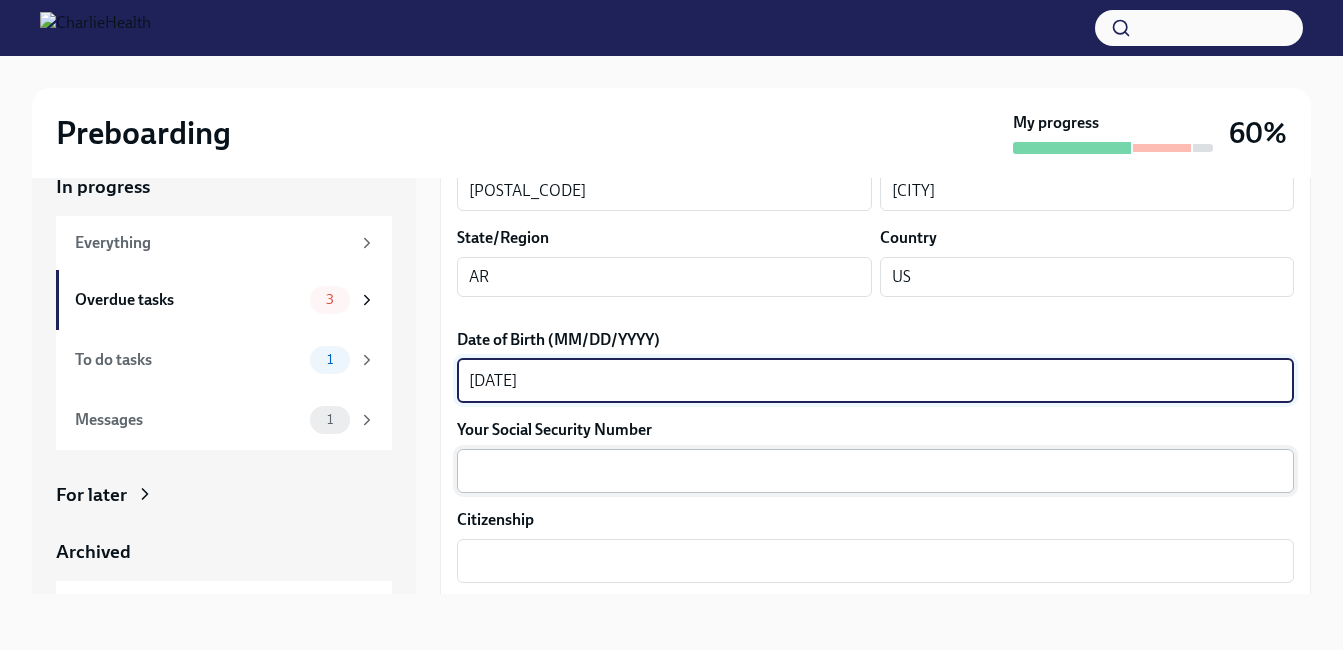 type on "[DATE]" 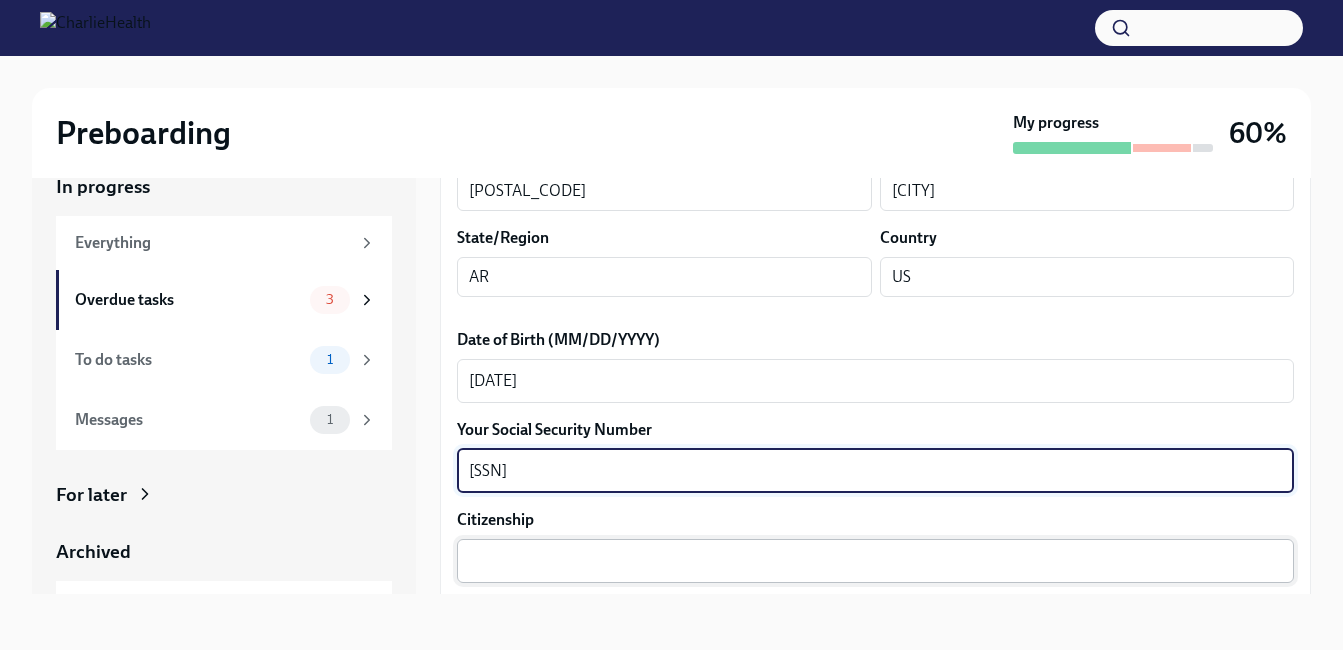 type on "[SSN]" 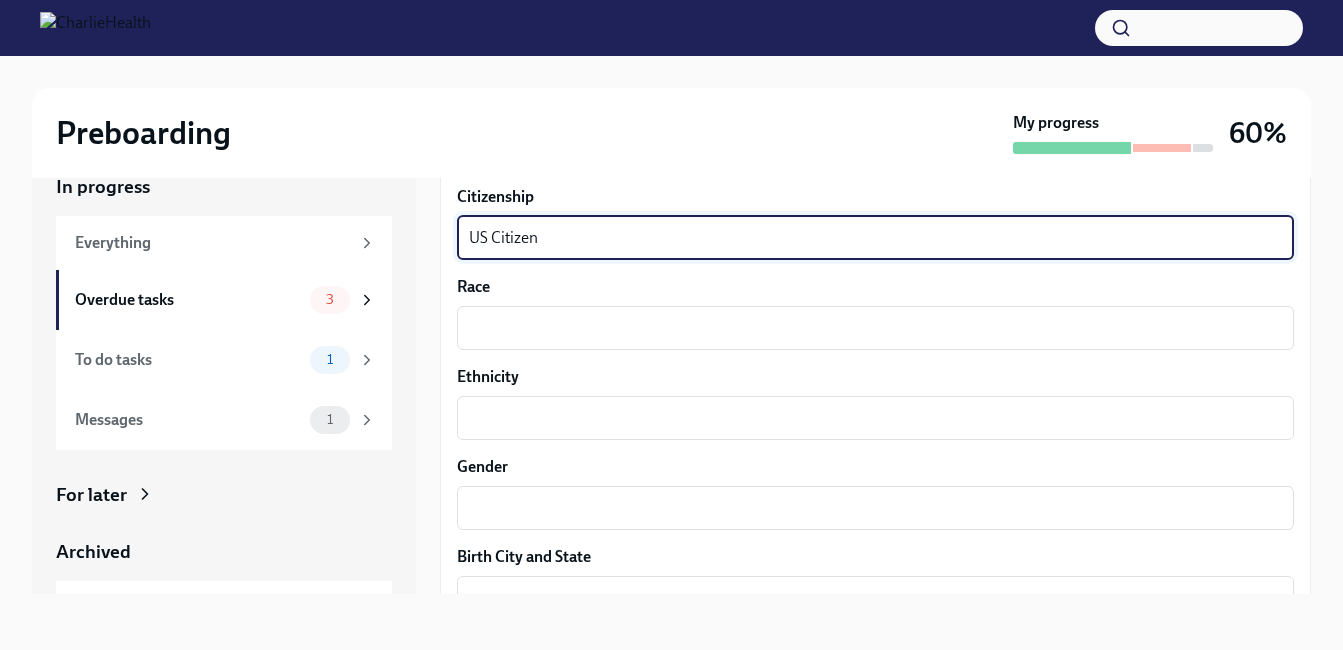 scroll, scrollTop: 1125, scrollLeft: 0, axis: vertical 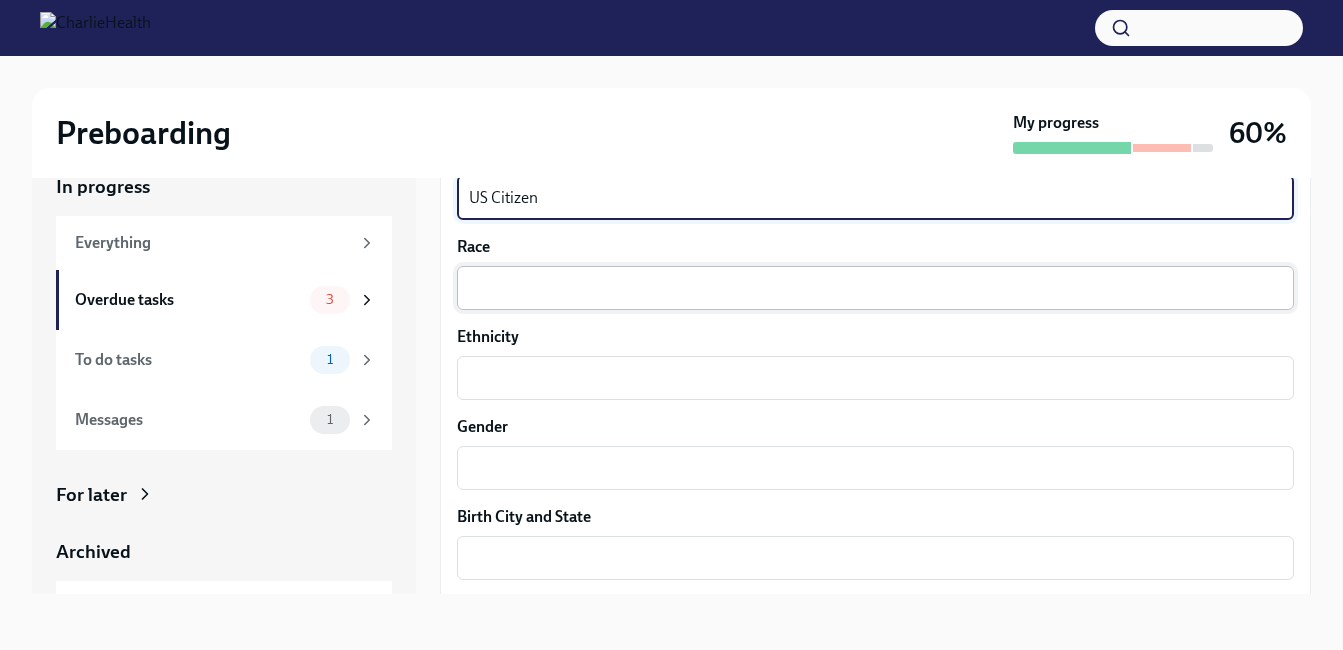 type on "US Citizen" 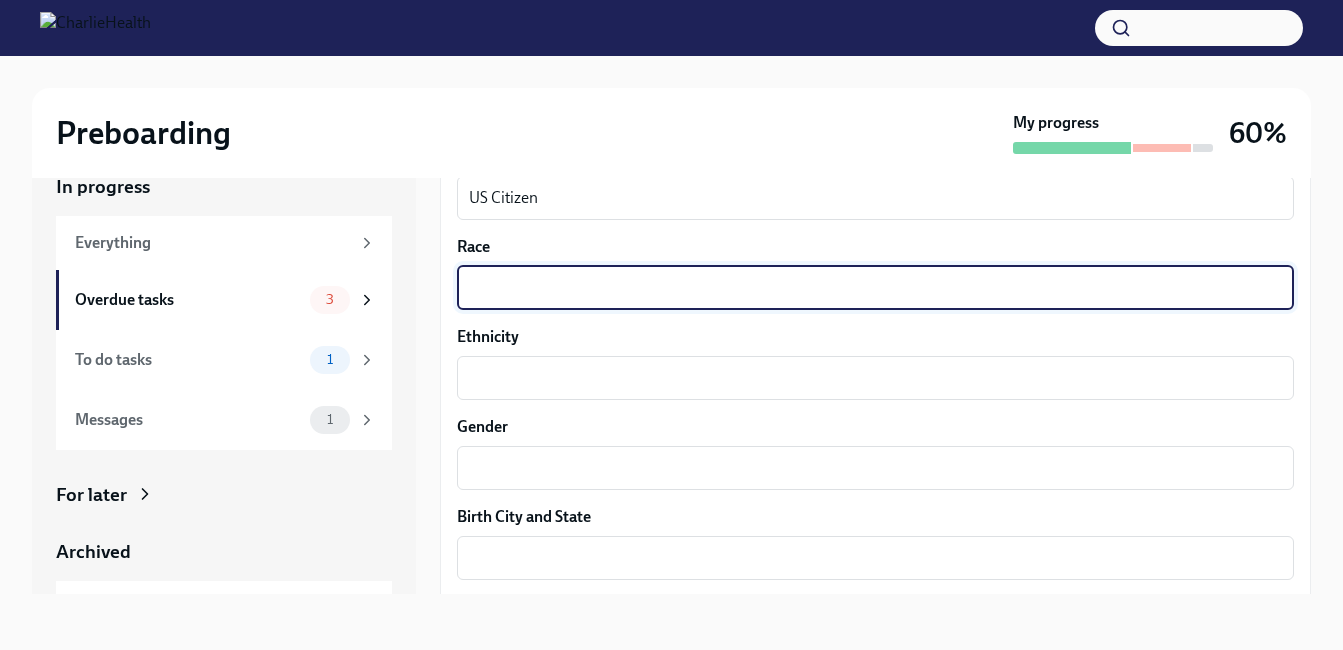click on "Race" at bounding box center [875, 288] 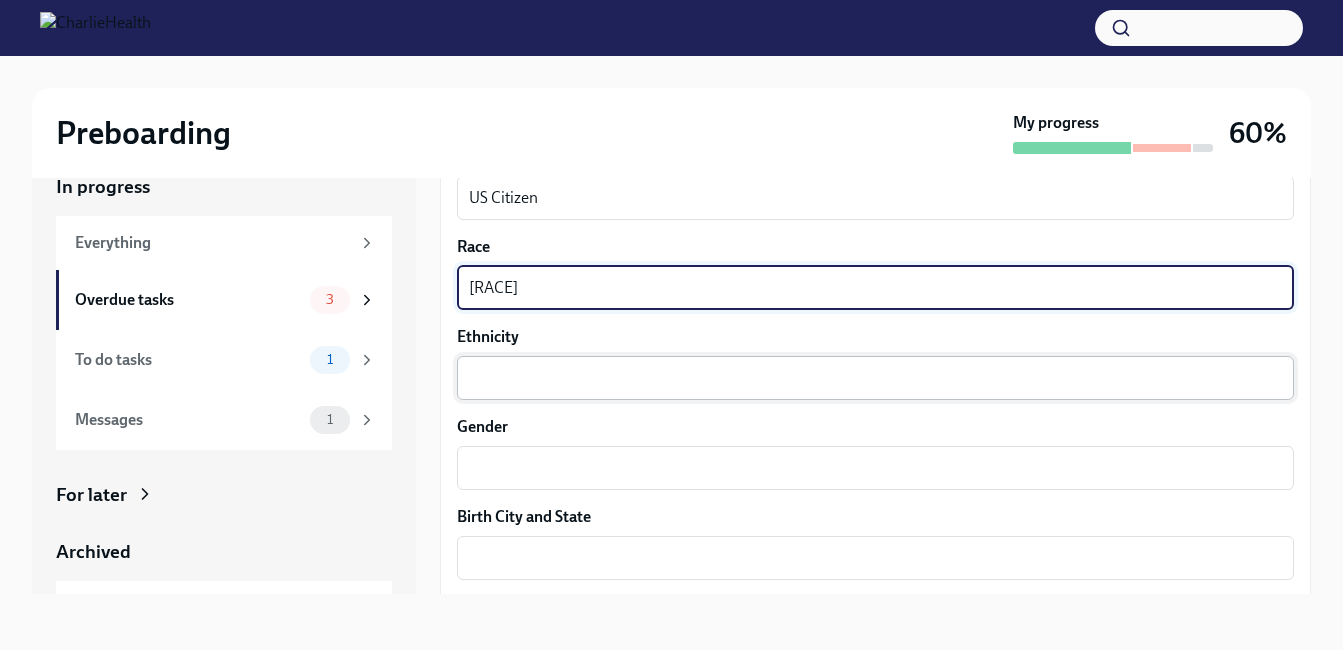 type on "[RACE]" 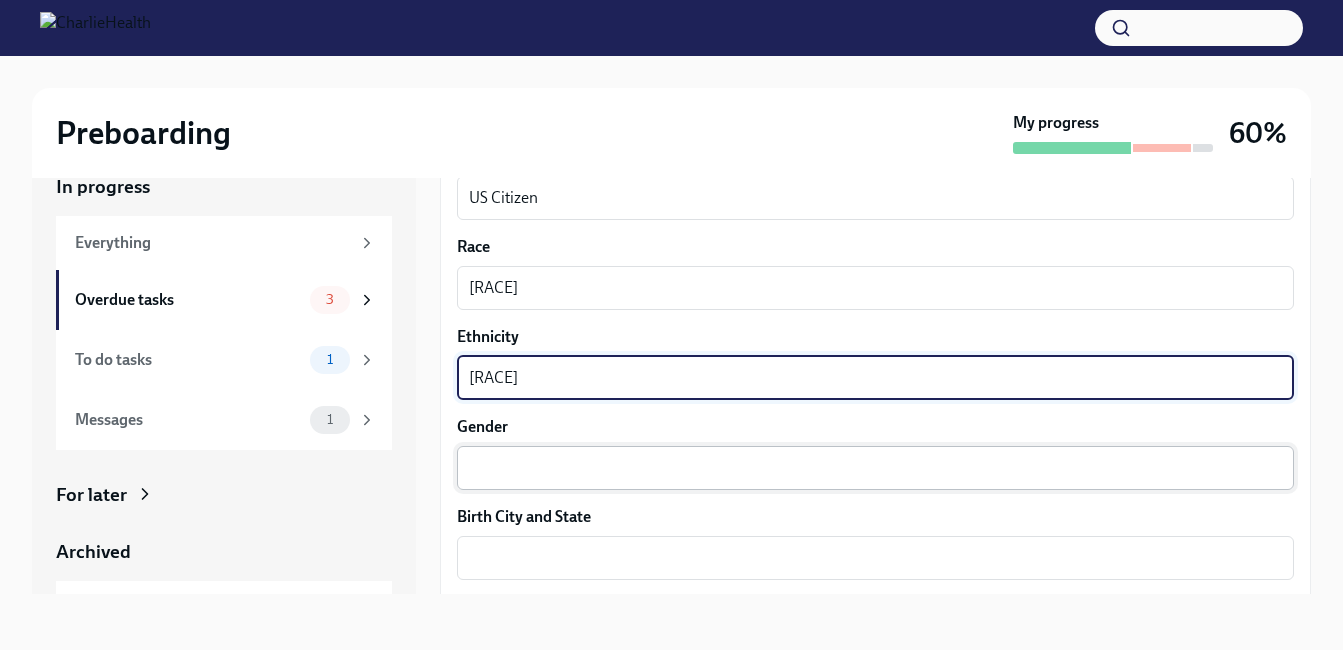 type on "[RACE]" 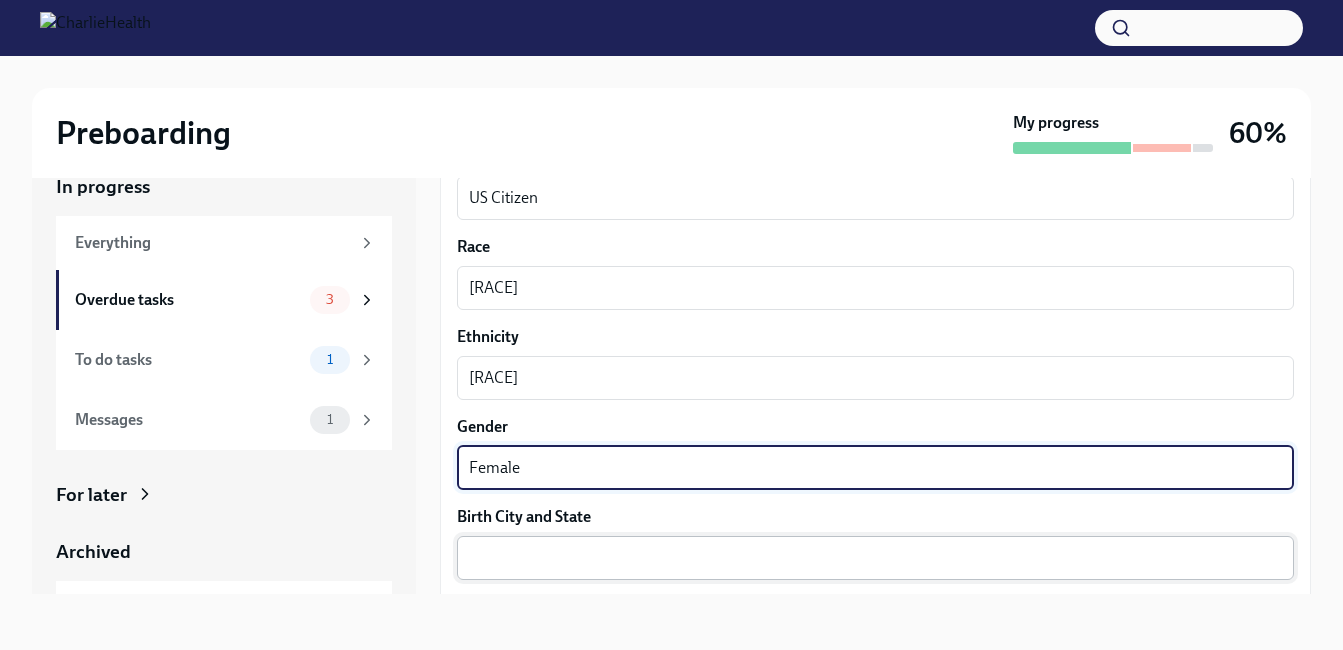 type on "Female" 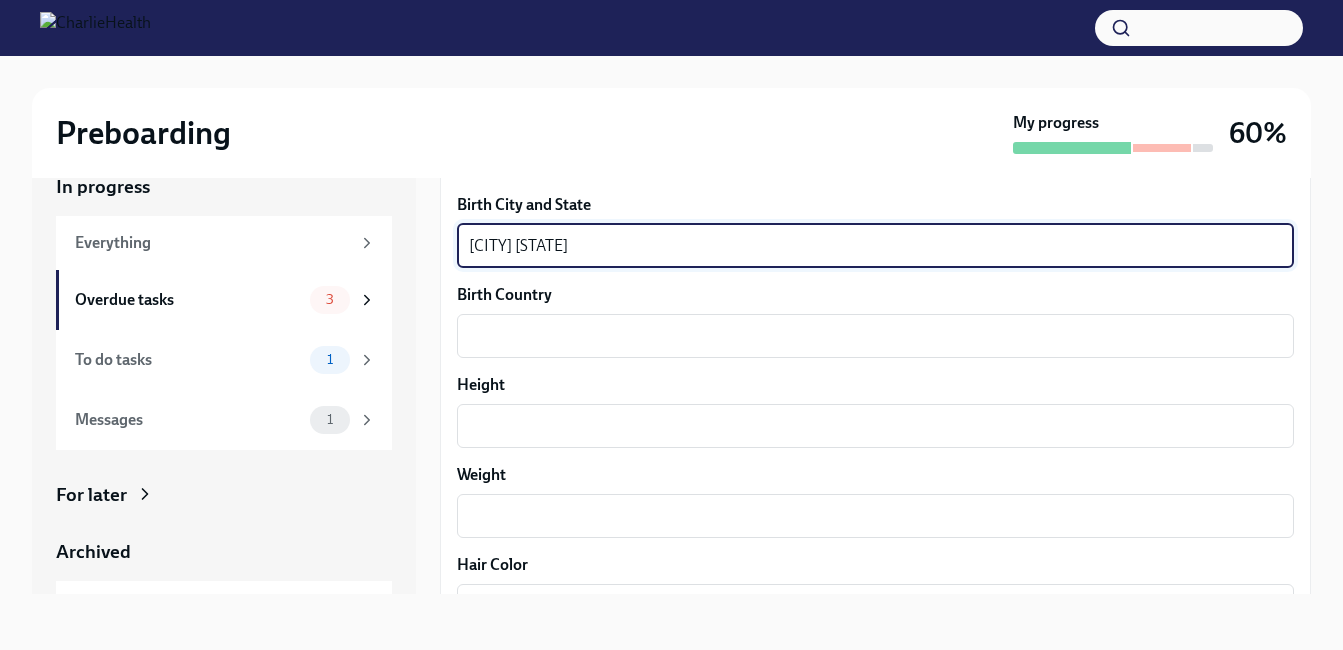 scroll, scrollTop: 1512, scrollLeft: 0, axis: vertical 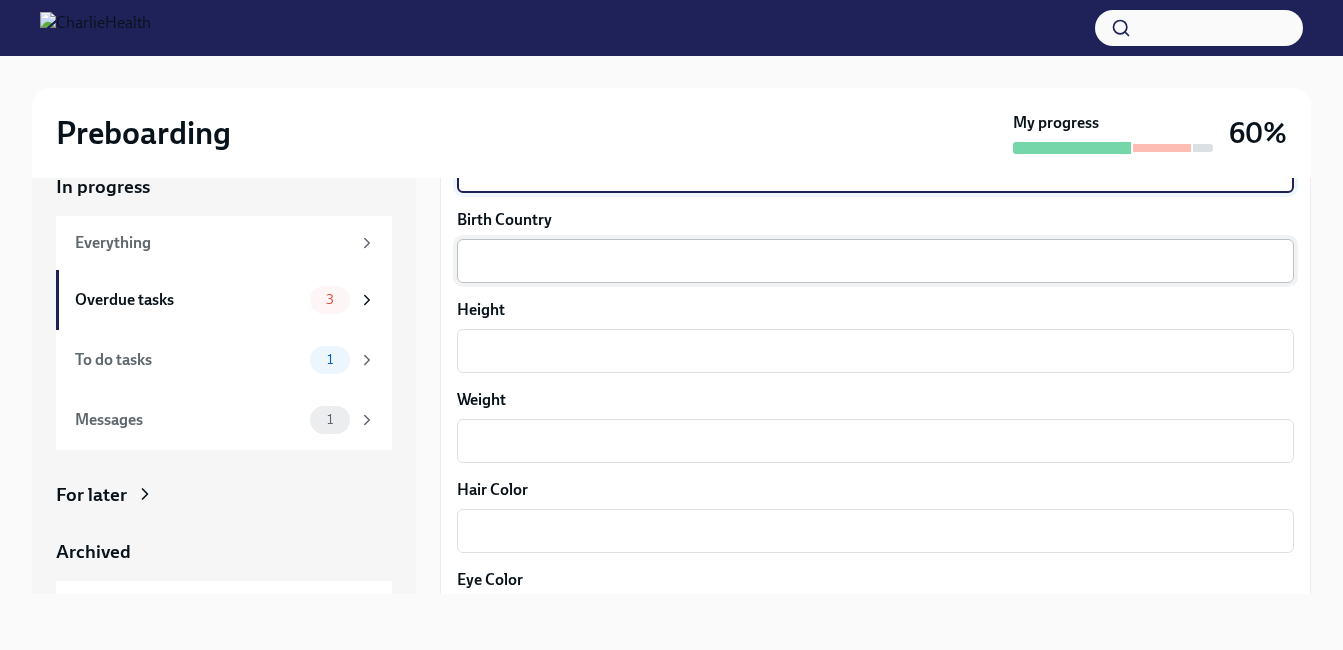 type on "[CITY] [STATE]" 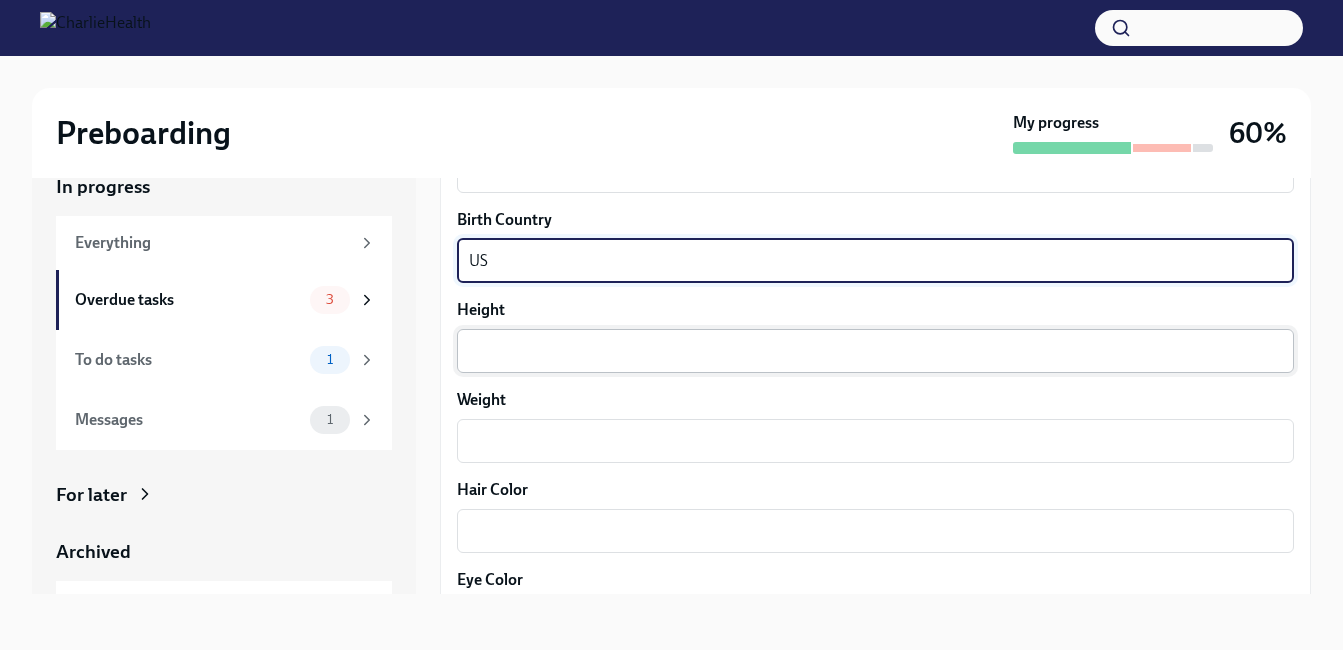 type on "US" 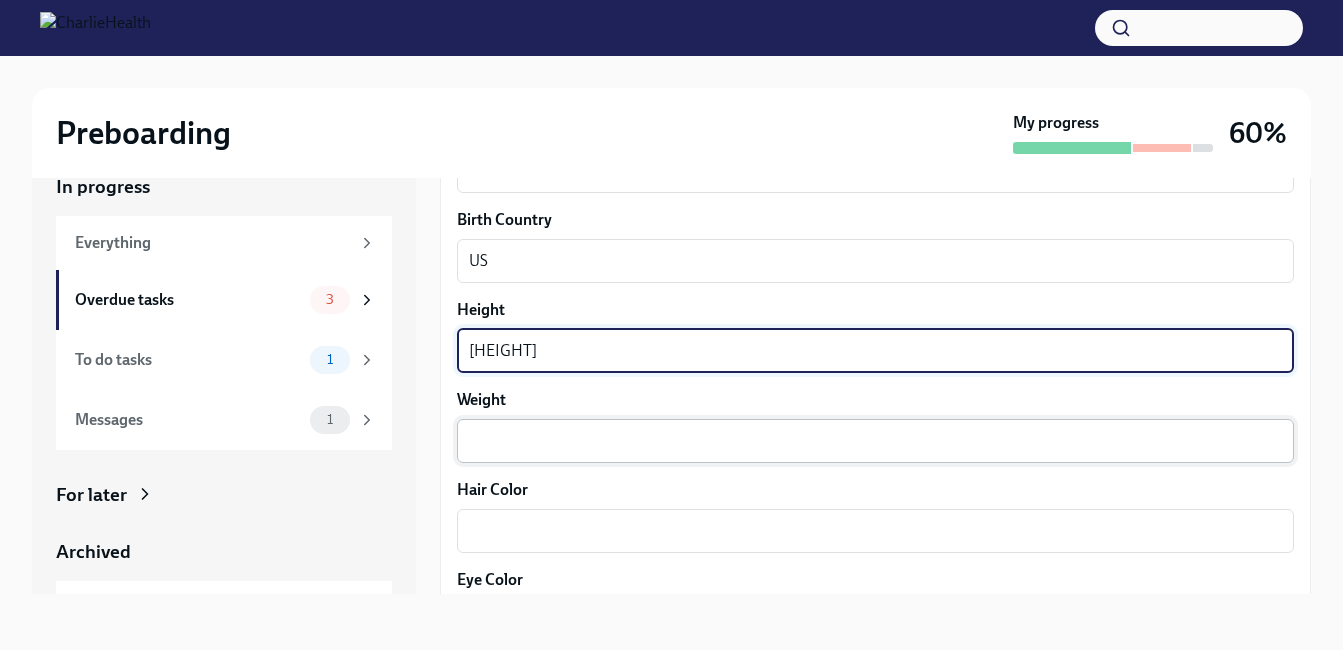 type on "[HEIGHT]" 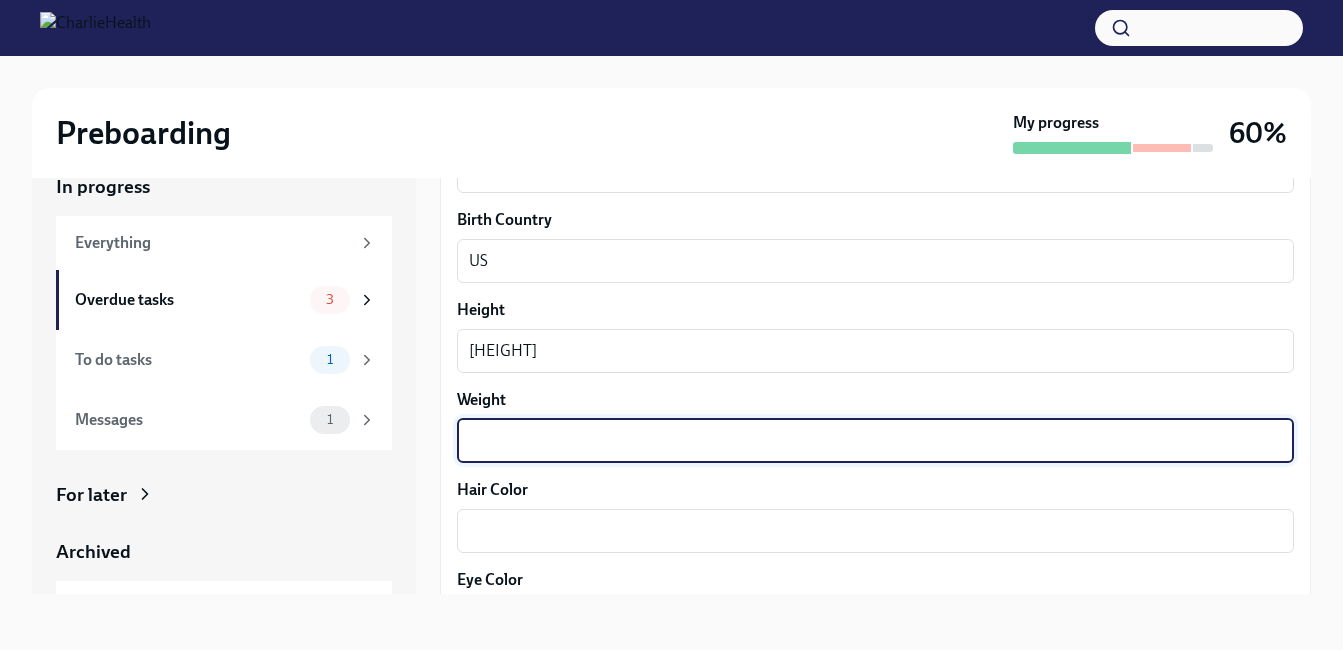 click on "Weight" at bounding box center (875, 441) 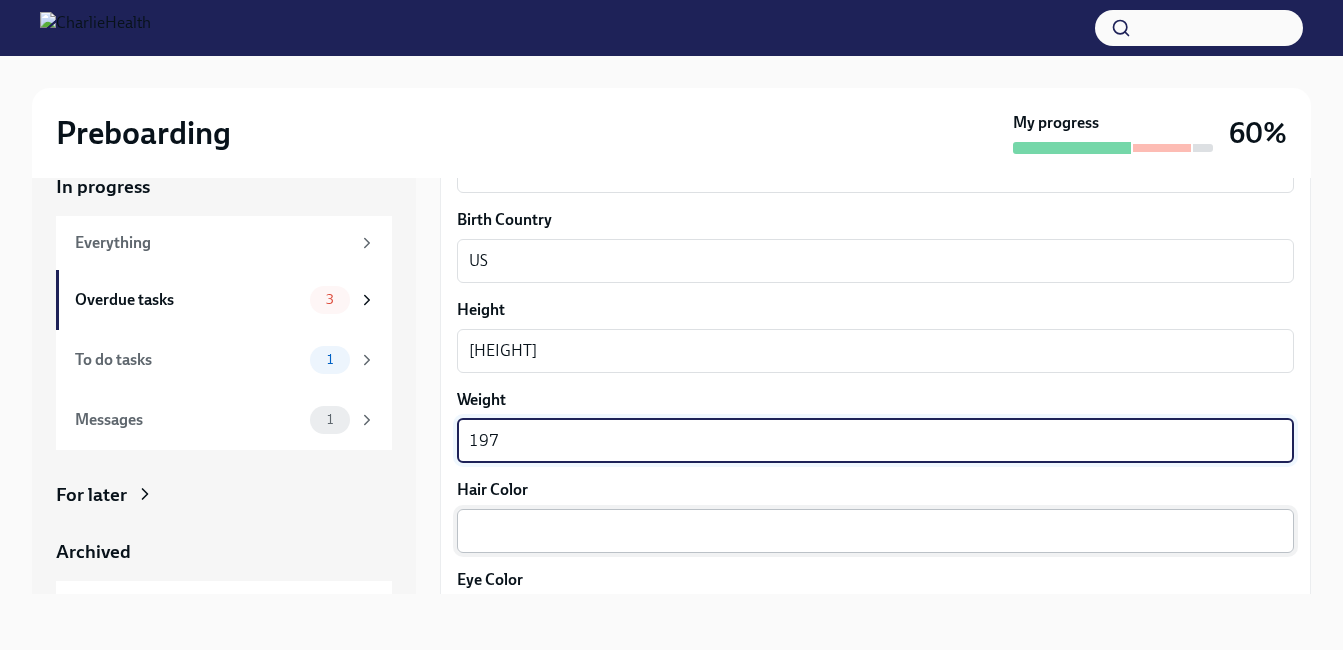 type on "197" 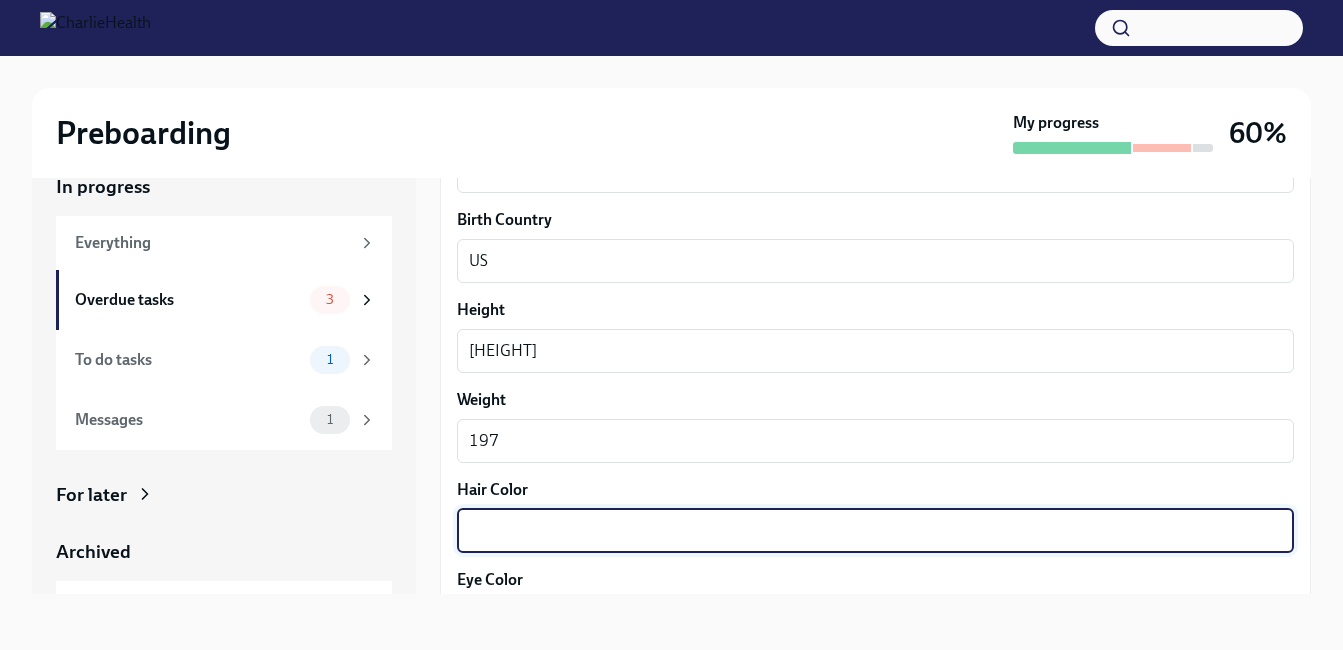 click on "Hair Color" at bounding box center (875, 531) 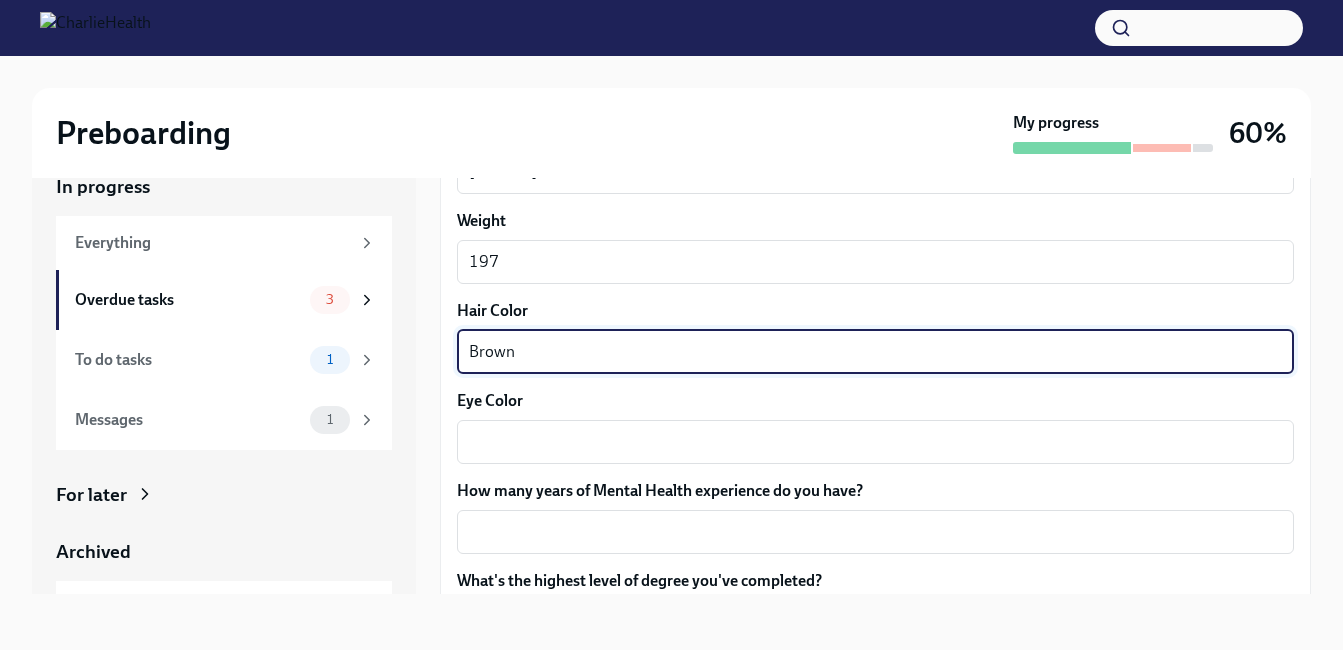scroll, scrollTop: 1754, scrollLeft: 0, axis: vertical 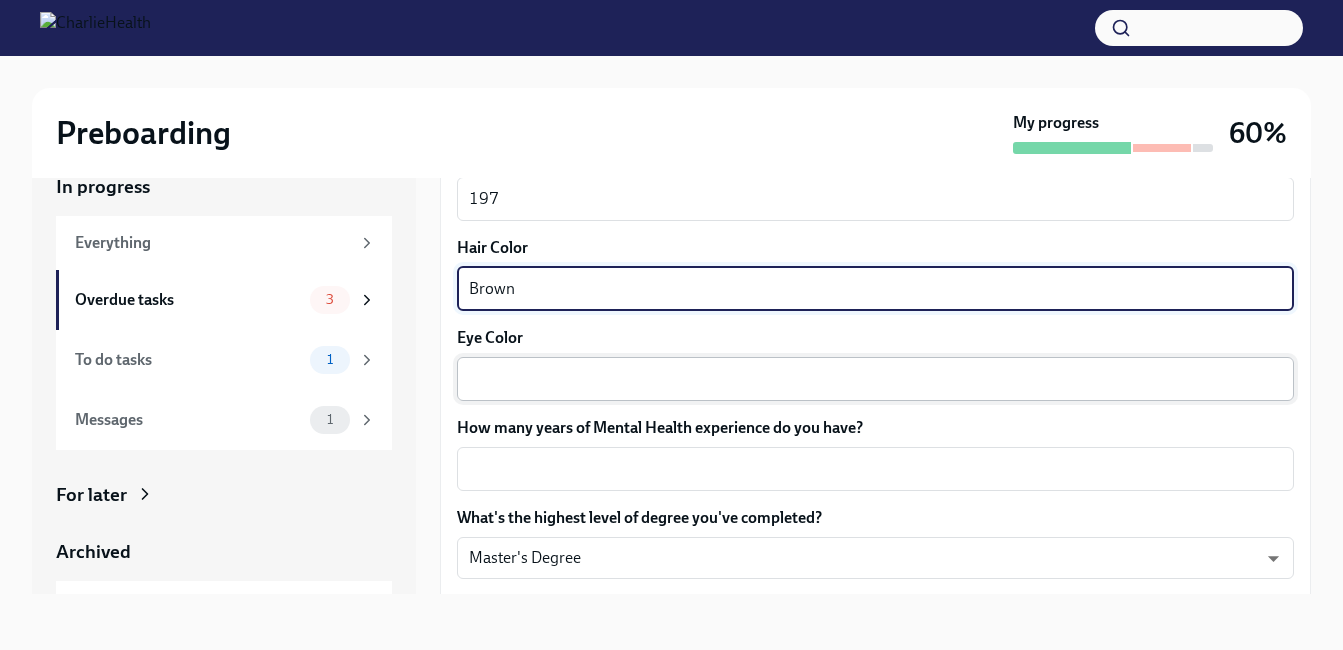 type on "Brown" 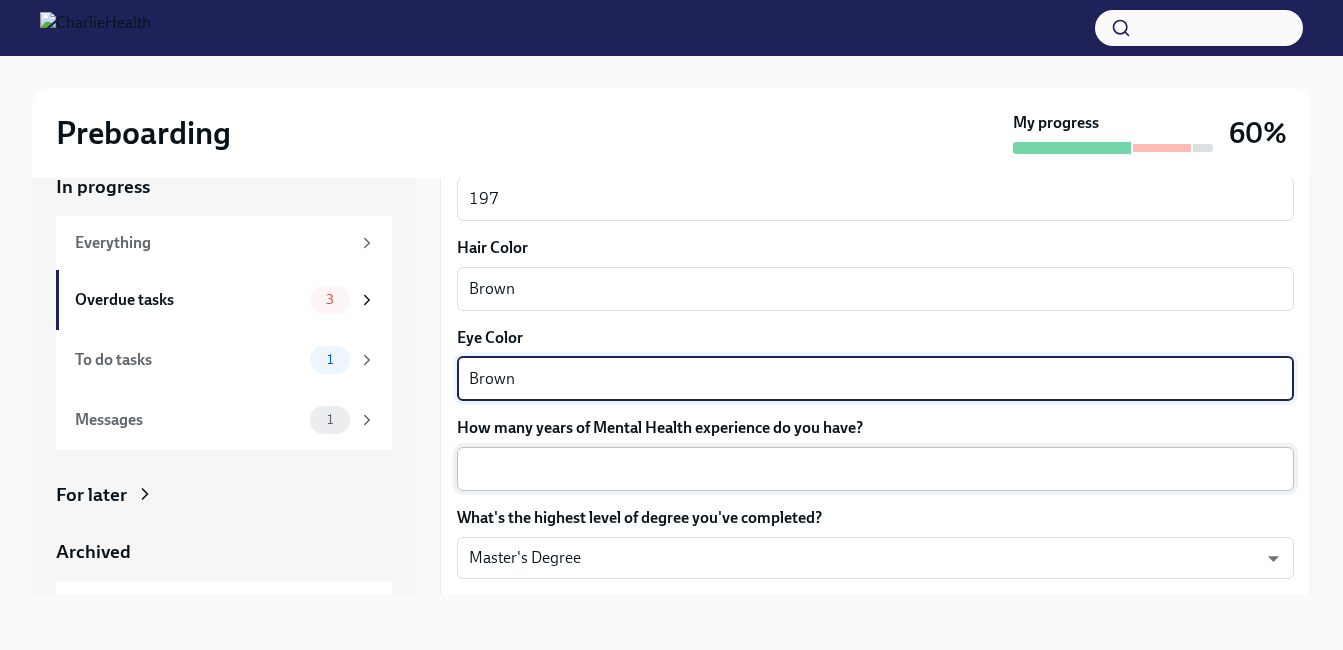 type on "Brown" 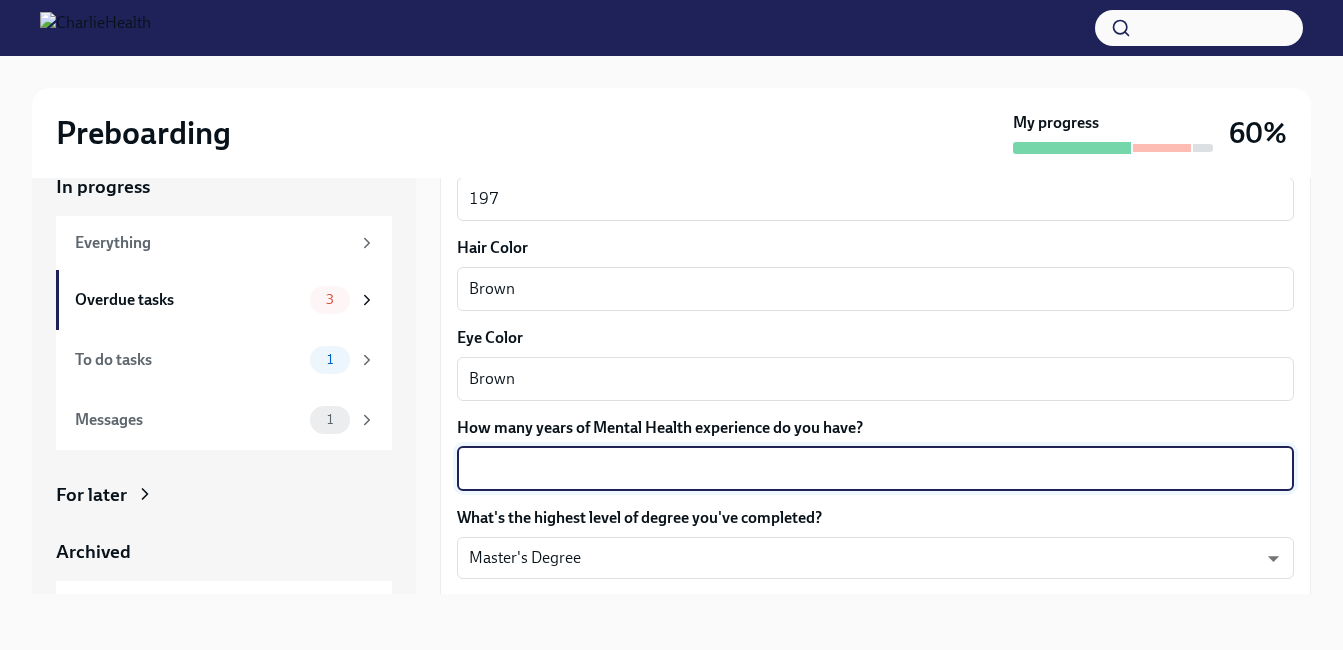 type on "#" 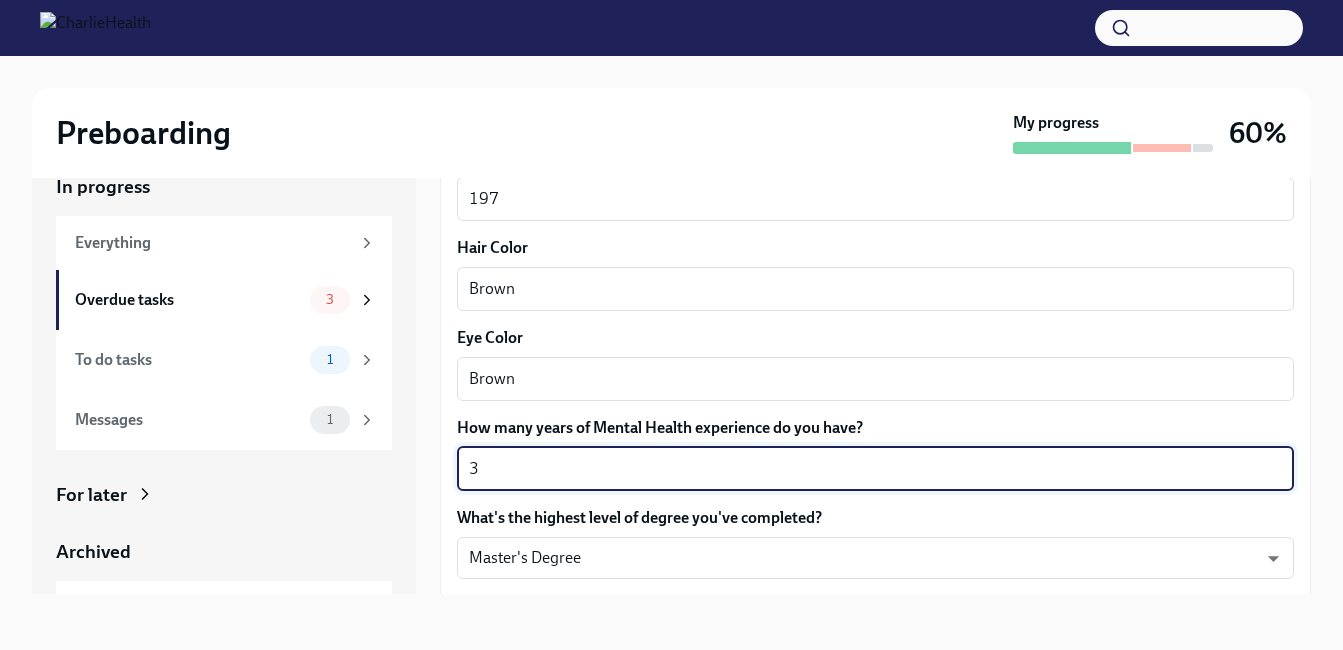 scroll, scrollTop: 1893, scrollLeft: 0, axis: vertical 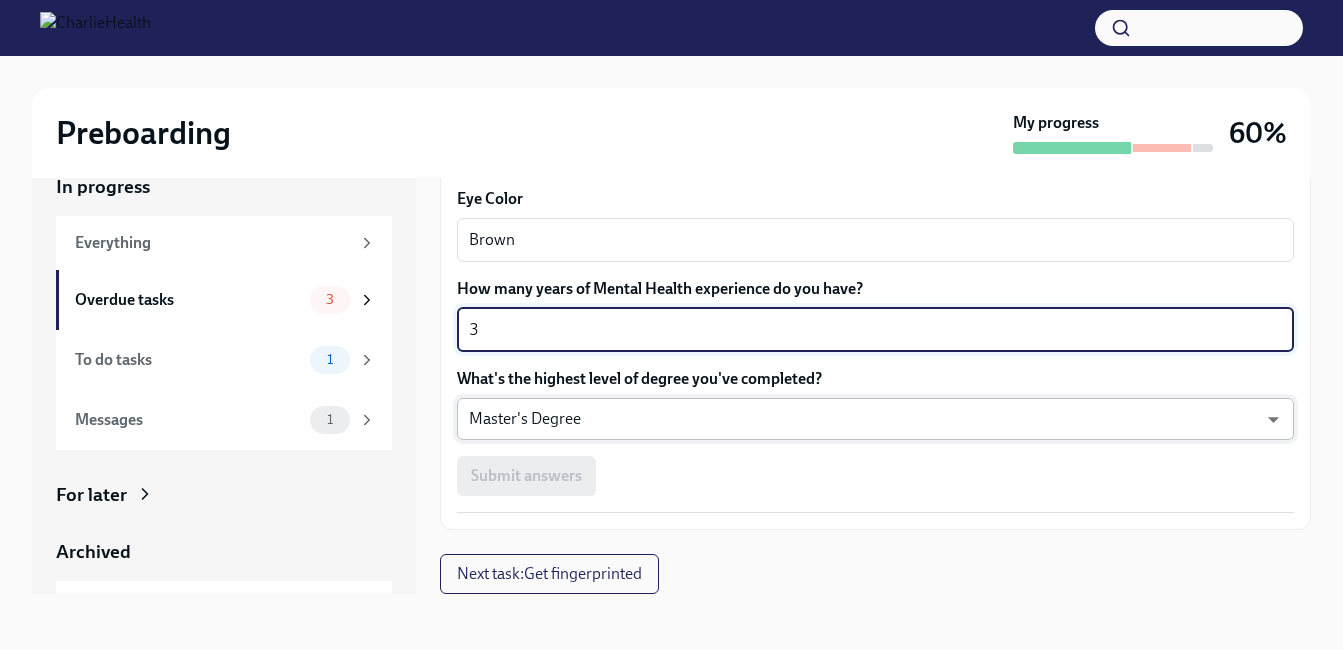 type on "3" 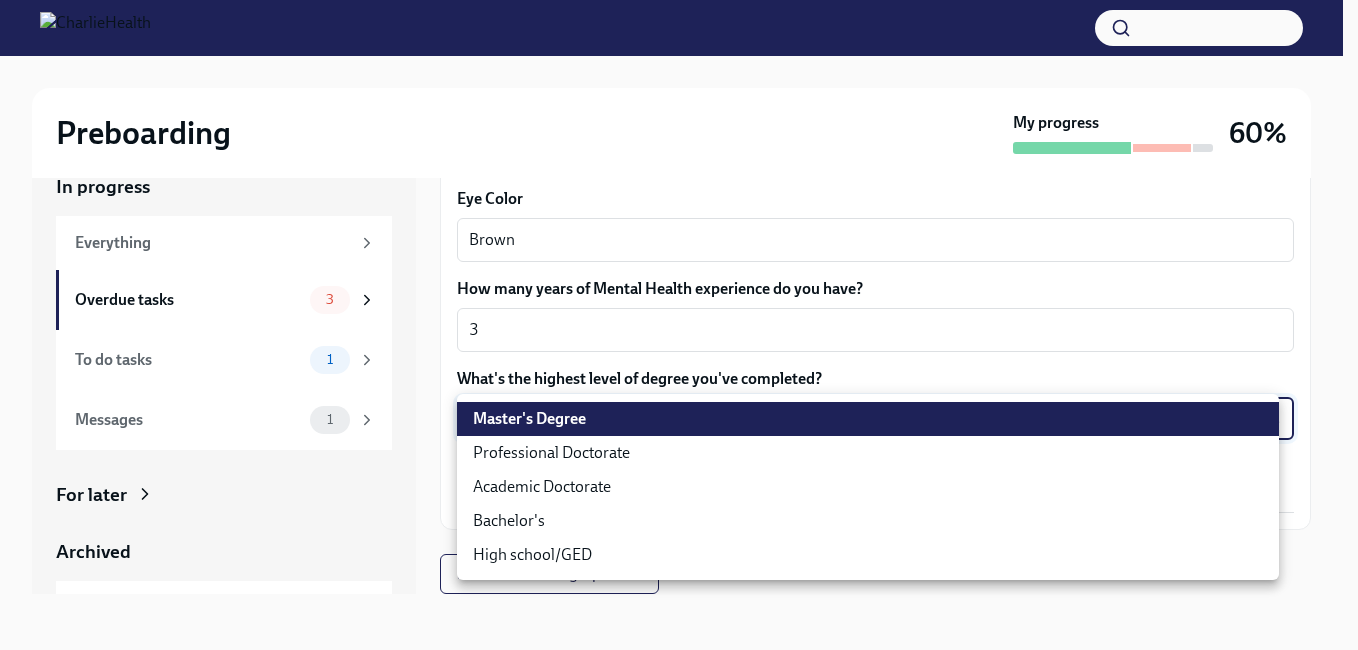 click on "Master's Degree" at bounding box center [868, 419] 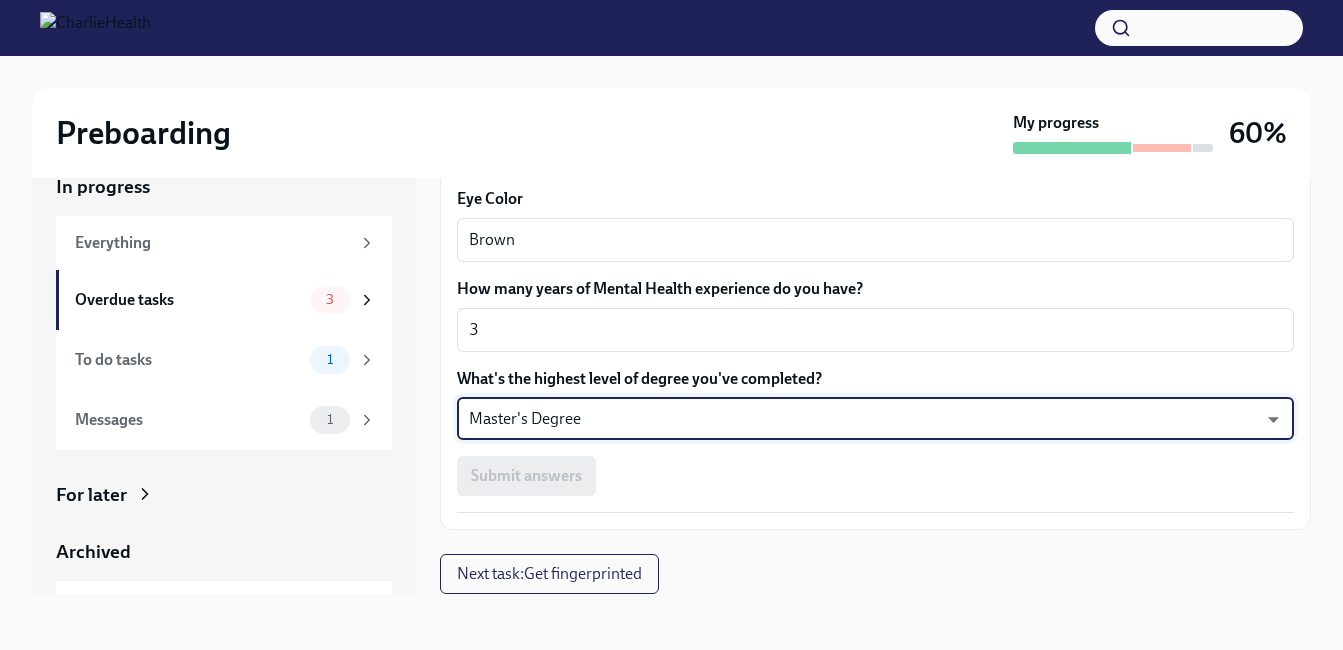 click on "Submit answers" at bounding box center (875, 476) 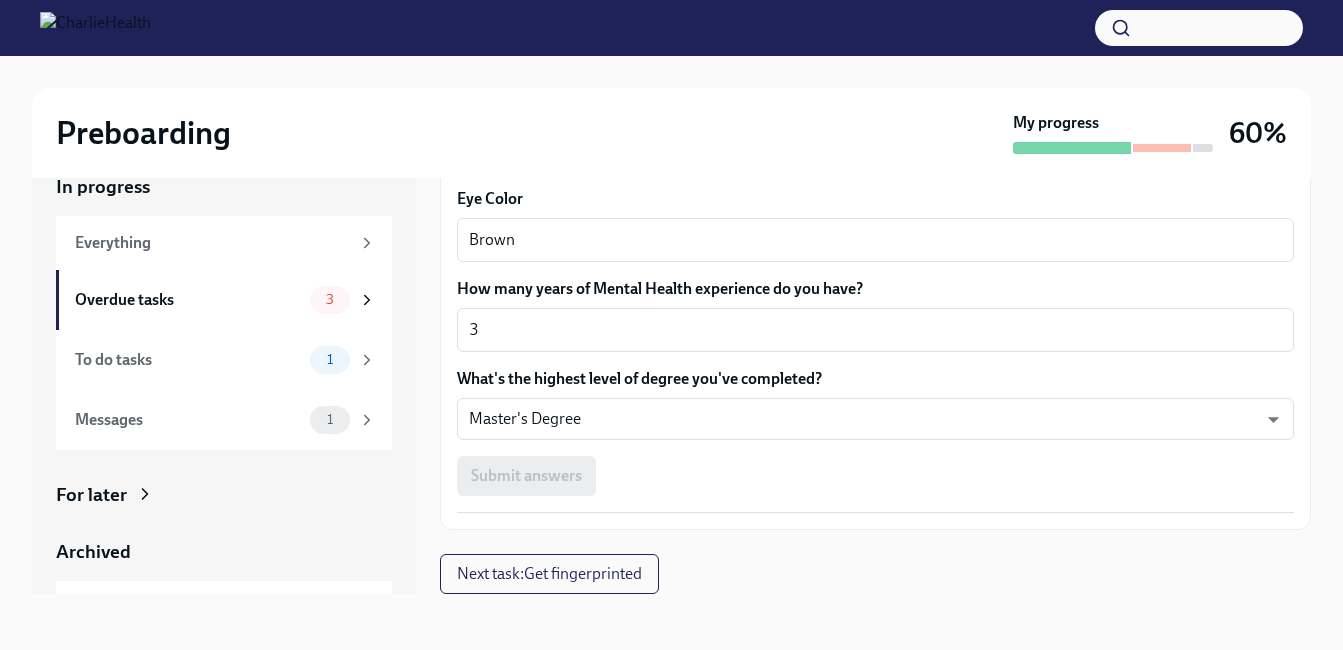 click on "Submit answers" at bounding box center [875, 476] 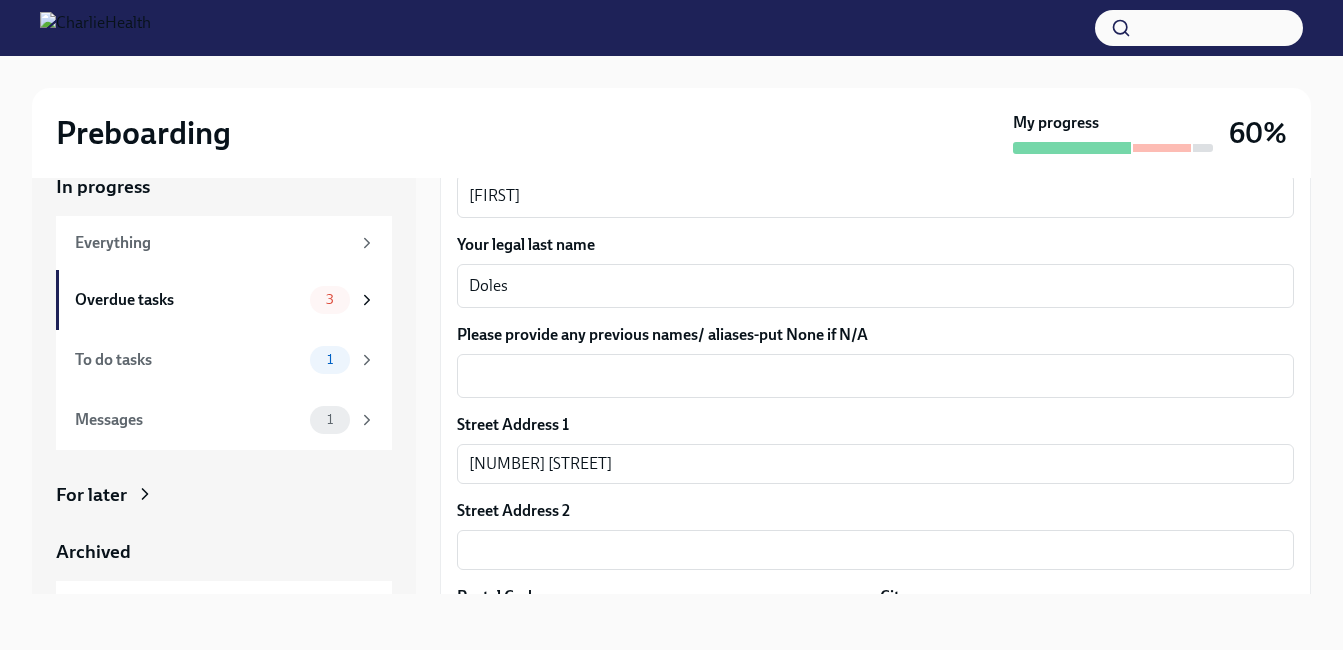 scroll, scrollTop: 306, scrollLeft: 0, axis: vertical 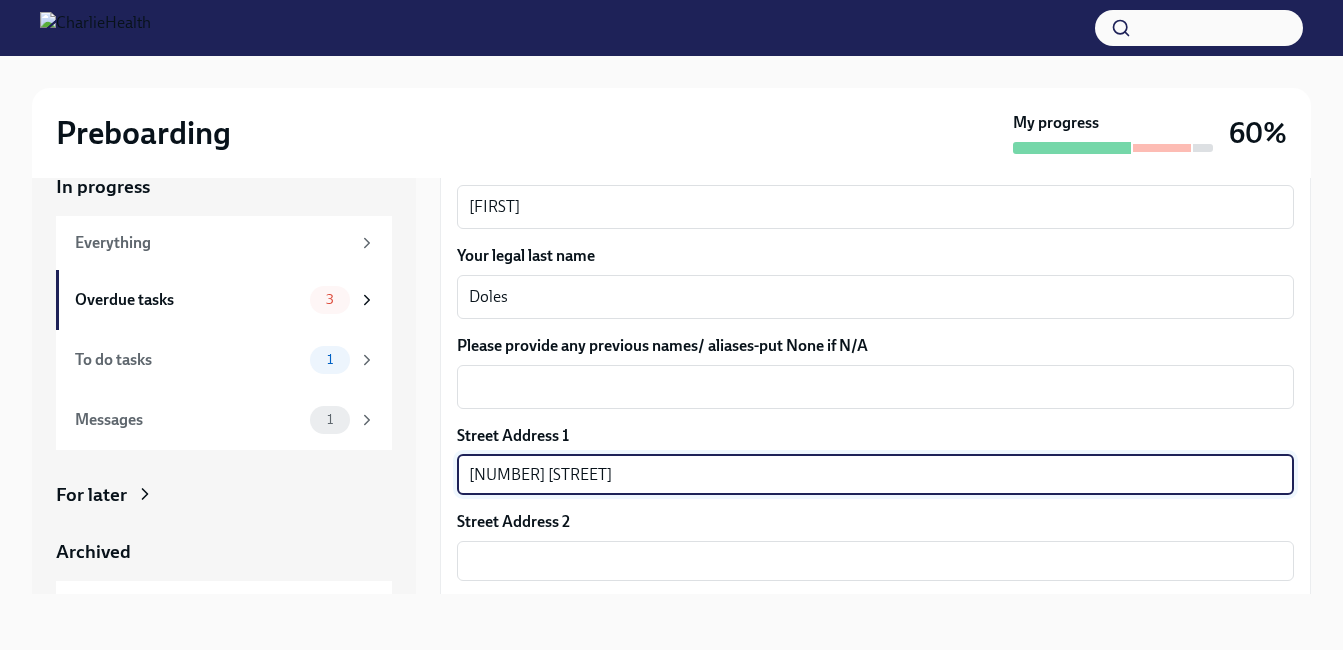 click on "[NUMBER] [STREET]" at bounding box center [875, 475] 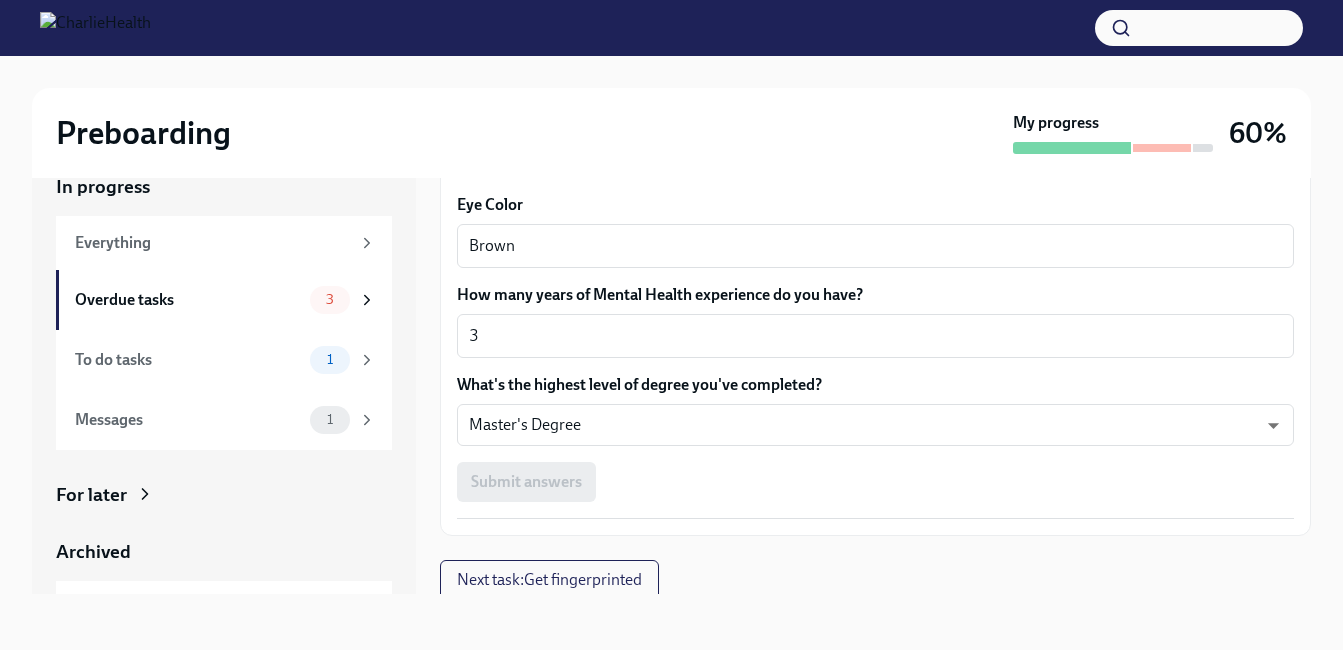 scroll, scrollTop: 1893, scrollLeft: 0, axis: vertical 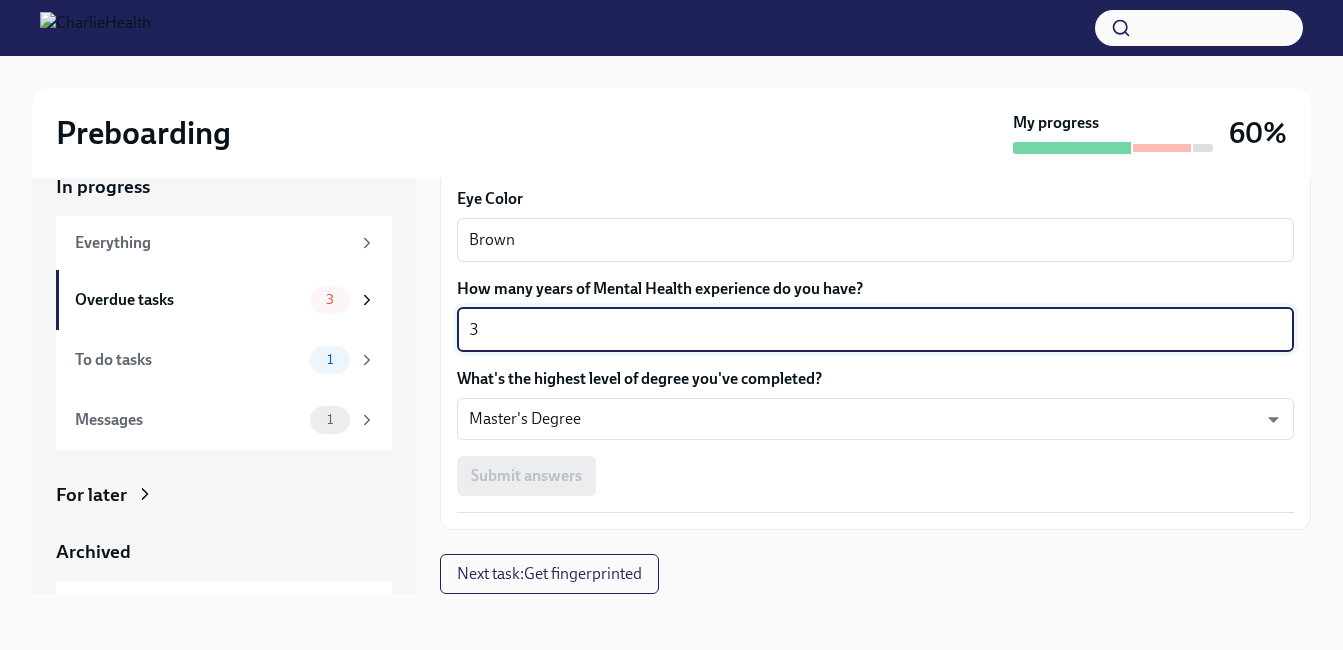 click on "3" at bounding box center (875, 330) 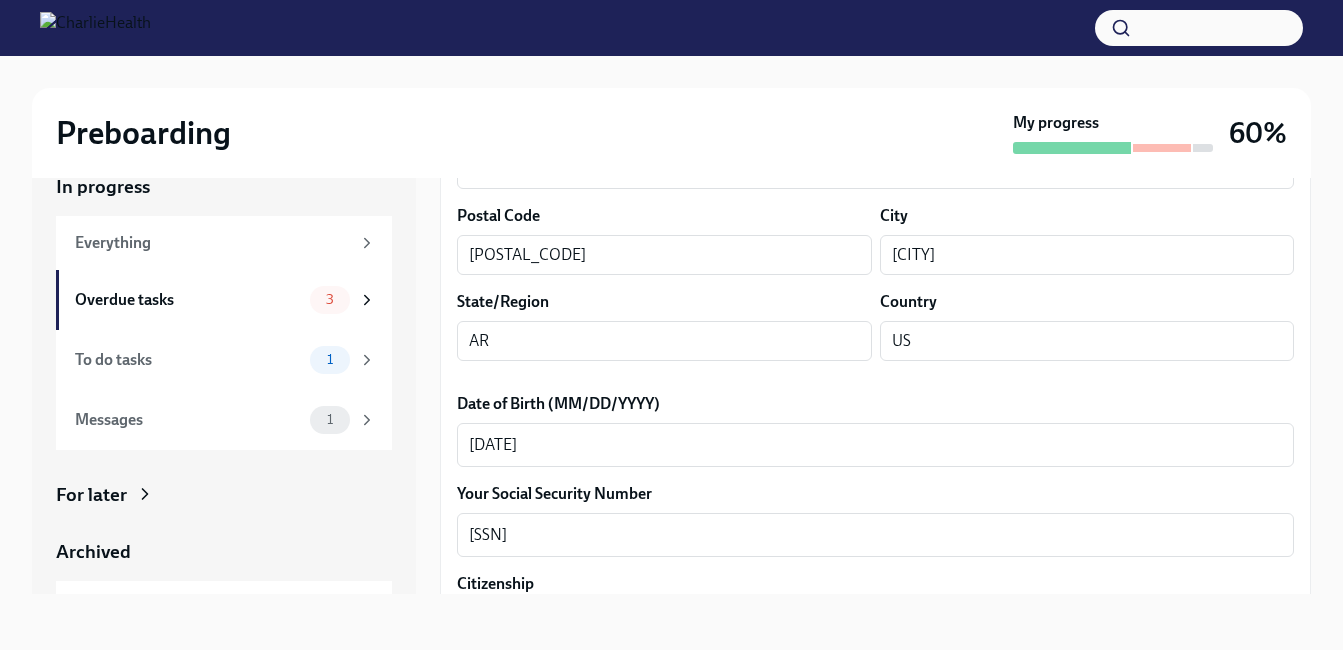 scroll, scrollTop: 554, scrollLeft: 0, axis: vertical 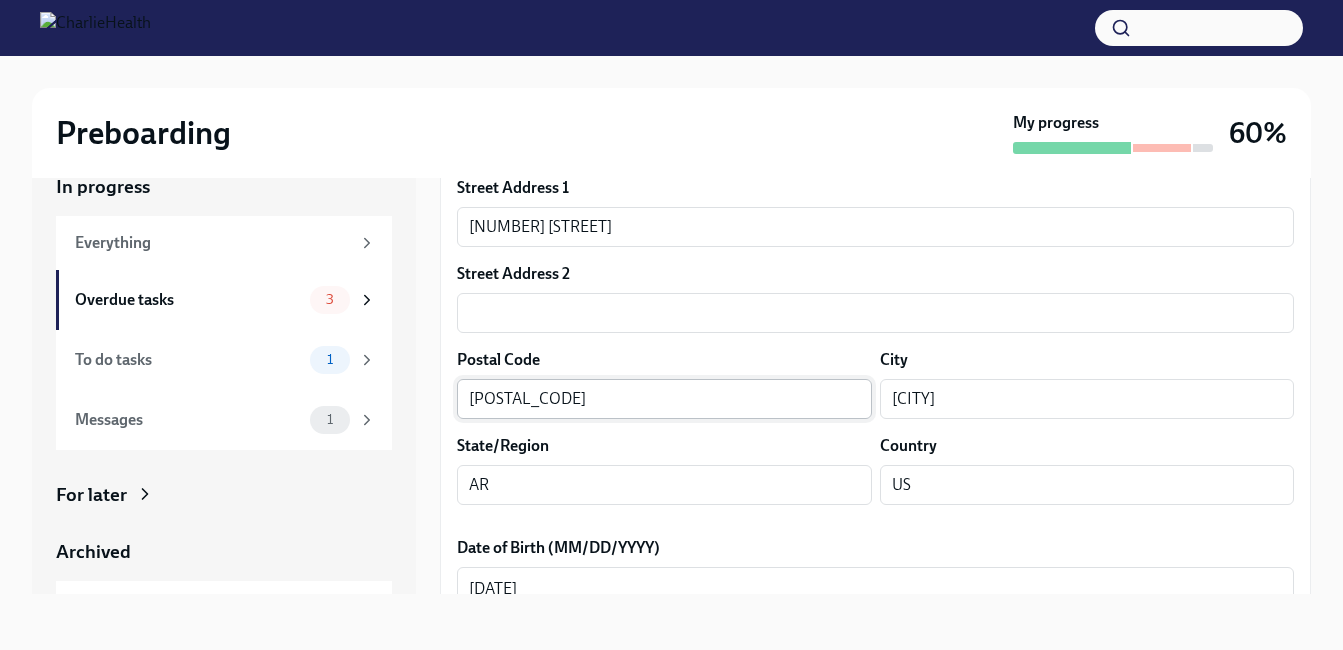 click on "[POSTAL_CODE]" at bounding box center (664, 399) 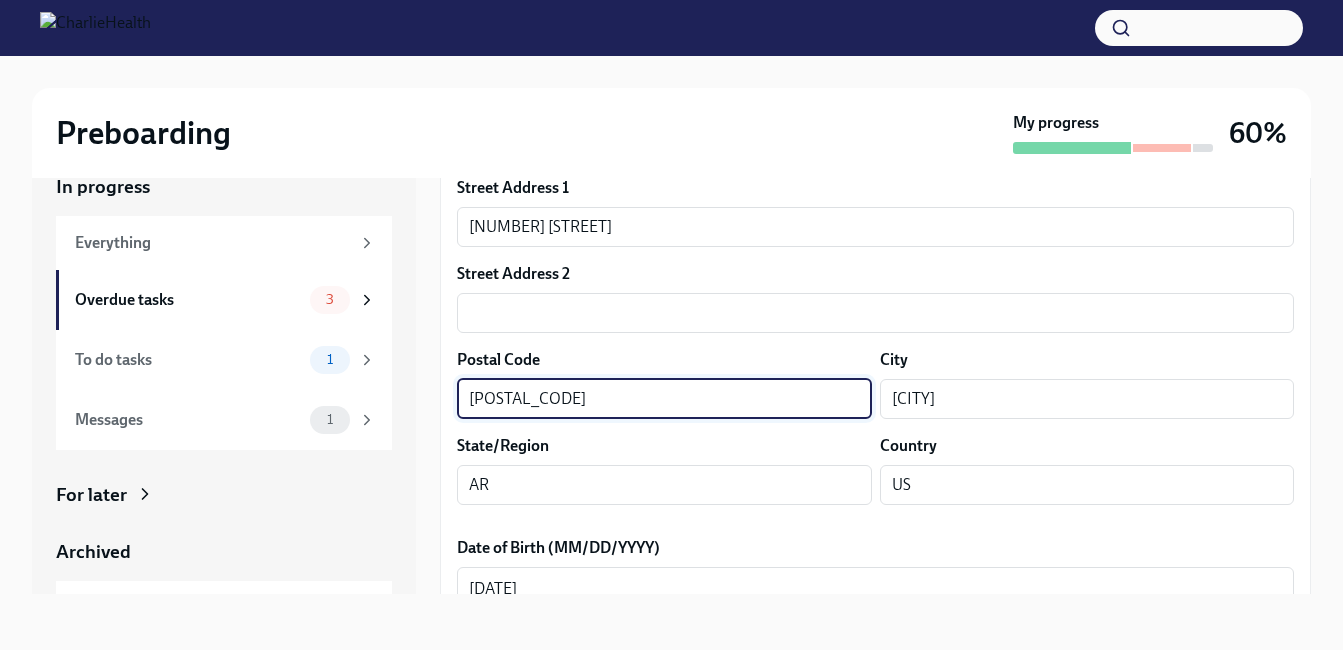 type on "[POSTAL_CODE]" 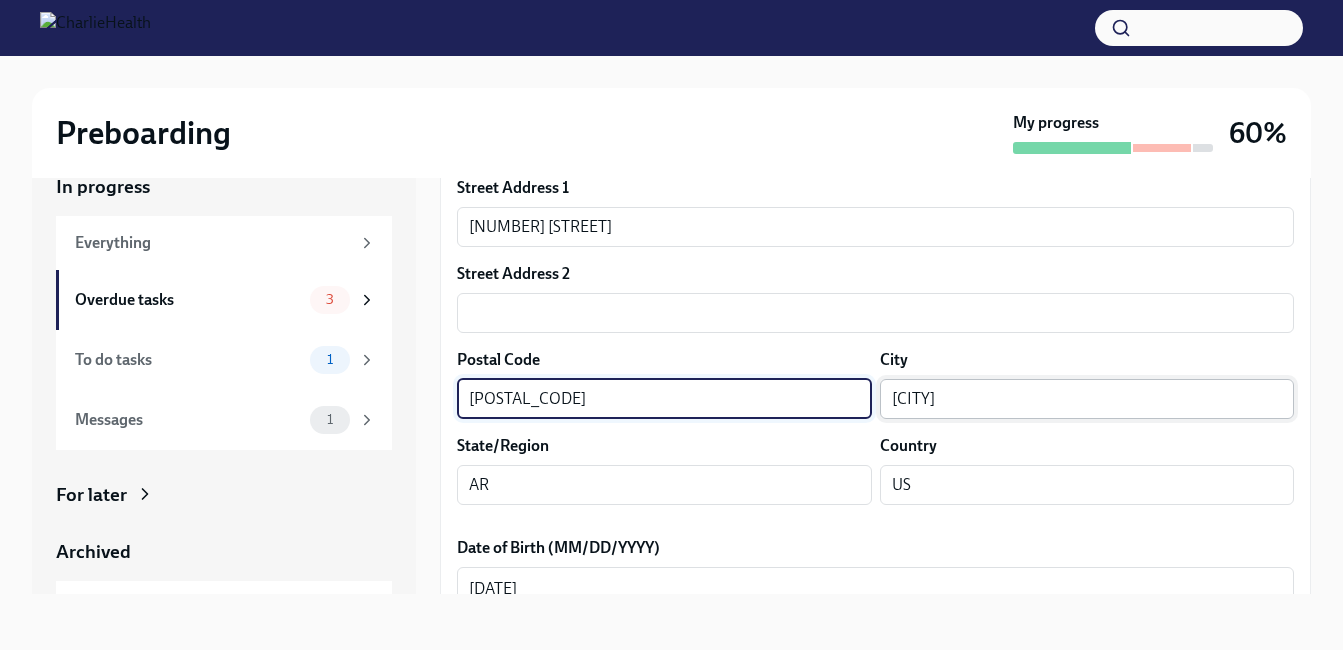 click on "[CITY]" at bounding box center [1087, 399] 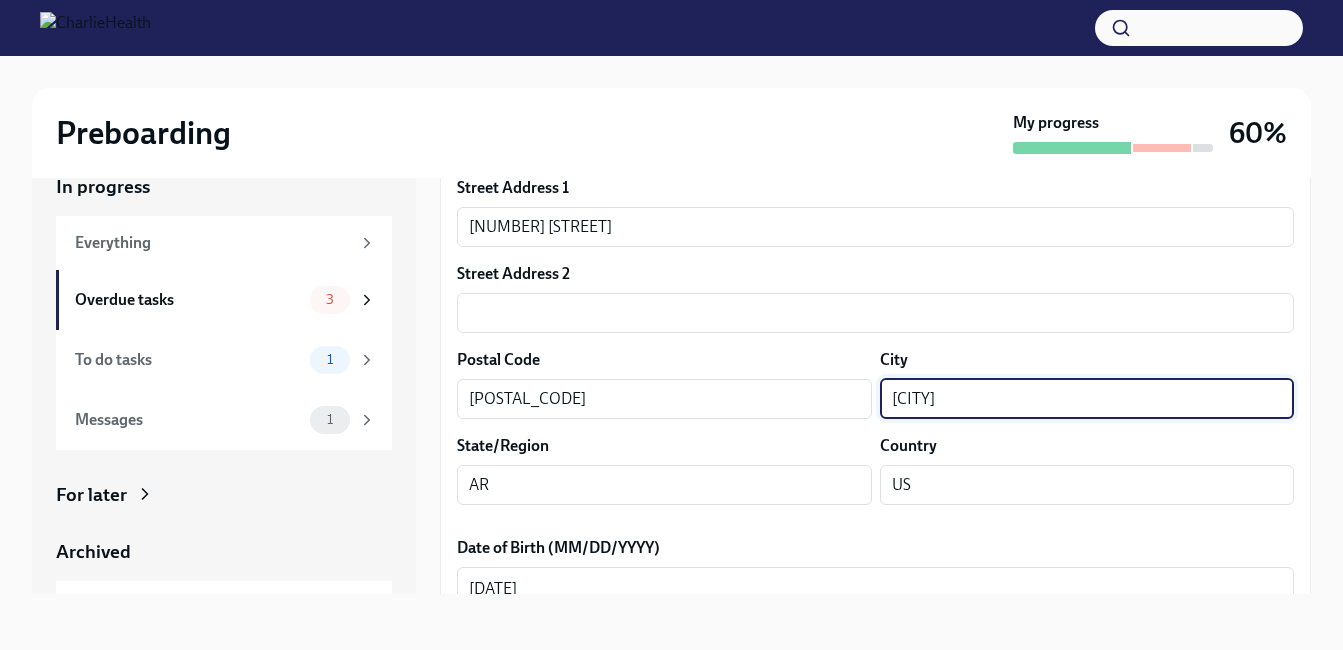 type on "[CITY]" 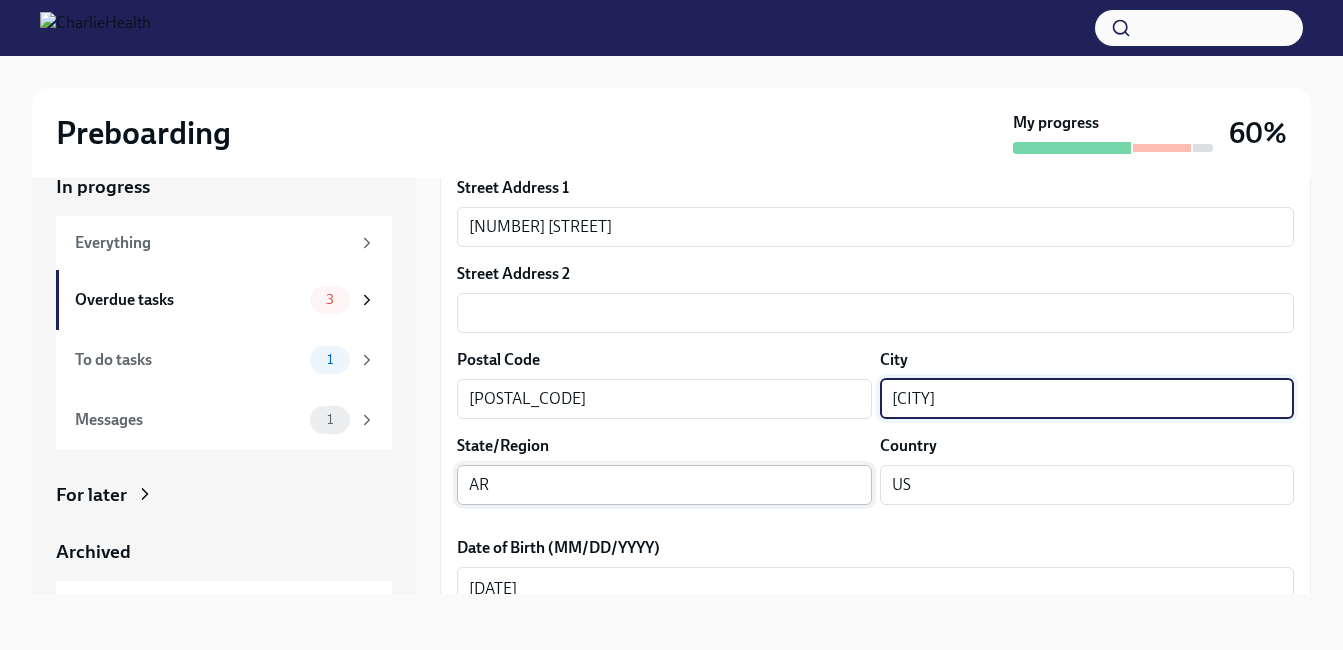 click on "AR" at bounding box center (664, 485) 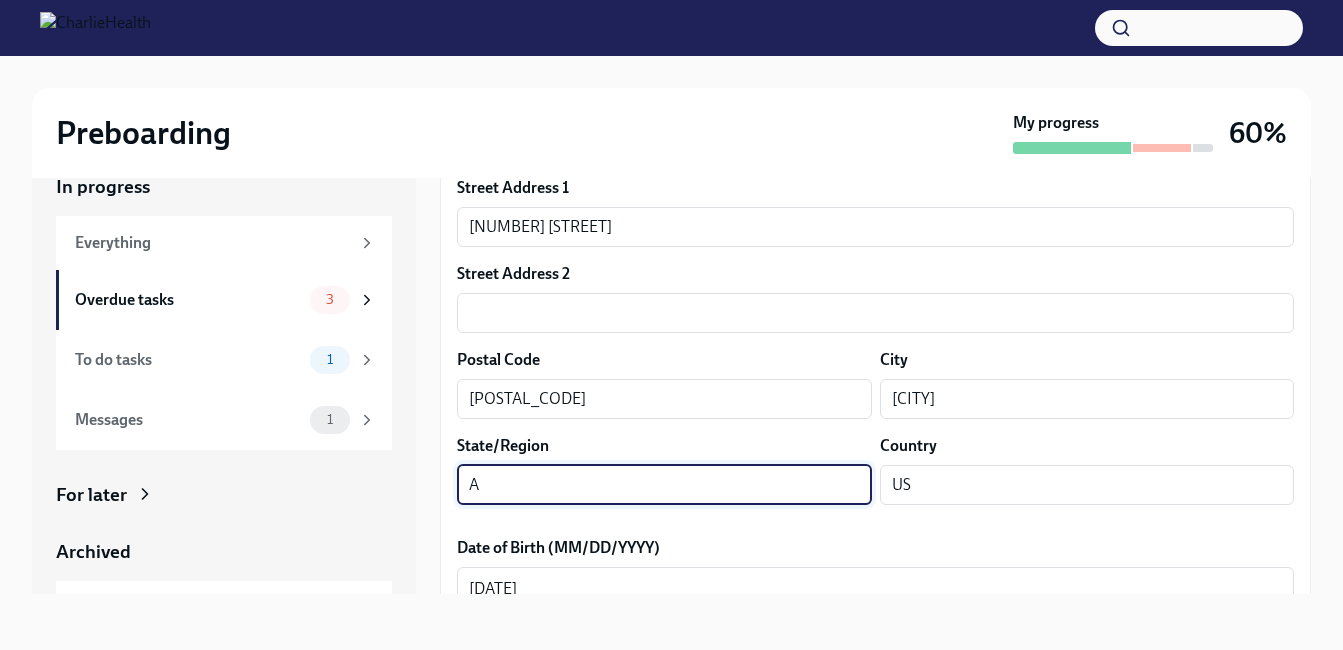 type on "AR" 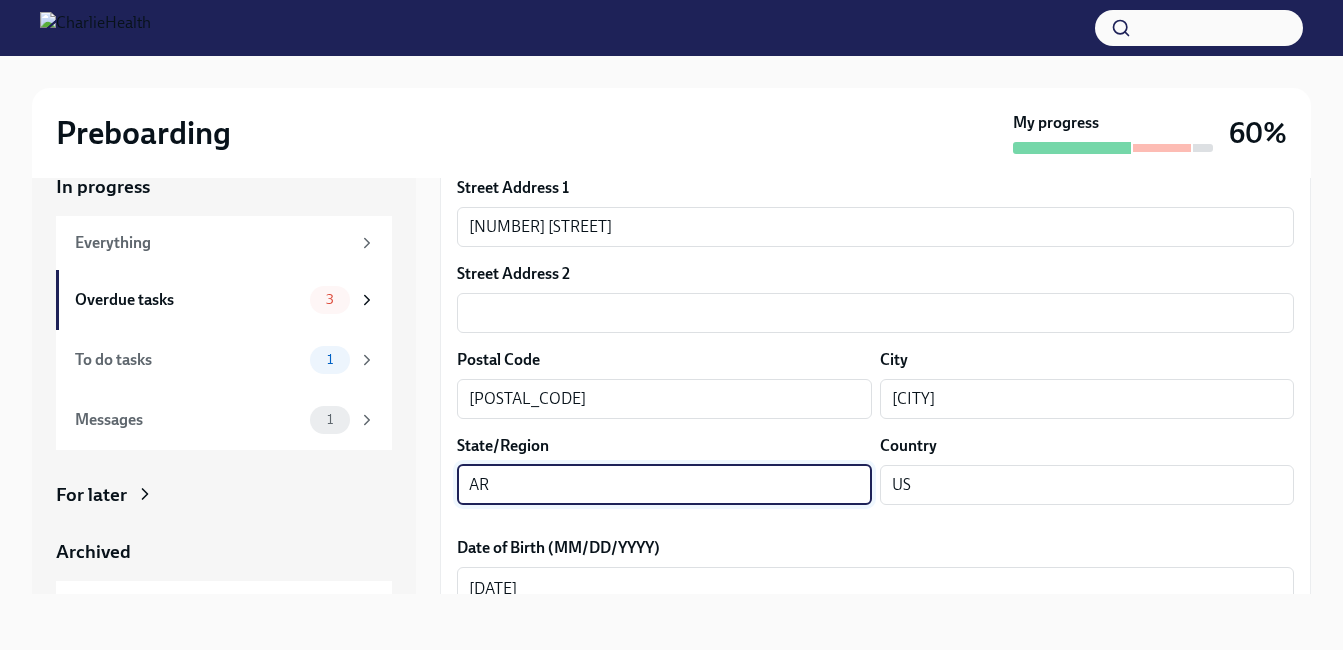 click on "Street Address 1 [NUMBER] [STREET] ​ Street Address 2 ​ Postal Code [POSTAL_CODE] ​ City [CITY] ​ State/Region [STATE] ​ Country [COUNTRY] ​" at bounding box center [875, 349] 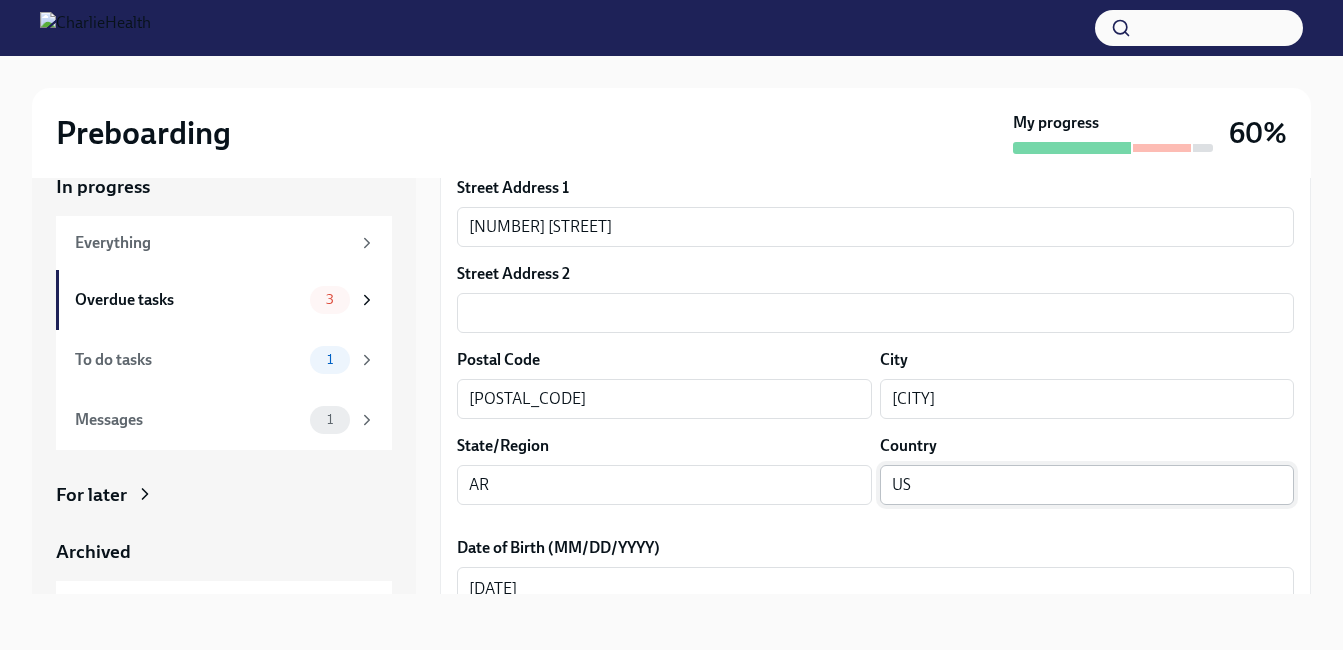 click on "US" at bounding box center [1087, 485] 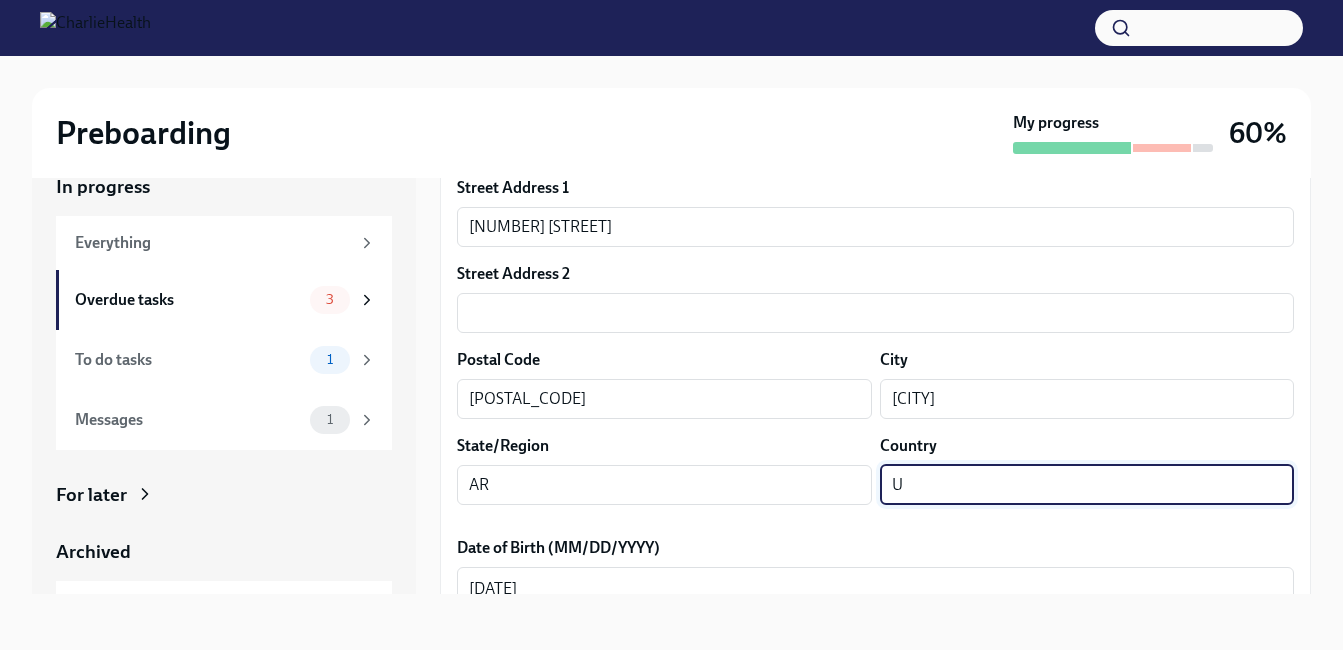 type on "US" 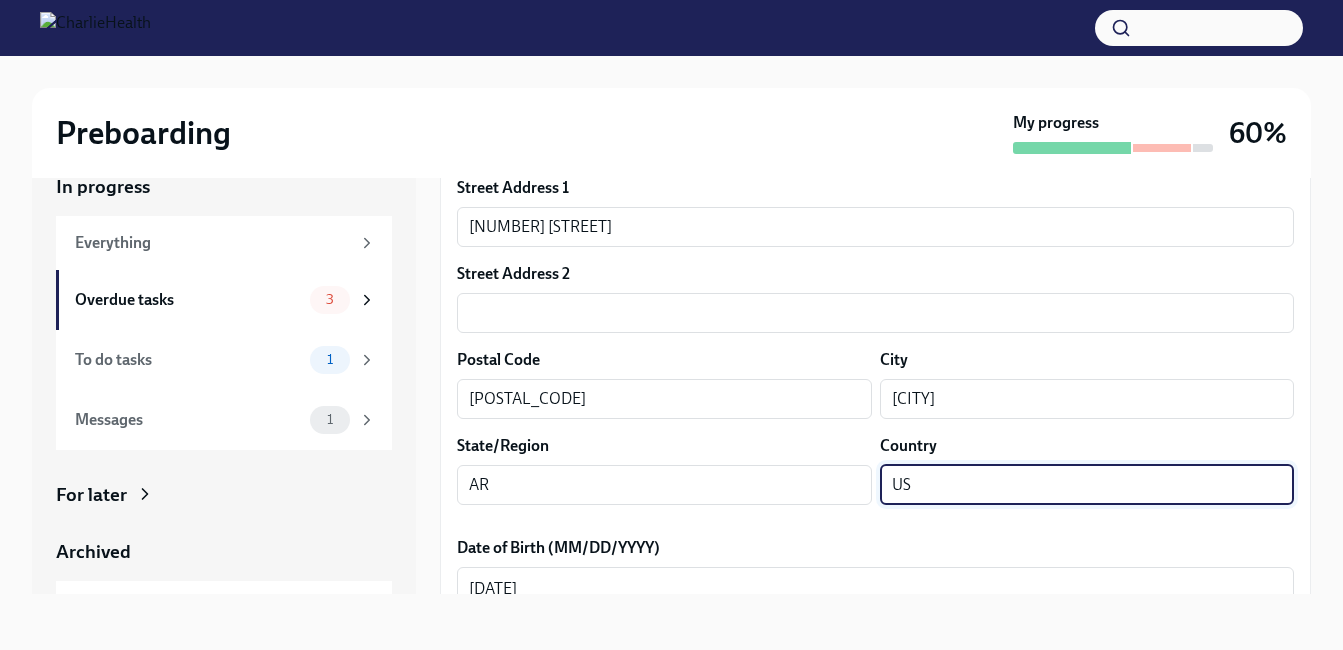 click on "Date of Birth (MM/DD/YYYY)" at bounding box center (875, 548) 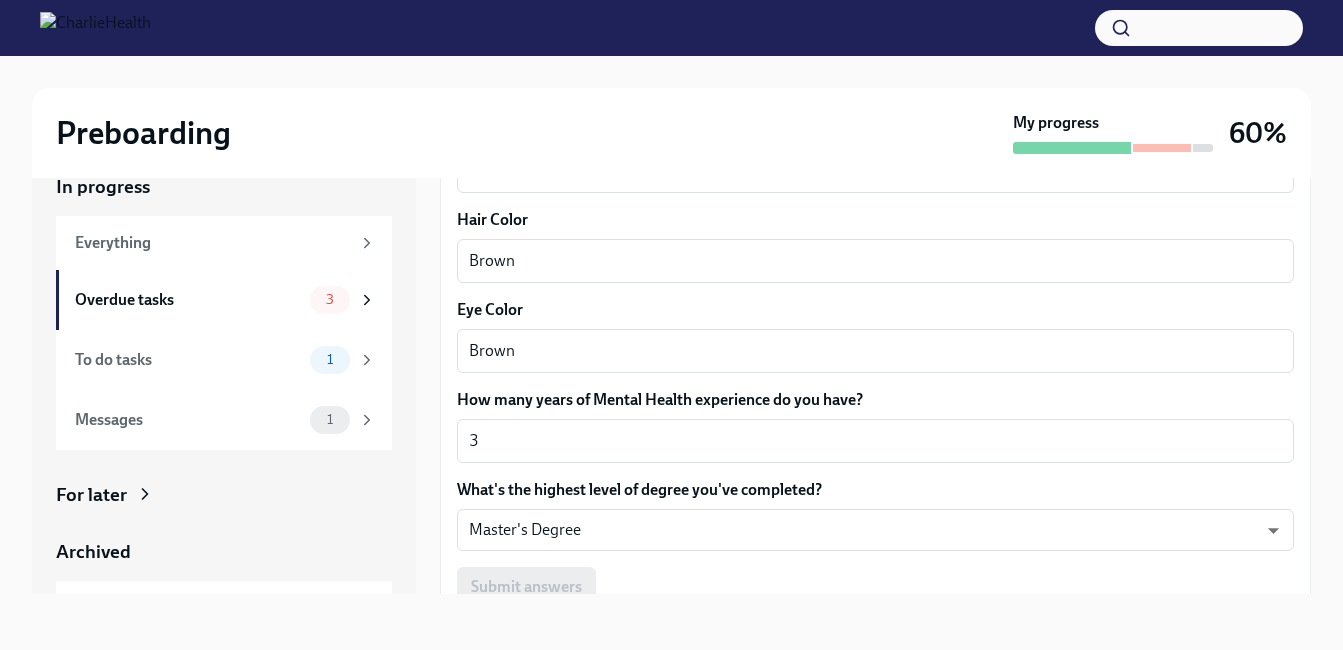 scroll, scrollTop: 1893, scrollLeft: 0, axis: vertical 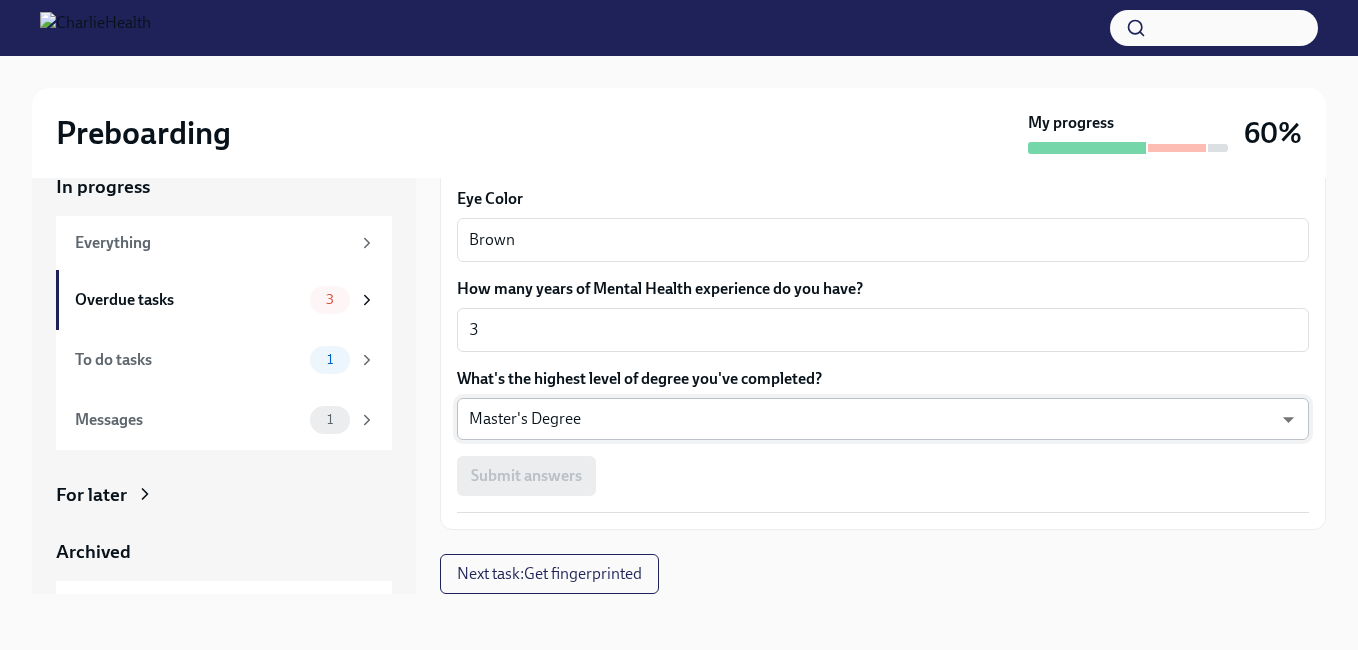 click on "Preboarding My progress 60% In progress Everything Overdue tasks 3 To do tasks 1 Messages 1 For later Archived Completed tasks 5 Optional tasks 1 Messages 0 Fill out the onboarding form Overdue Due  9 days ago We need some info from you to start setting you up in payroll and other systems.  Please fill out this form ASAP  Please note each field needs to be completed in order for you to submit.
Note : Please fill out this form as accurately as possible. Several states require specific demographic information that we have to input on your behalf. We understand that some of these questions feel personal to answer, and we appreciate your understanding that this is required for compliance clearance. About you Your preferred first name [FIRST] x ​ Your legal last name [LAST] x ​ Please provide any previous names/ aliases-put None if N/A x ​ Street Address 1 [NUMBER] [STREET] ​ Street Address 2 ​ Postal Code [POSTAL_CODE] ​ City [CITY] ​ State/Region [STATE] ​ Country [COUNTRY] ​ [DATE] x ​ x" at bounding box center [679, 307] 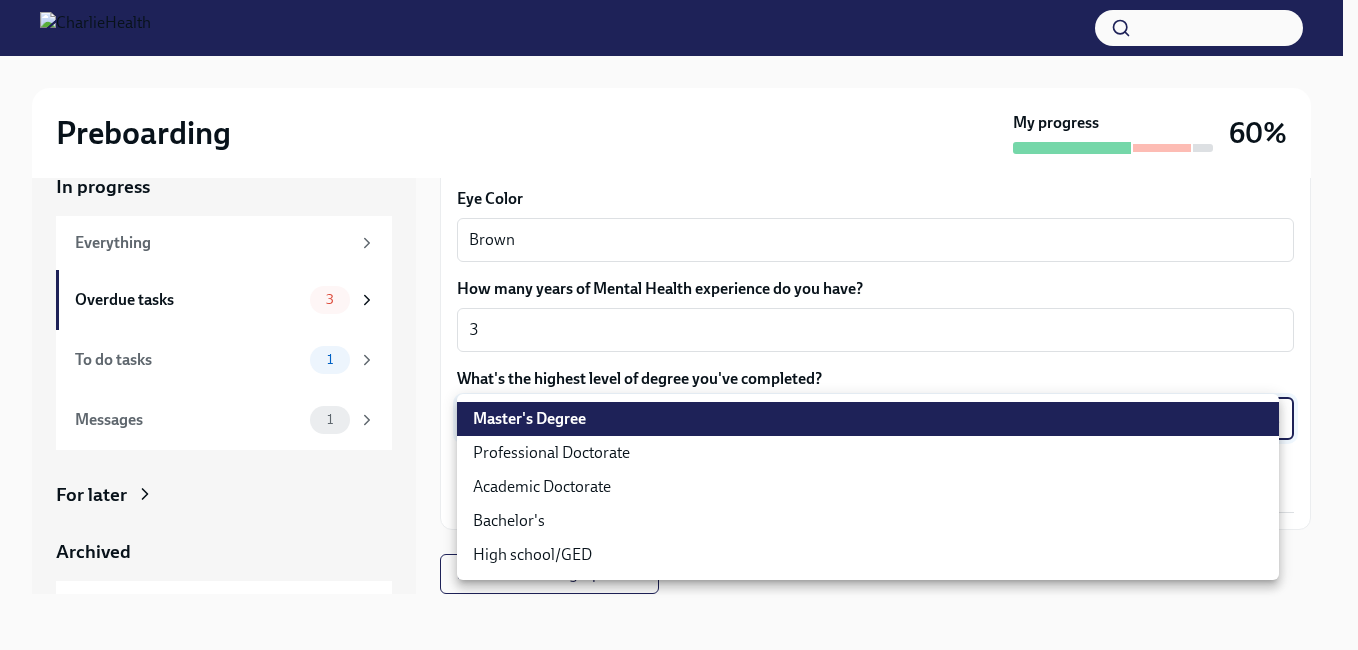 click on "Master's Degree" at bounding box center [868, 419] 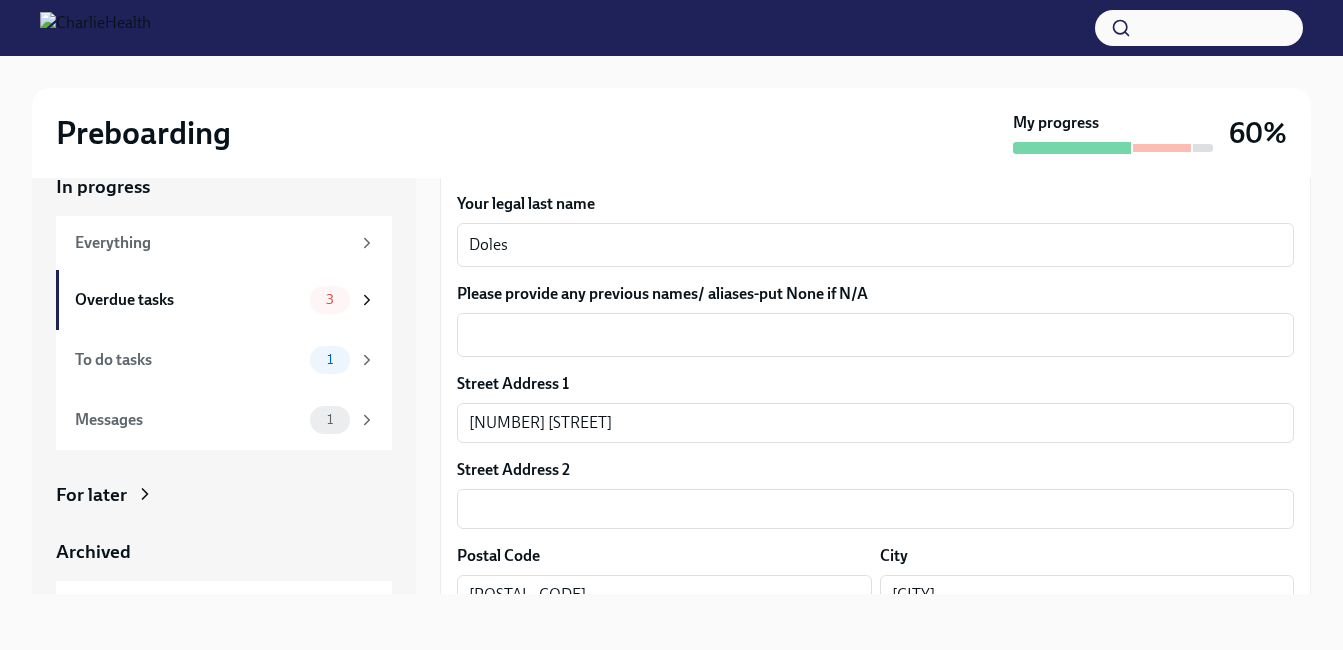 scroll, scrollTop: 0, scrollLeft: 0, axis: both 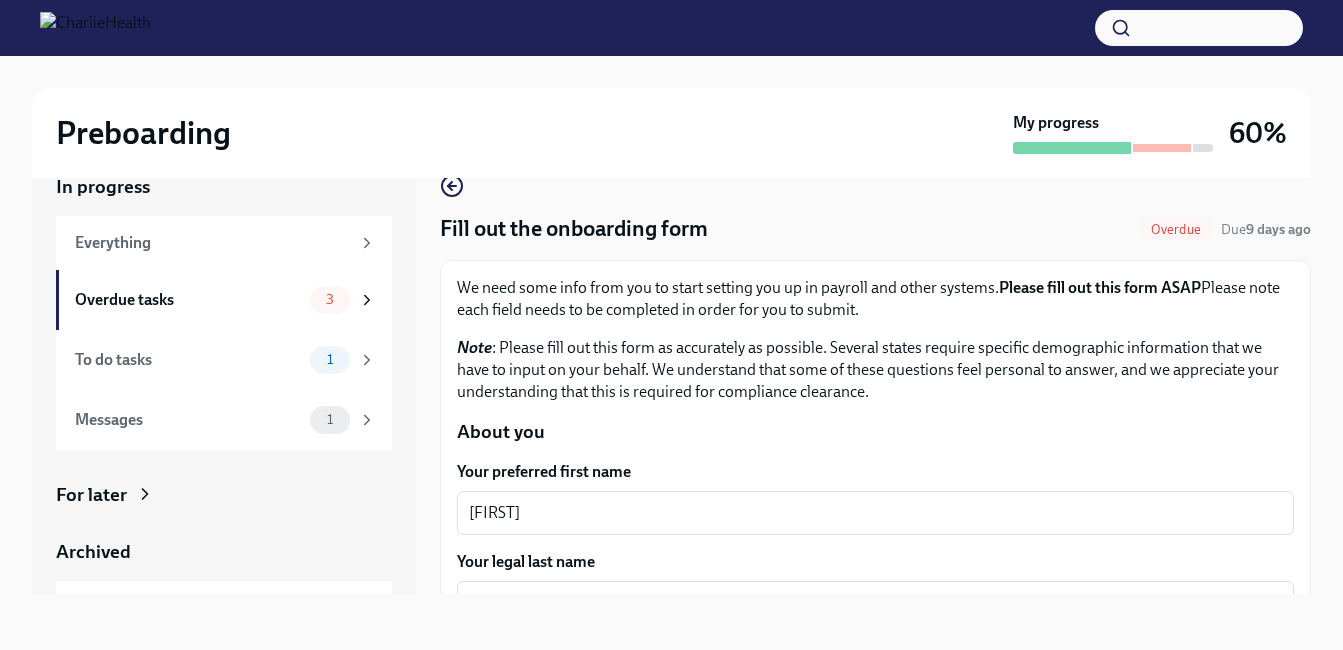 click on "Preboarding My progress 60% In progress Everything Overdue tasks 3 To do tasks 1 Messages 1 For later Archived Completed tasks 5 Optional tasks 1 Messages 0 Fill out the onboarding form Overdue Due  9 days ago We need some info from you to start setting you up in payroll and other systems.  Please fill out this form ASAP  Please note each field needs to be completed in order for you to submit.
Note : Please fill out this form as accurately as possible. Several states require specific demographic information that we have to input on your behalf. We understand that some of these questions feel personal to answer, and we appreciate your understanding that this is required for compliance clearance. About you Your preferred first name [FIRST] x ​ Your legal last name [LAST] x ​ Please provide any previous names/ aliases-put None if N/A x ​ Street Address 1 [NUMBER] [STREET] ​ Street Address 2 ​ Postal Code [POSTAL_CODE] ​ City [CITY] ​ State/Region [STATE] ​ Country [COUNTRY] ​ Date of Birth (MM/DD/YYYY) x x" at bounding box center (671, 335) 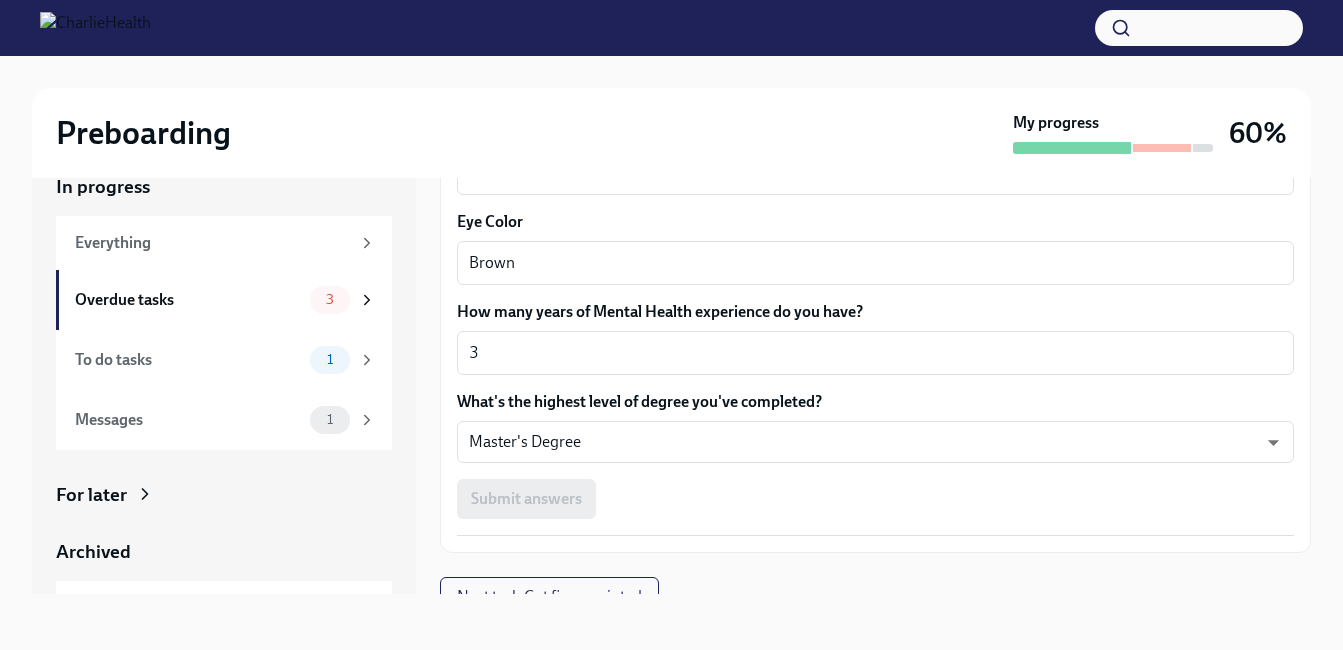 scroll, scrollTop: 1893, scrollLeft: 0, axis: vertical 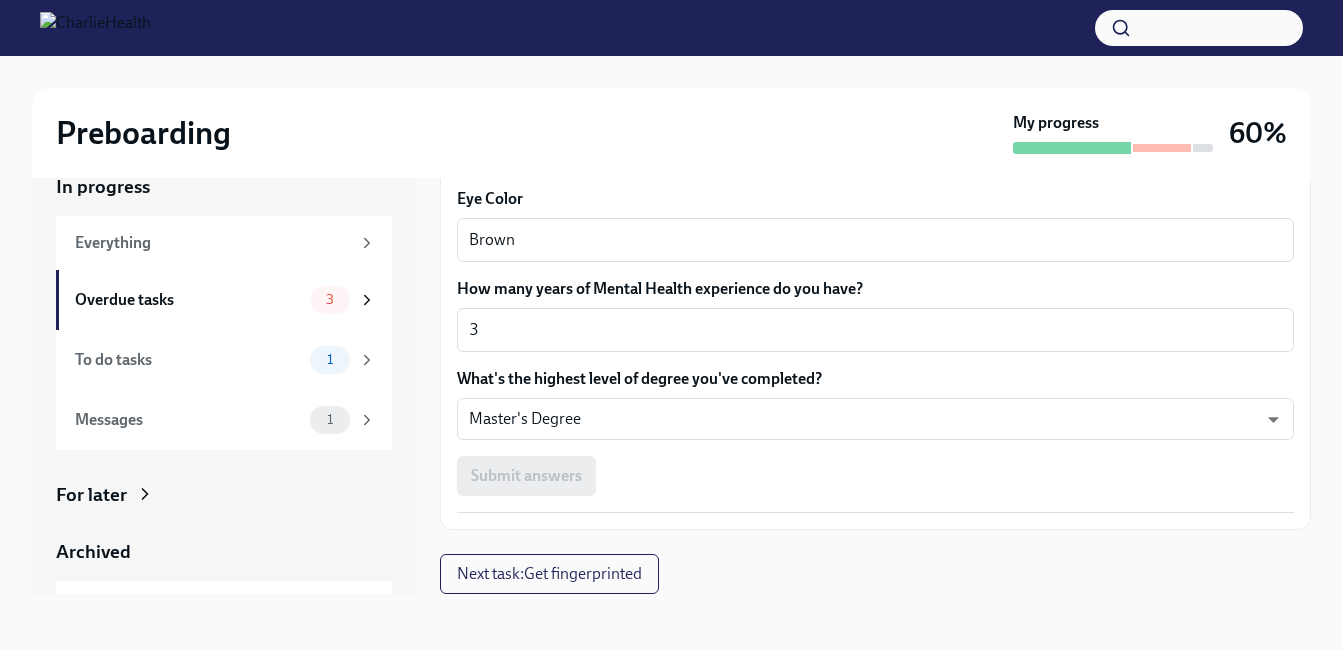 click on "Submit answers" at bounding box center (875, 476) 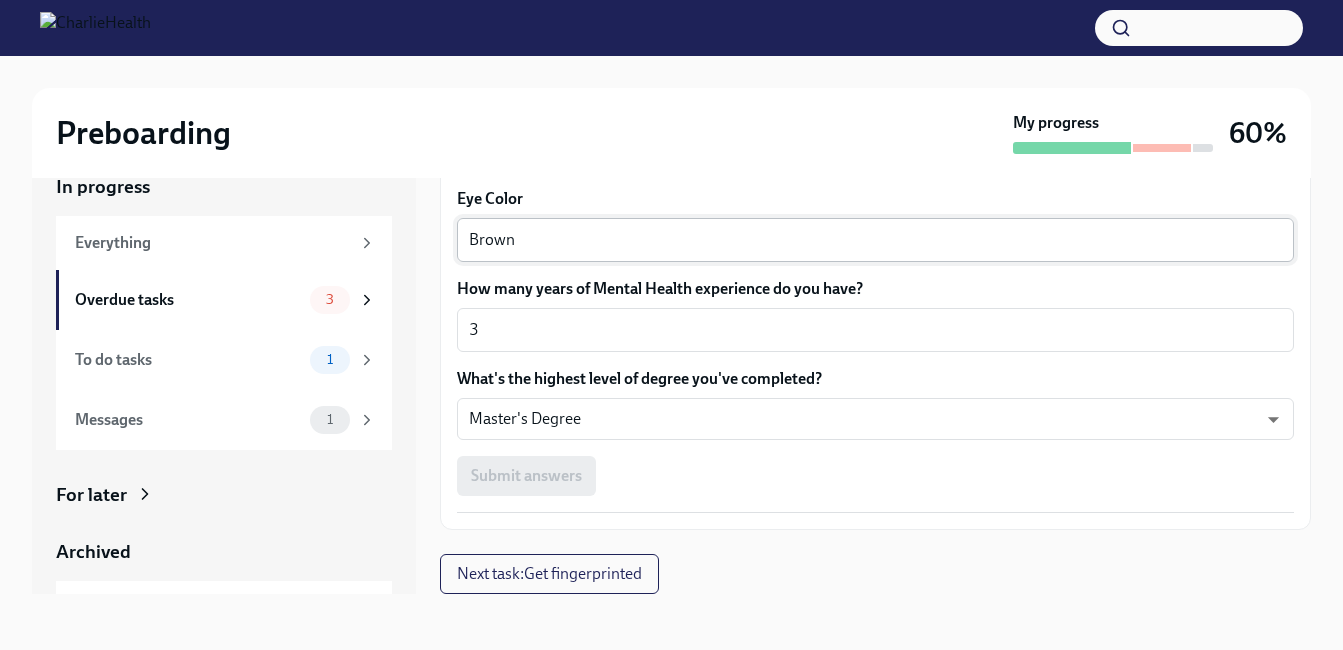 drag, startPoint x: 1302, startPoint y: 529, endPoint x: 856, endPoint y: 233, distance: 535.28687 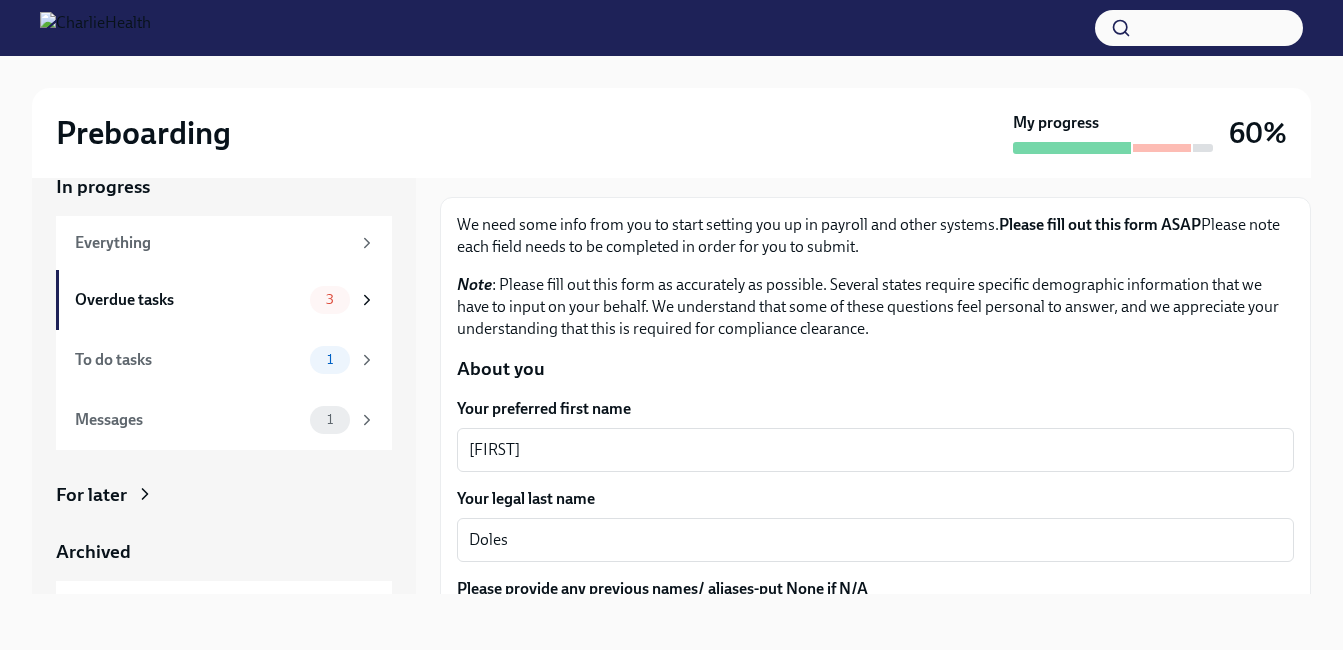 scroll, scrollTop: 0, scrollLeft: 0, axis: both 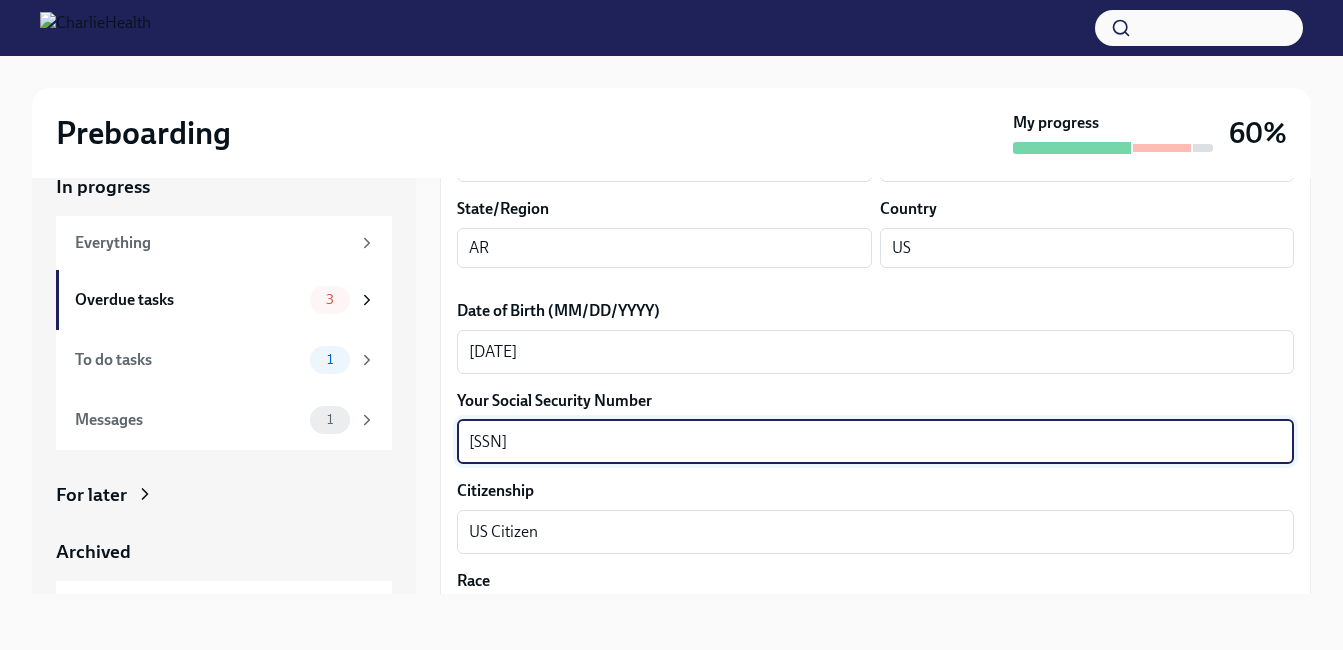 click on "[SSN]" at bounding box center [875, 442] 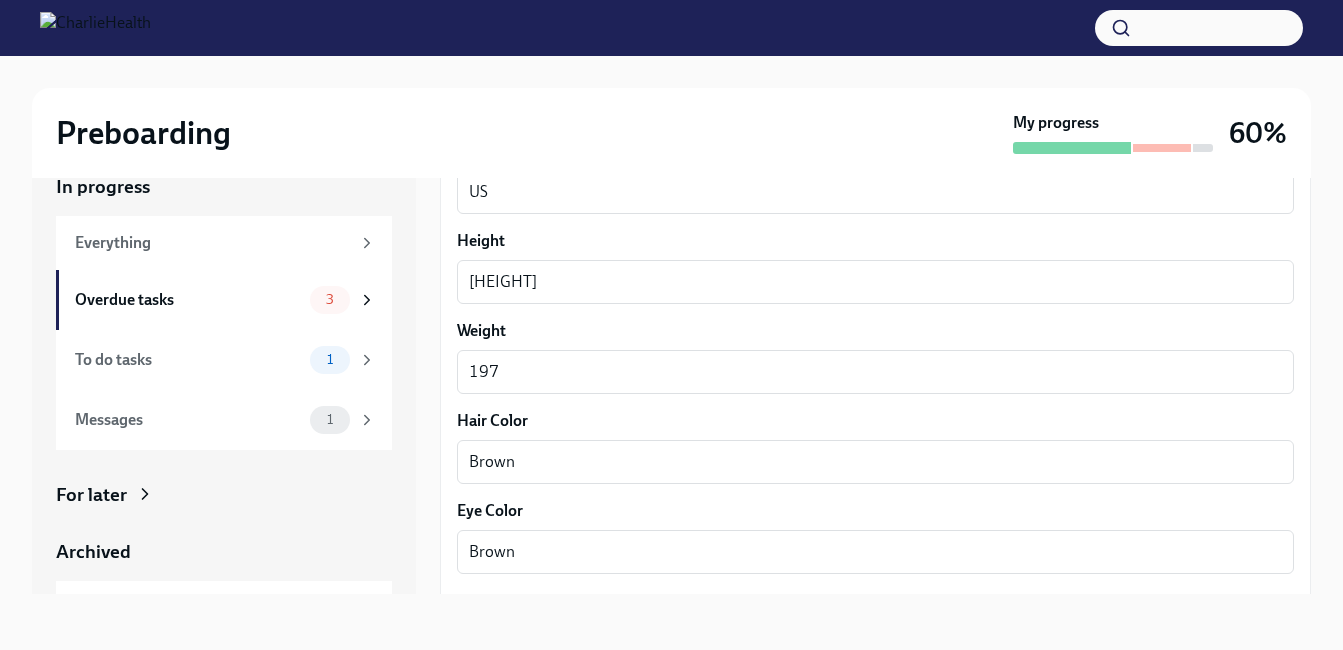 scroll, scrollTop: 1893, scrollLeft: 0, axis: vertical 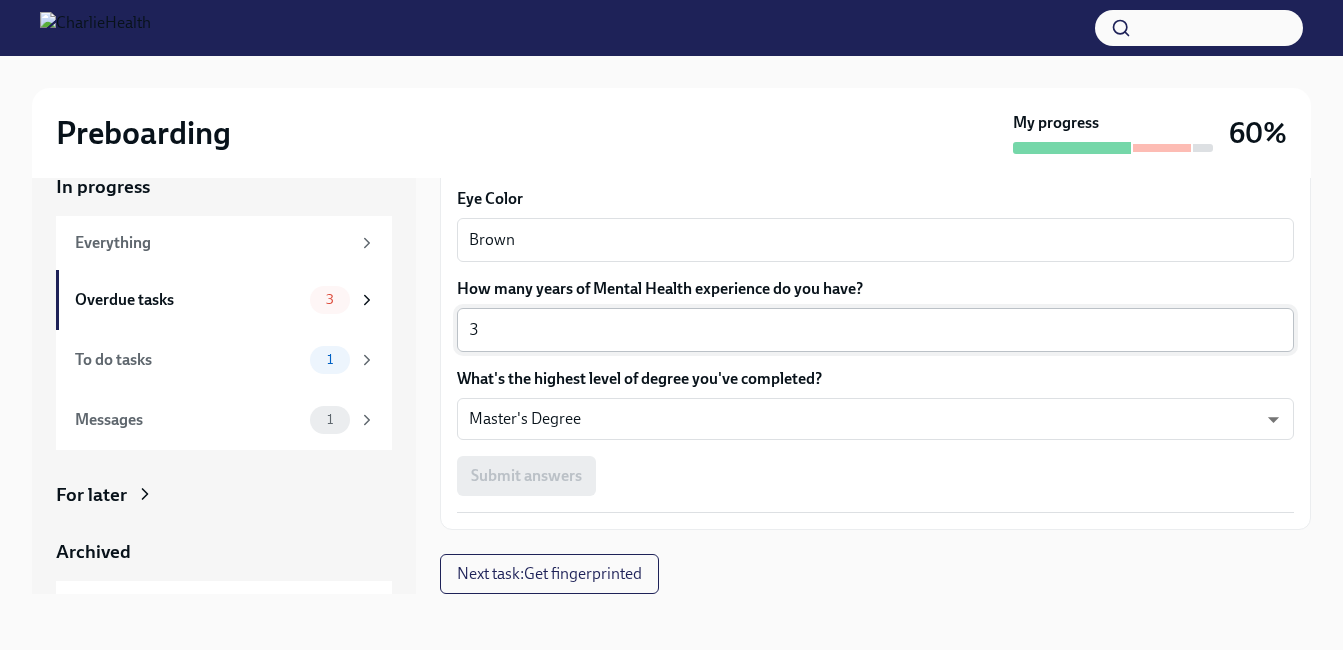 type on "[SSN]" 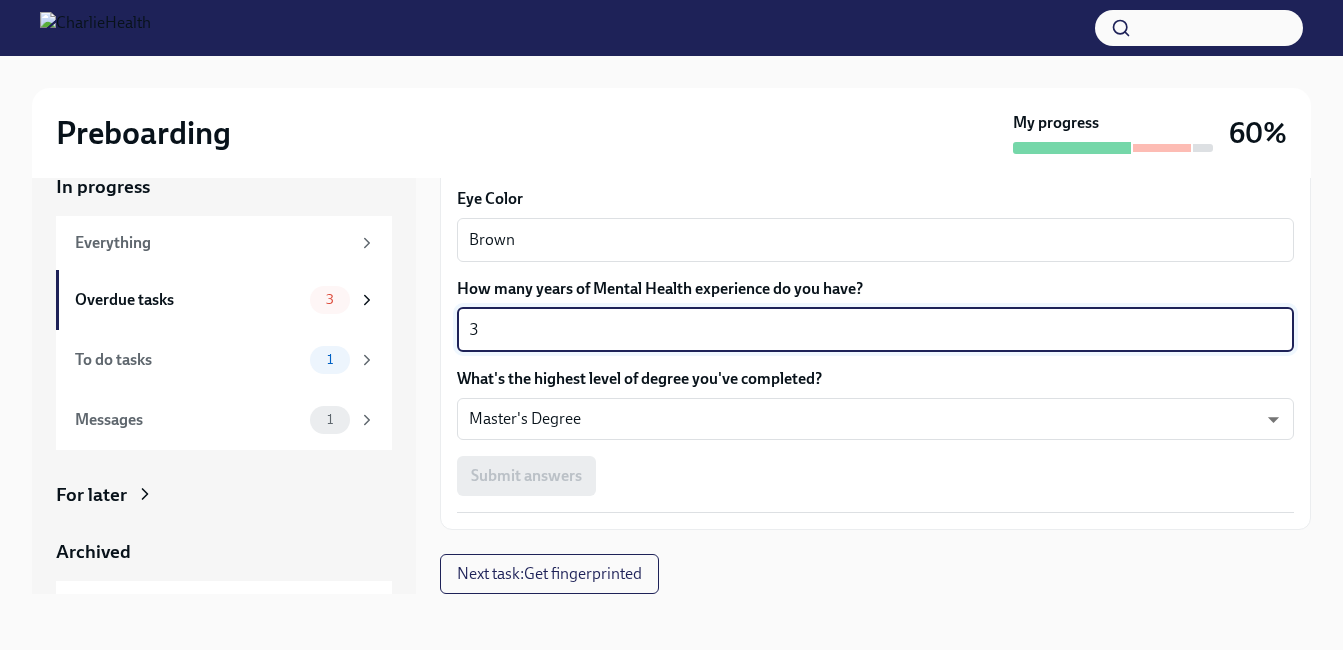 click on "Your preferred first name [FIRST] x ​ Your legal last name [LAST] x ​ Please provide any previous names/ aliases-put None if N/A x ​ Street Address 1 [NUMBER] [STREET] ​ Street Address 2 ​ Postal Code [POSTAL_CODE] ​ City [CITY] ​ State/Region [STATE] ​ Country [COUNTRY] ​ Date of Birth (MM/DD/YYYY) [DATE] x ​ Your Social Security Number [SSN] x ​ Citizenship US Citizen x ​ Race [RACE] x ​ Ethnicity [ETHNICITY] x ​ Gender [GENDER] x ​ Birth City and State [CITY] [STATE] x ​ Birth Country US x ​ Height [HEIGHT] x ​ Weight [WEIGHT] x ​ Hair Color [COLOR] x ​ Eye Color [COLOR] x ​ How many years of Mental Health experience do you have? 3 x ​ What's the highest level of degree you've completed? Master's Degree 2vBr-ghkD ​ Submit answers" at bounding box center [875, -468] 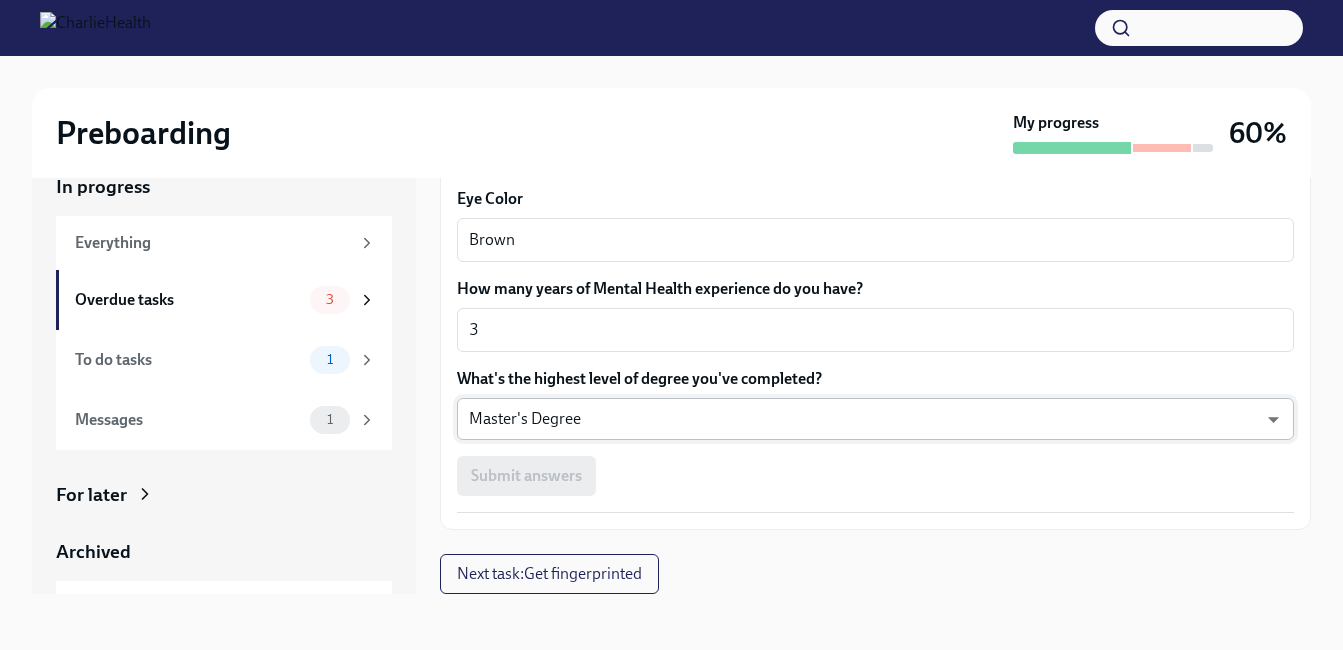 click on "Preboarding My progress 60% In progress Everything Overdue tasks 3 To do tasks 1 Messages 1 For later Archived Completed tasks 5 Optional tasks 1 Messages 0 Fill out the onboarding form Overdue Due  9 days ago We need some info from you to start setting you up in payroll and other systems.  Please fill out this form ASAP  Please note each field needs to be completed in order for you to submit.
Note : Please fill out this form as accurately as possible. Several states require specific demographic information that we have to input on your behalf. We understand that some of these questions feel personal to answer, and we appreciate your understanding that this is required for compliance clearance. About you Your preferred first name [FIRST] x ​ Your legal last name [LAST] x ​ Please provide any previous names/ aliases-put None if N/A x ​ Street Address 1 [NUMBER] [STREET] ​ Street Address 2 ​ Postal Code [POSTAL_CODE] ​ City [CITY] ​ State/Region [STATE] ​ Country [COUNTRY] ​ [DATE] x ​ x" at bounding box center (671, 307) 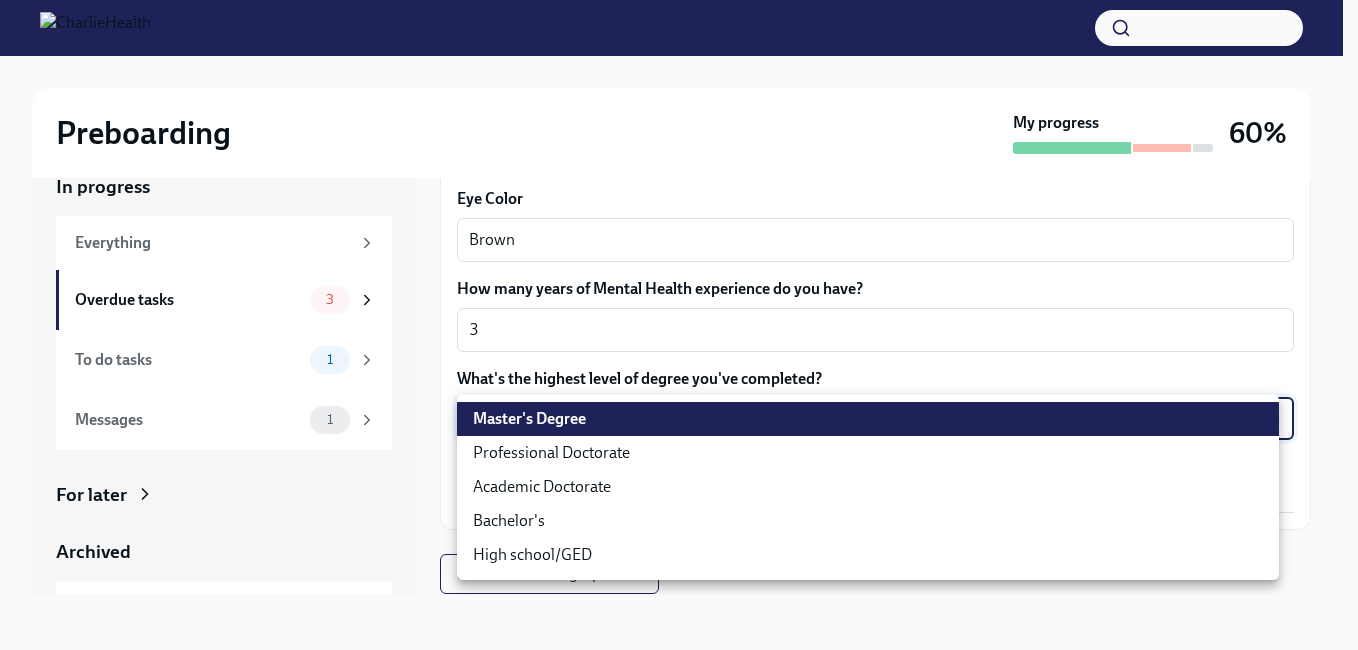 click on "Master's Degree" at bounding box center (868, 419) 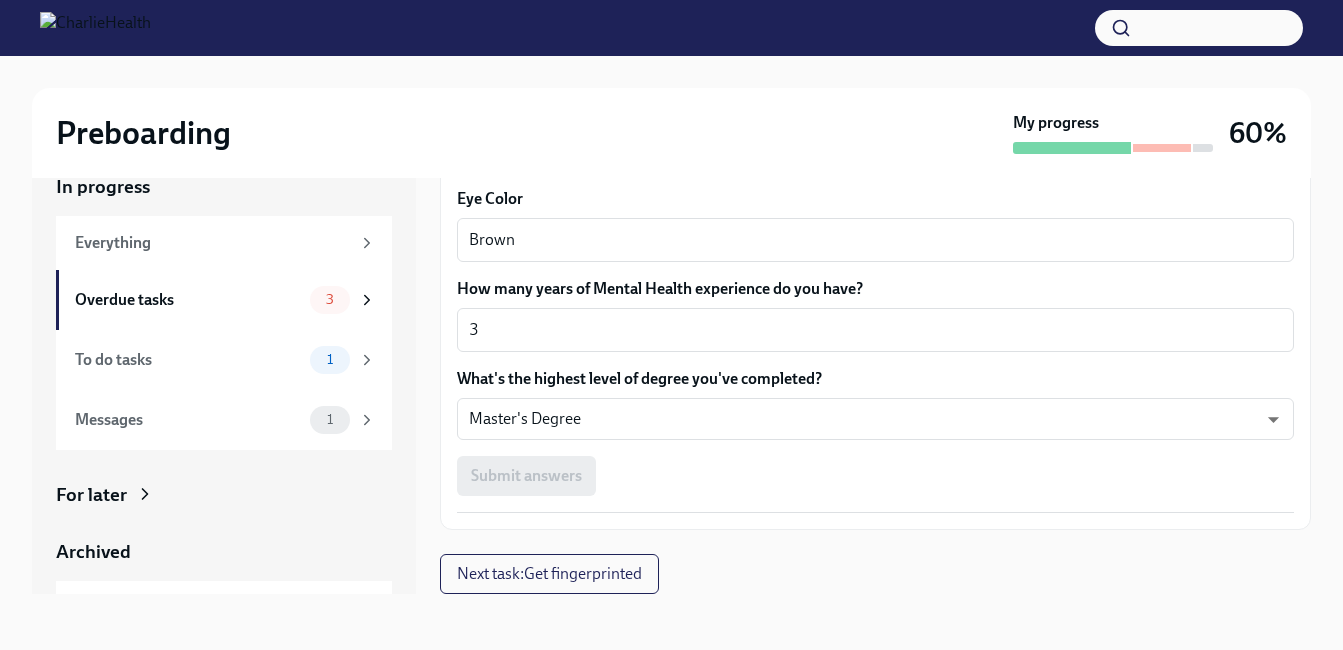 click on "Submit answers" at bounding box center (875, 476) 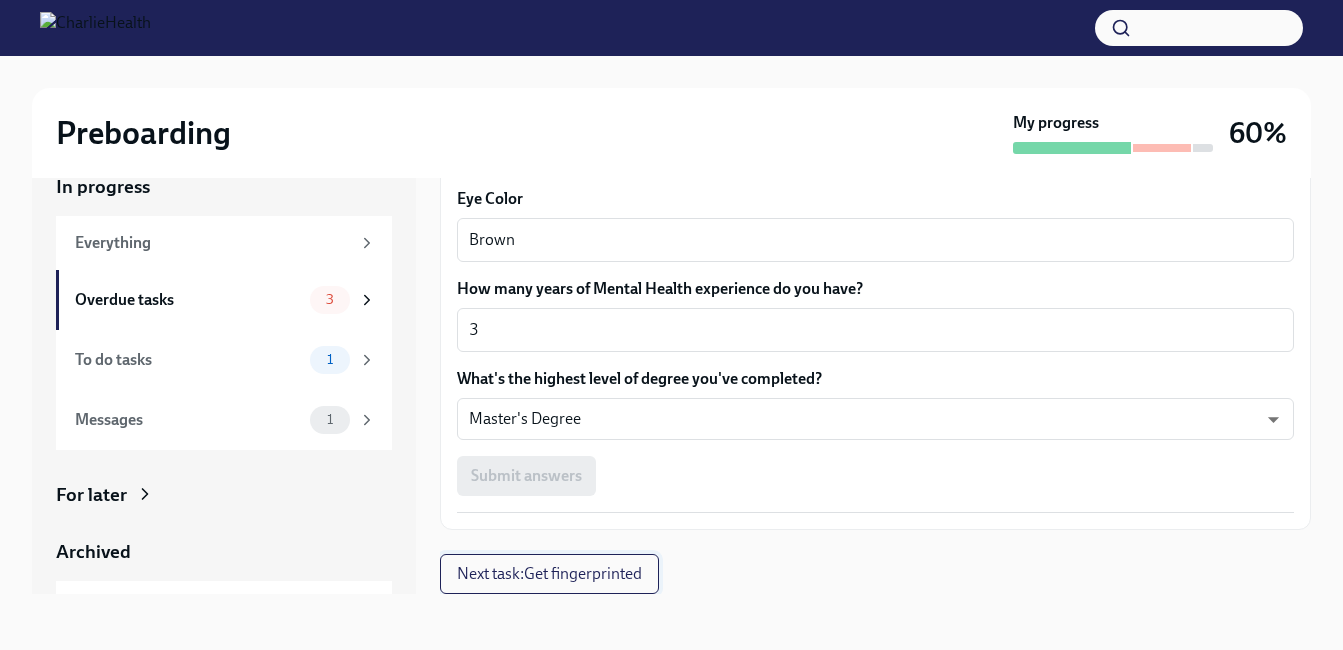 click on "Next task :  Get fingerprinted" at bounding box center (549, 574) 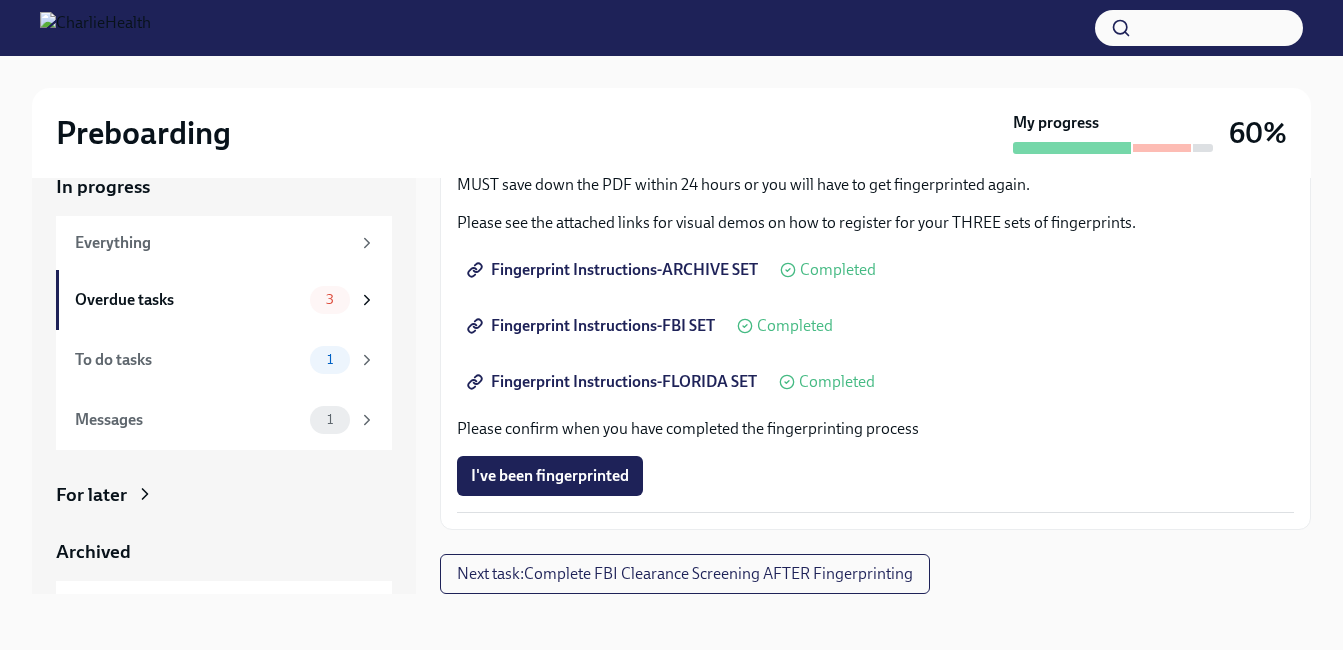 scroll, scrollTop: 0, scrollLeft: 0, axis: both 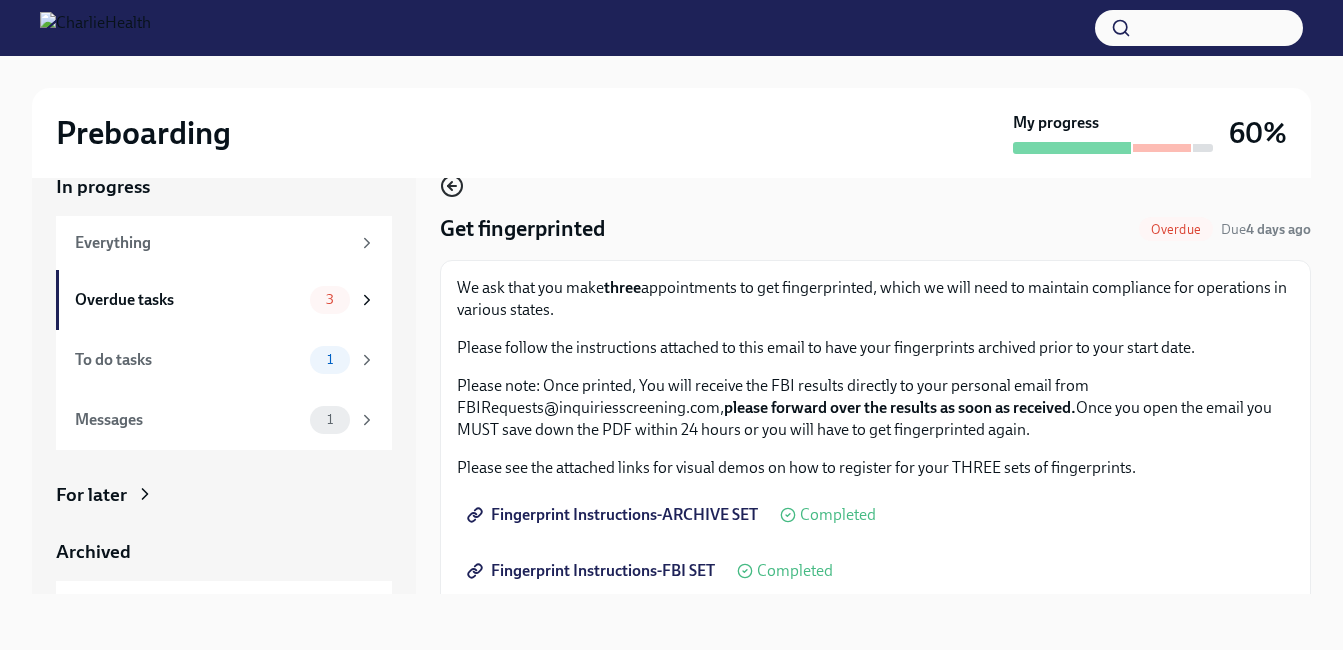 click 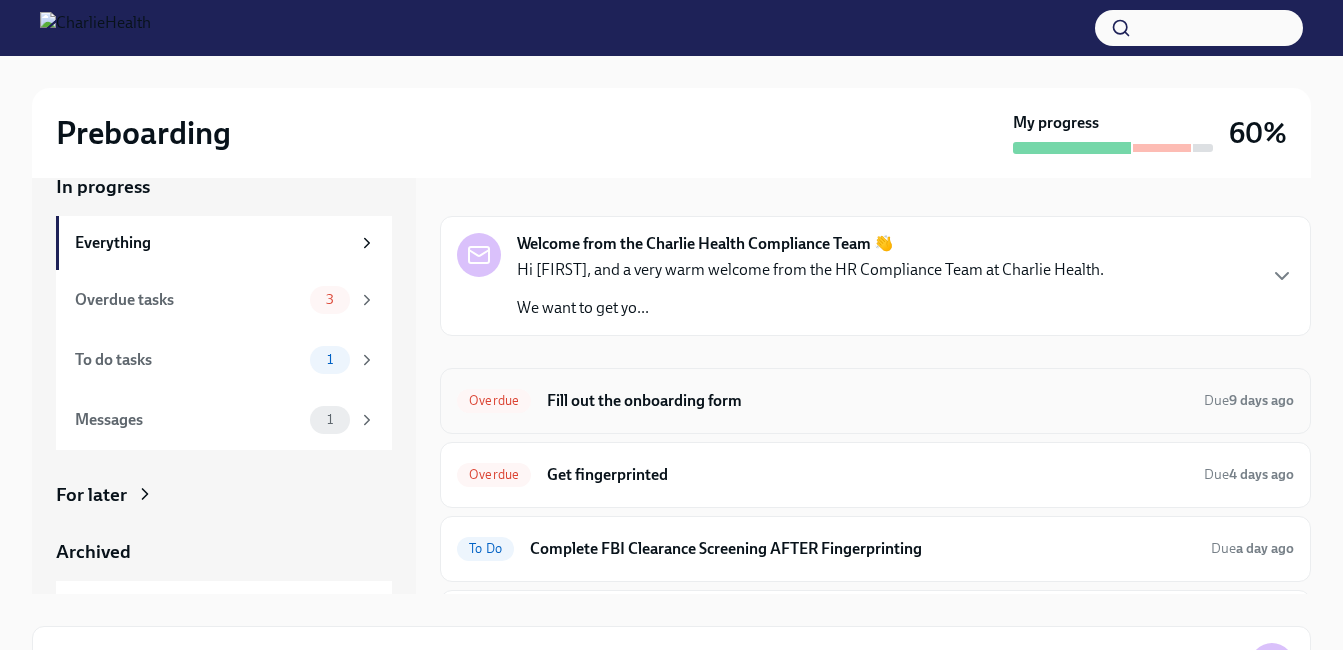click on "Fill out the onboarding form" at bounding box center (867, 401) 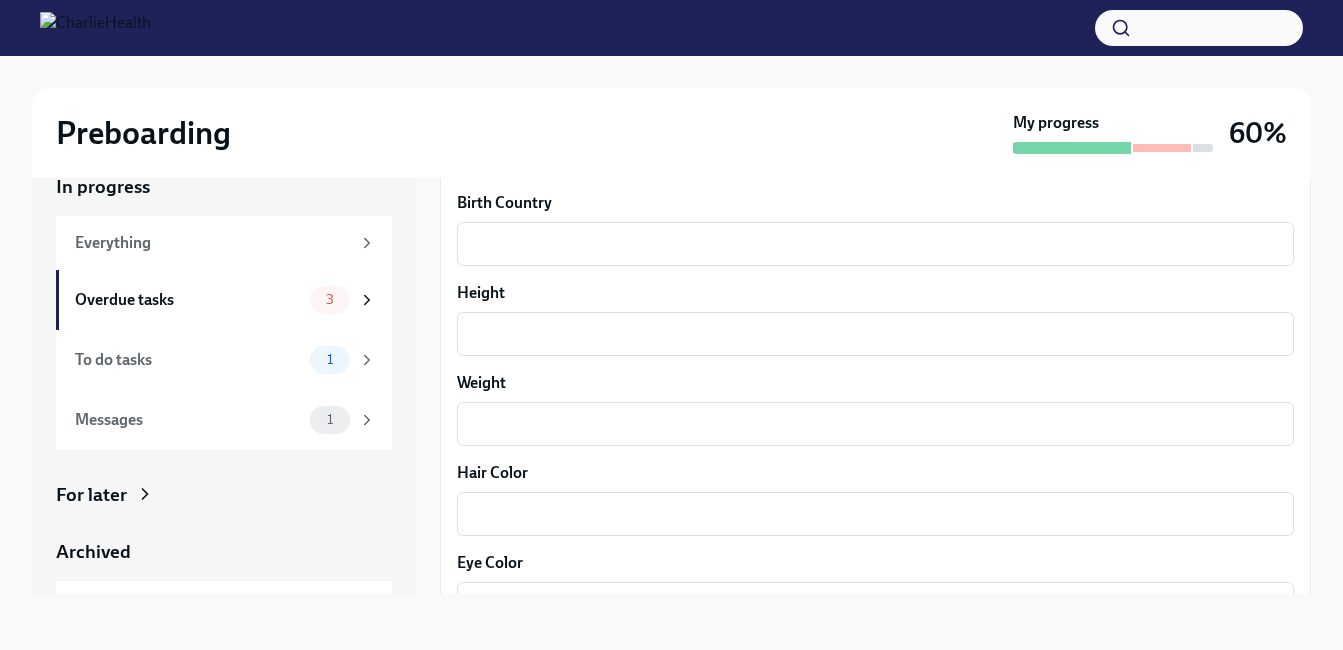 scroll, scrollTop: 1893, scrollLeft: 0, axis: vertical 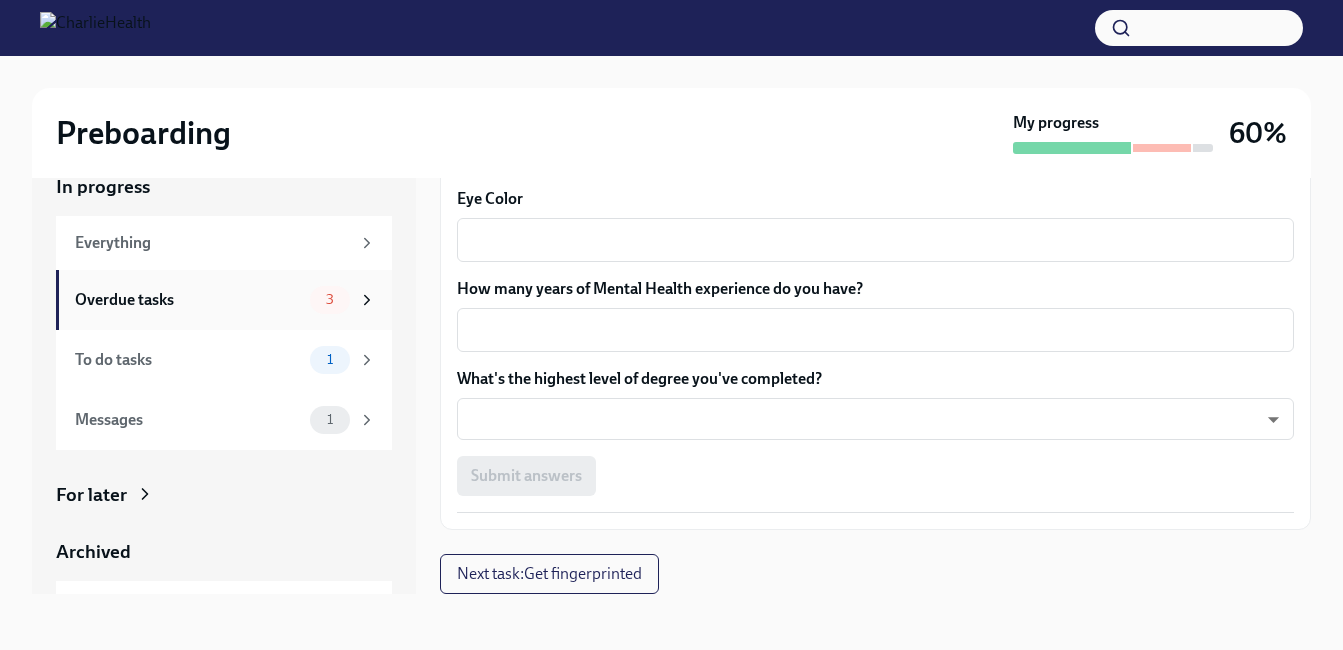 click on "3" at bounding box center [330, 300] 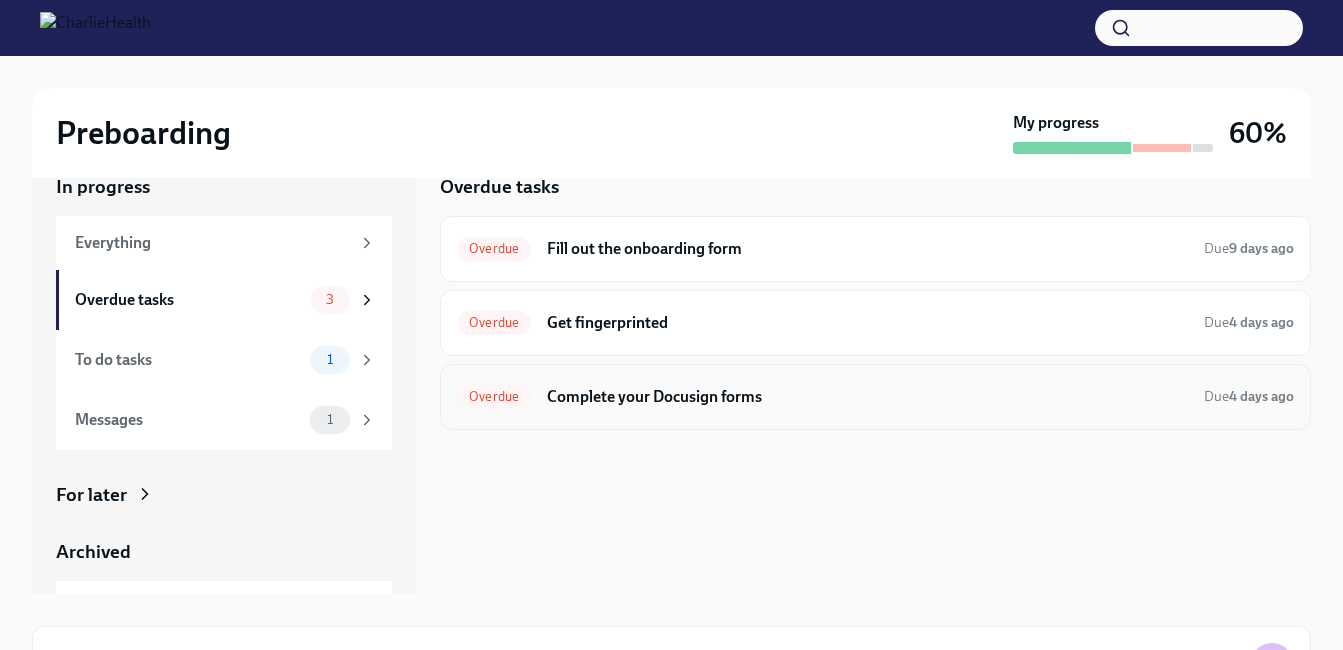 click on "Complete your Docusign forms" at bounding box center (867, 397) 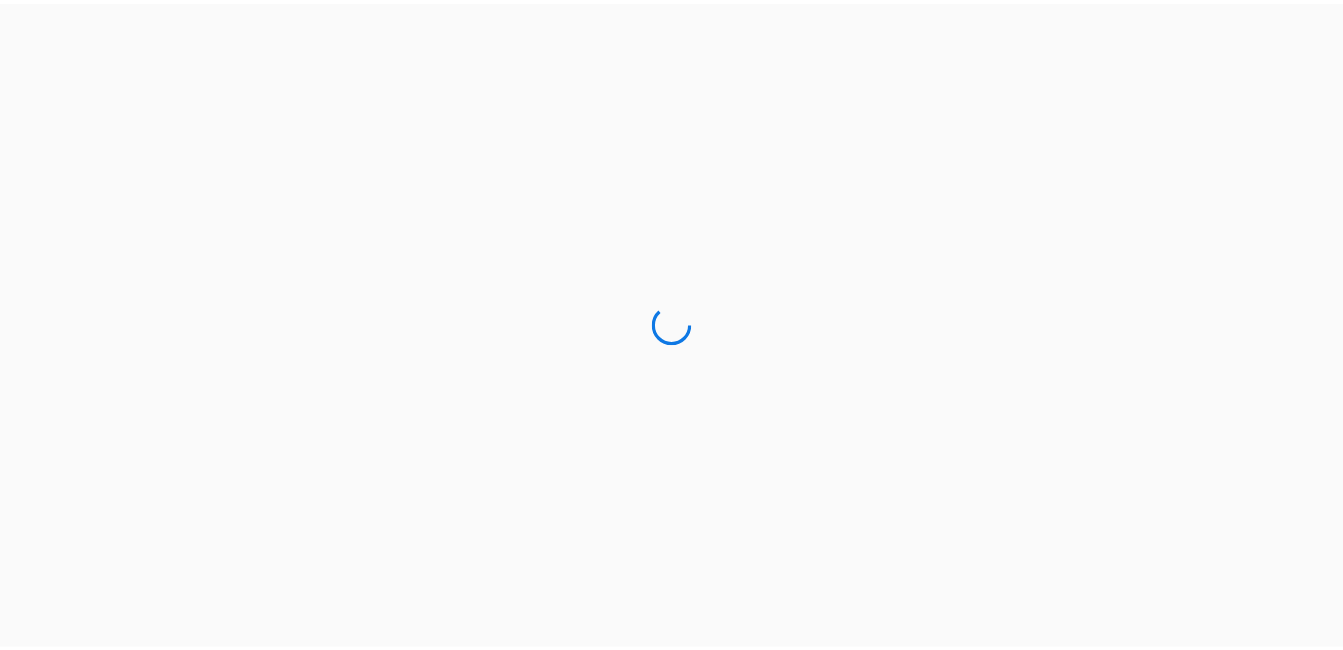 scroll, scrollTop: 0, scrollLeft: 0, axis: both 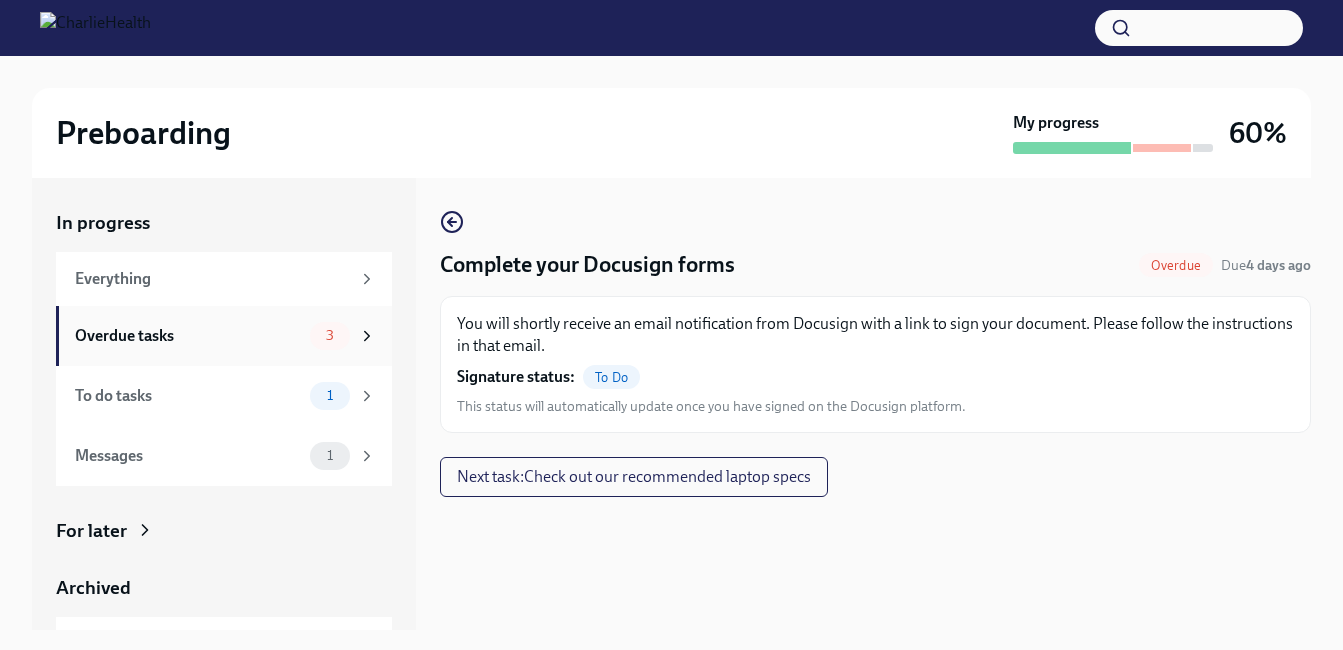click on "3" at bounding box center [330, 336] 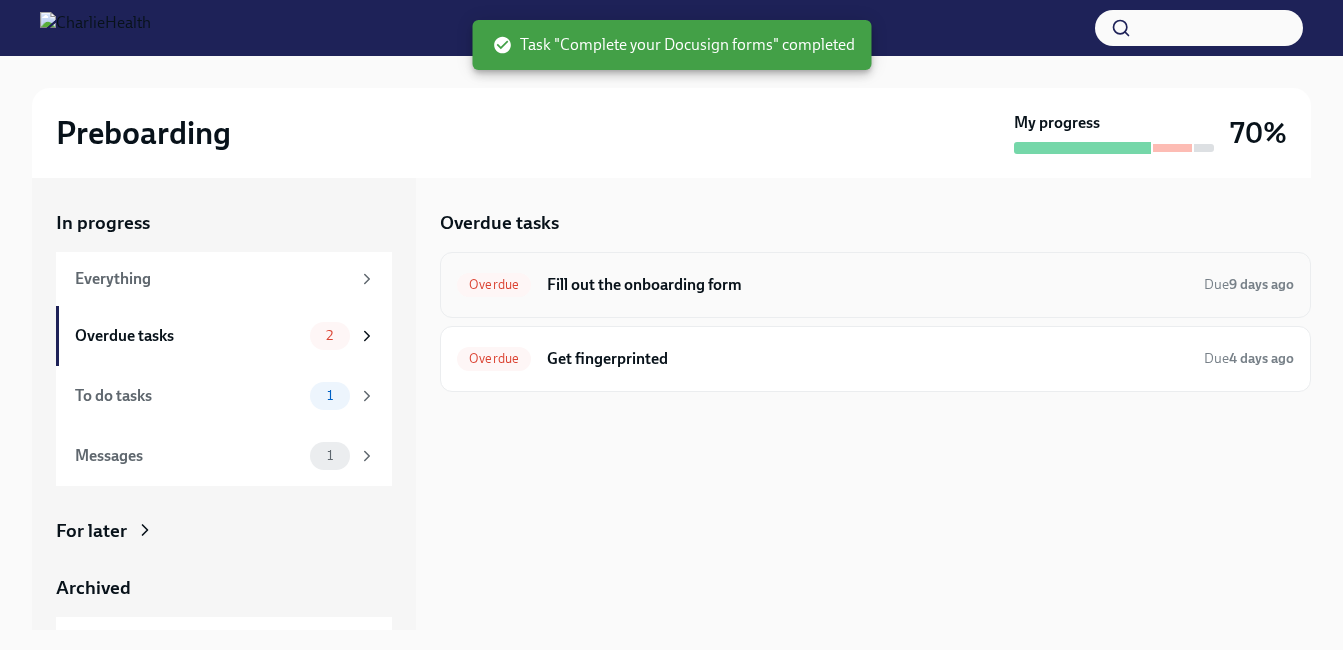click on "Fill out the onboarding form" at bounding box center [867, 285] 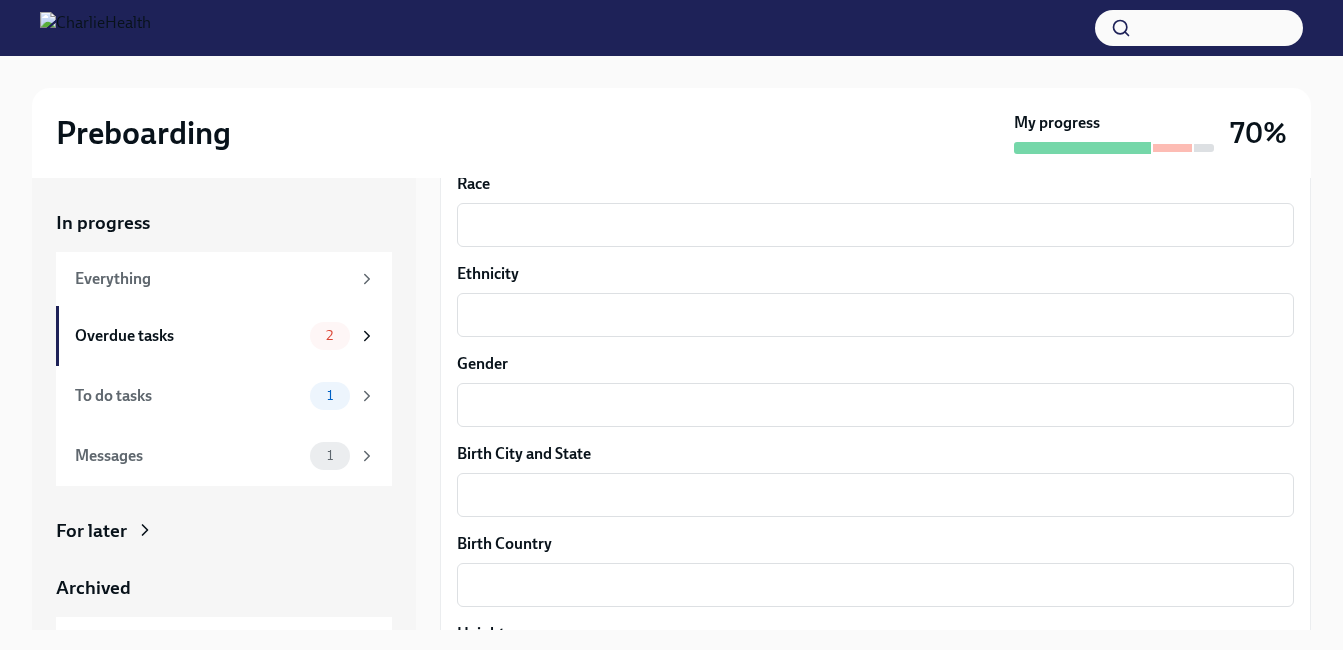 scroll, scrollTop: 1893, scrollLeft: 0, axis: vertical 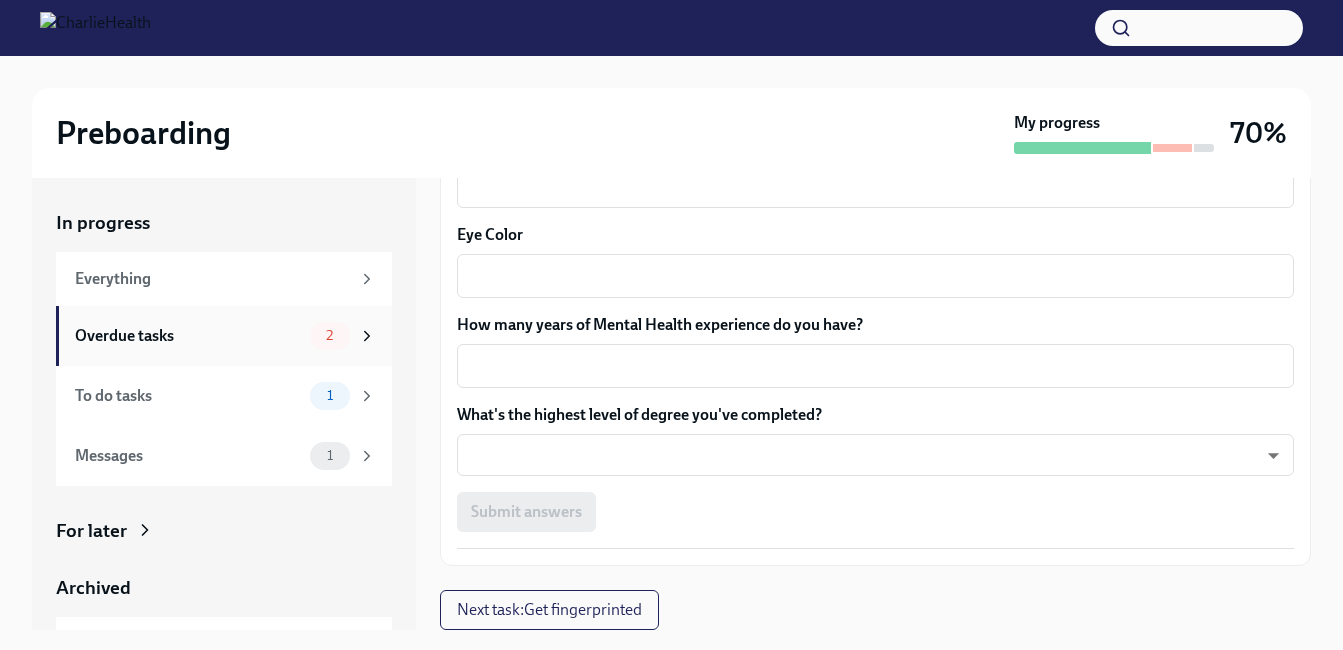 click on "Overdue tasks" at bounding box center (188, 336) 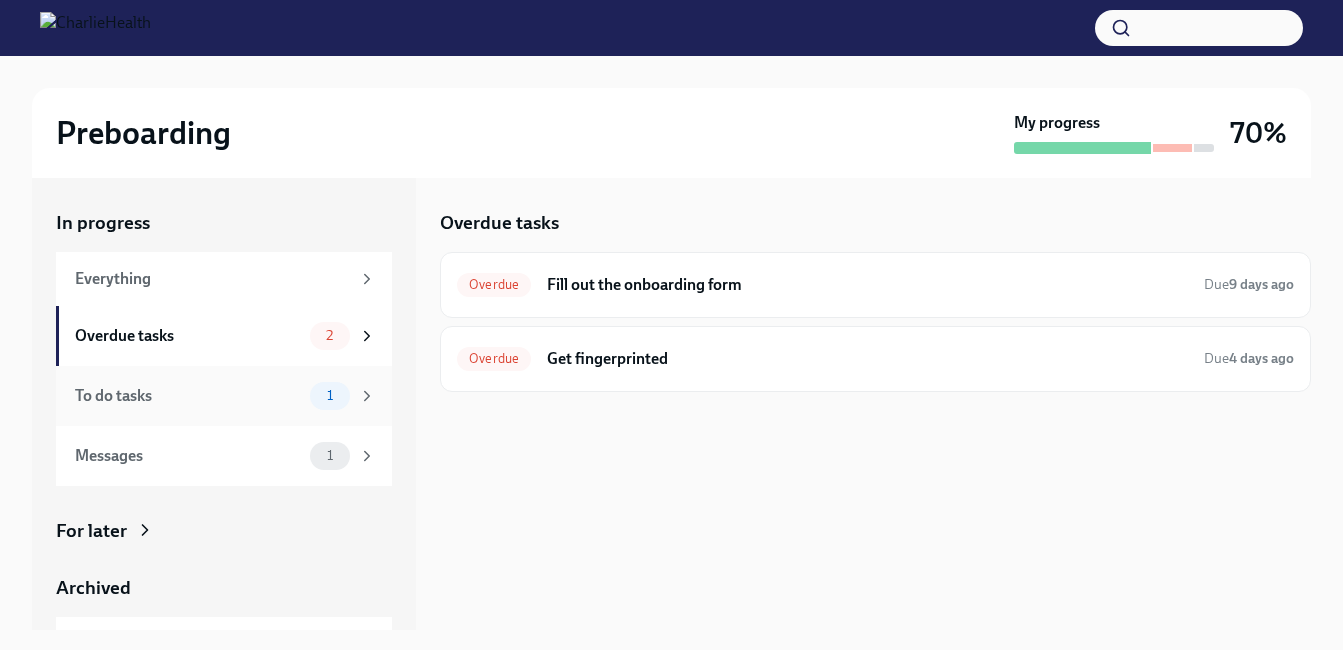 click on "1" at bounding box center (330, 395) 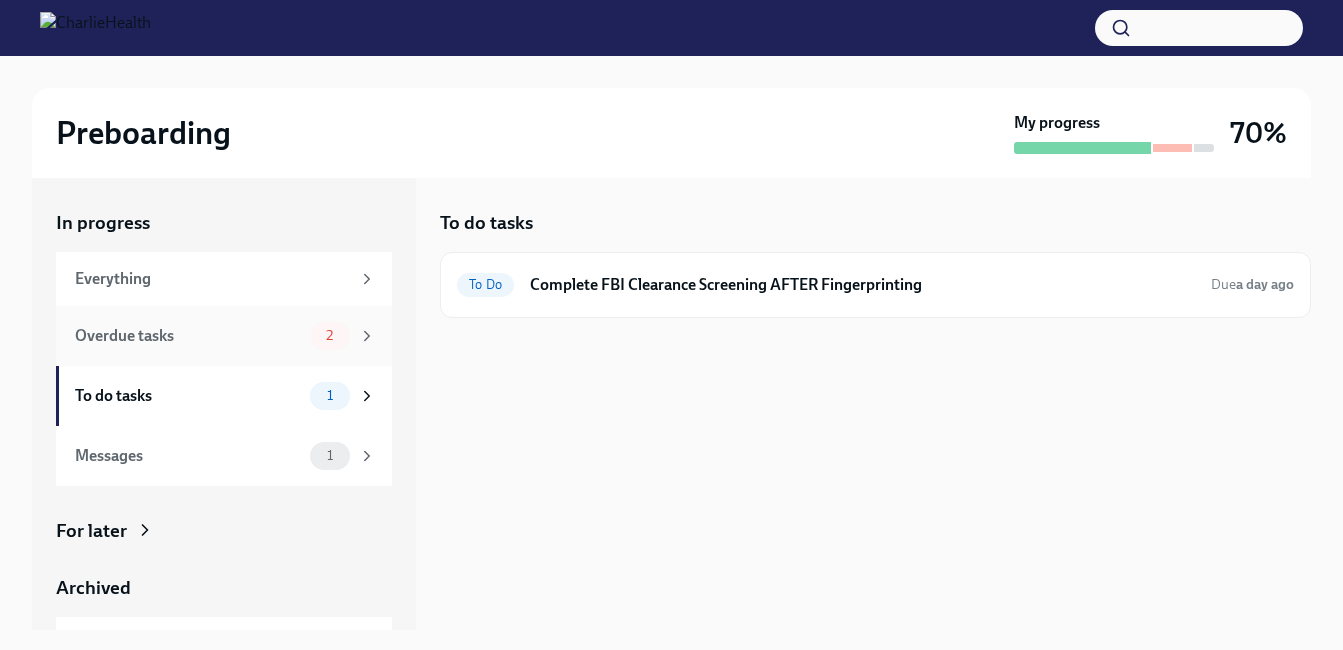 click on "2" at bounding box center [329, 335] 